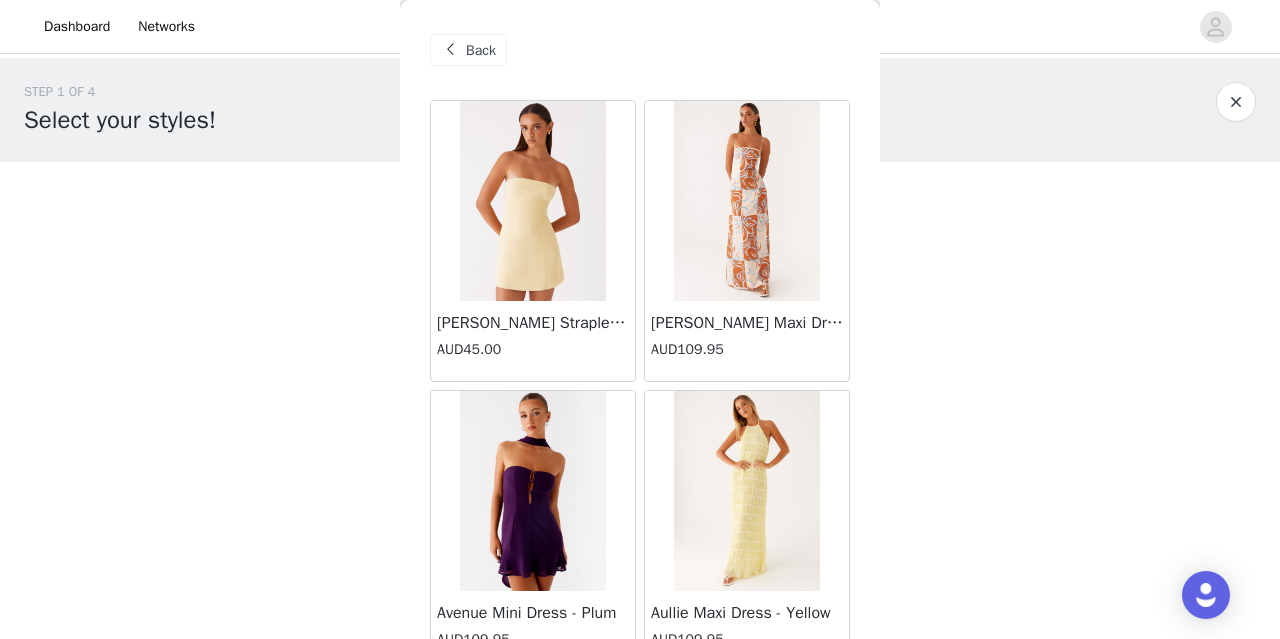 scroll, scrollTop: 0, scrollLeft: 0, axis: both 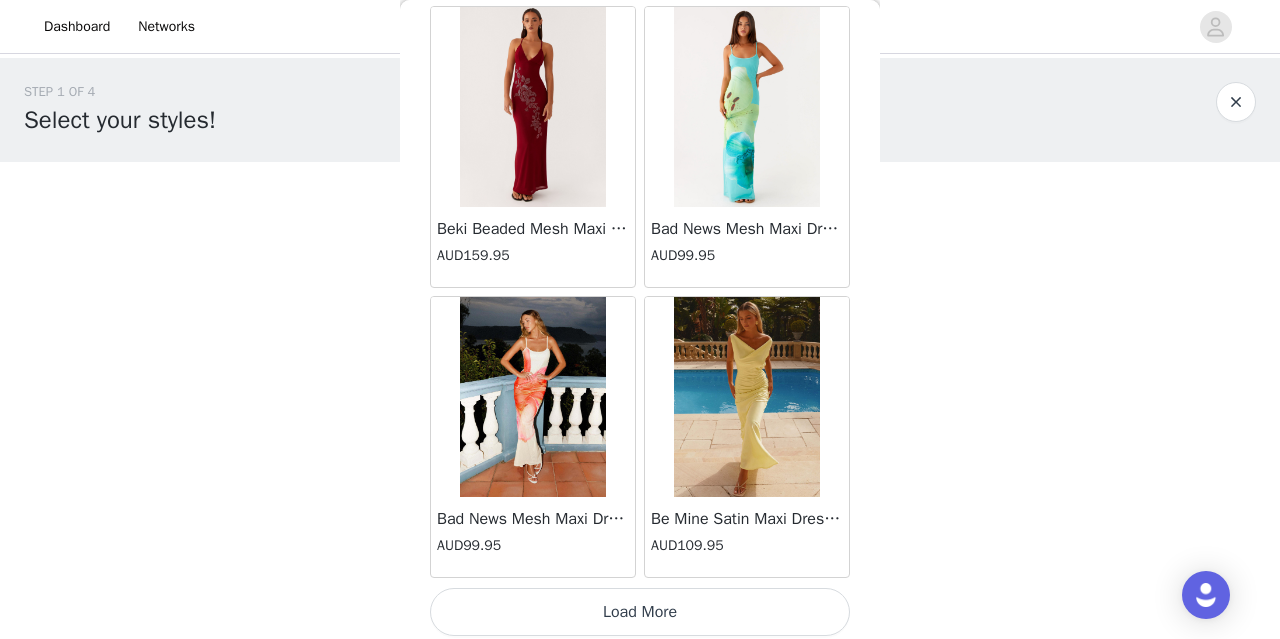 click on "Load More" at bounding box center [640, 612] 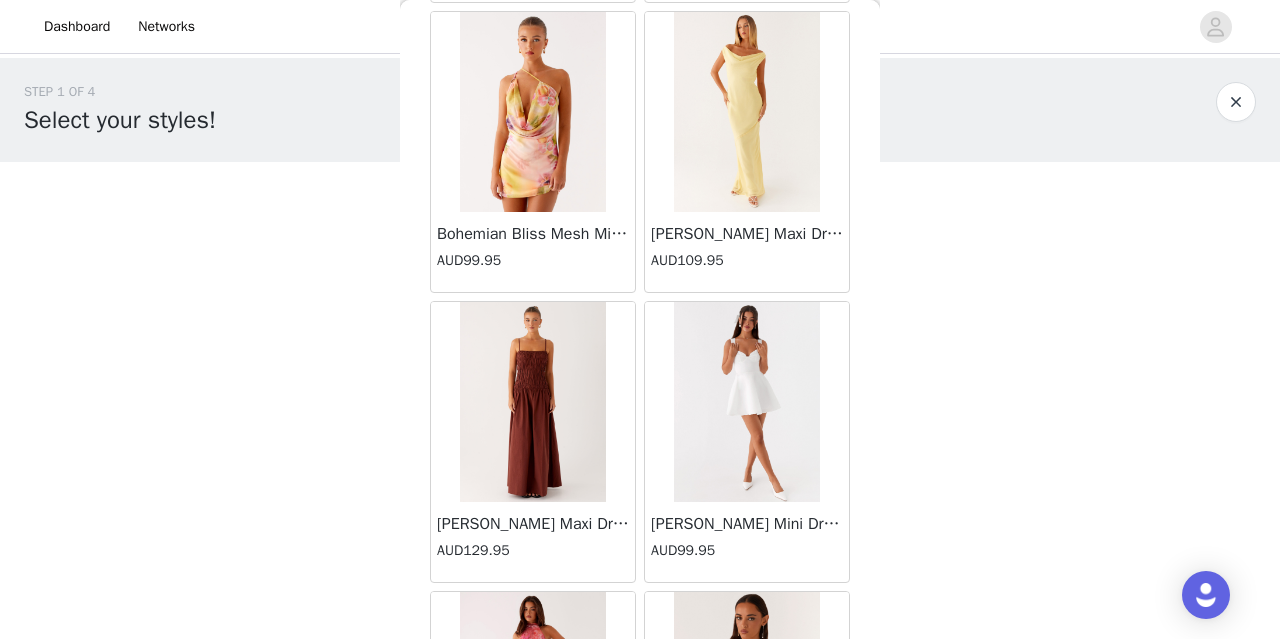 scroll, scrollTop: 5307, scrollLeft: 0, axis: vertical 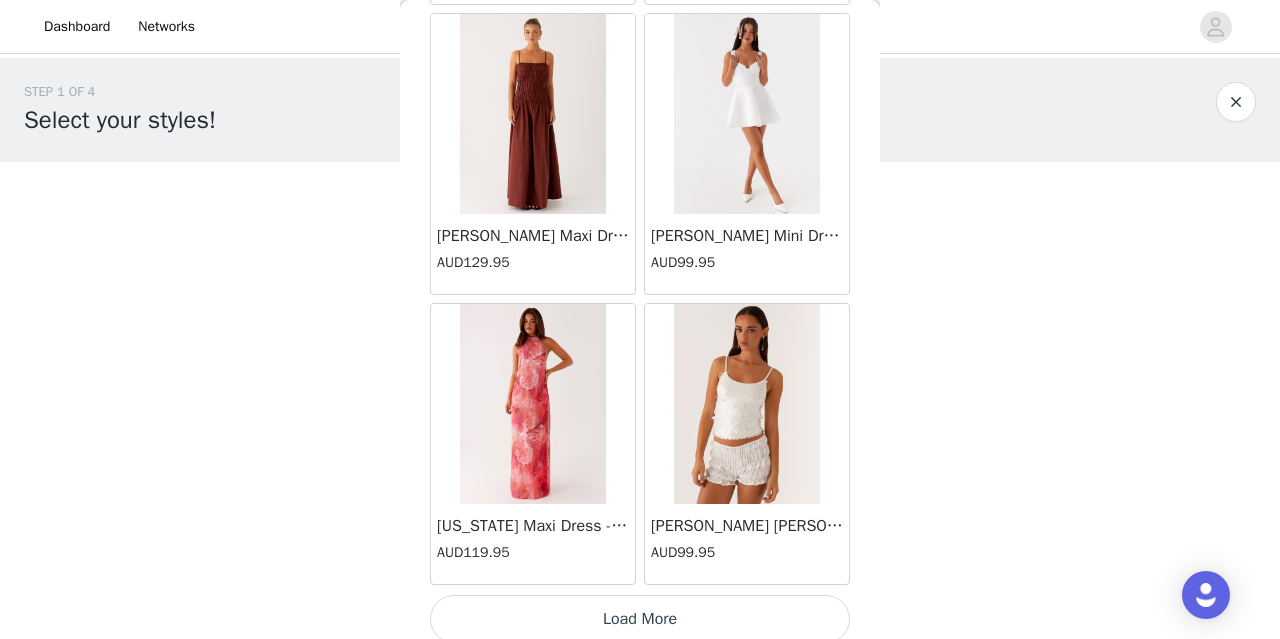 click on "Load More" at bounding box center [640, 619] 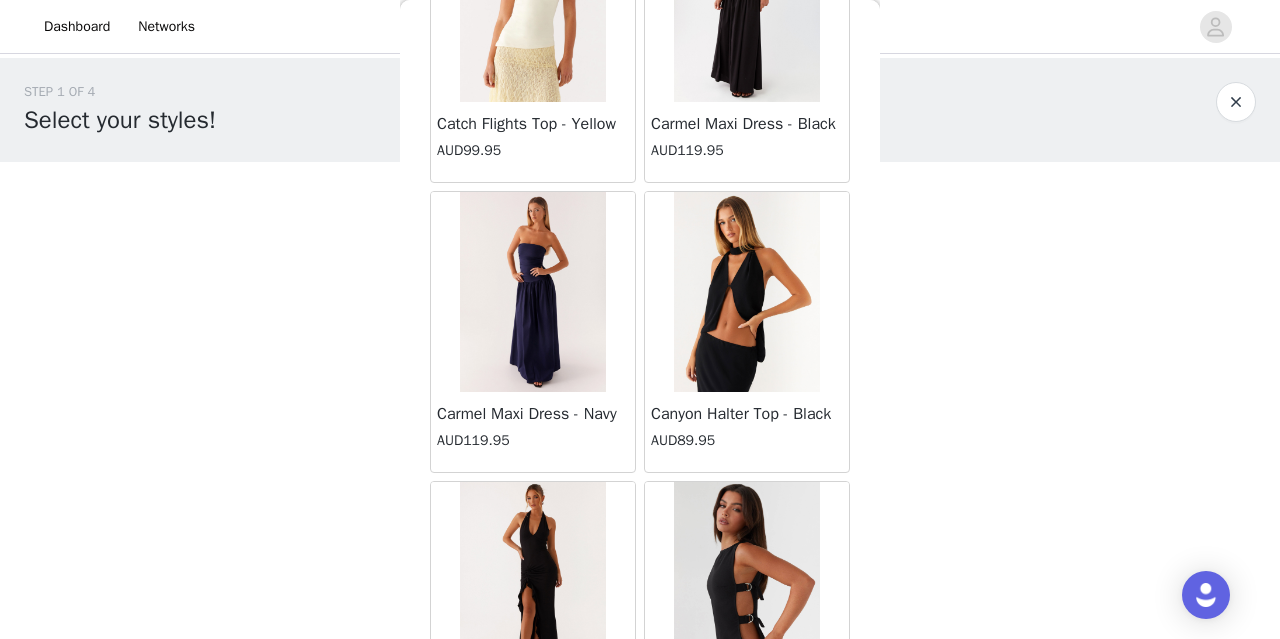 scroll, scrollTop: 8200, scrollLeft: 0, axis: vertical 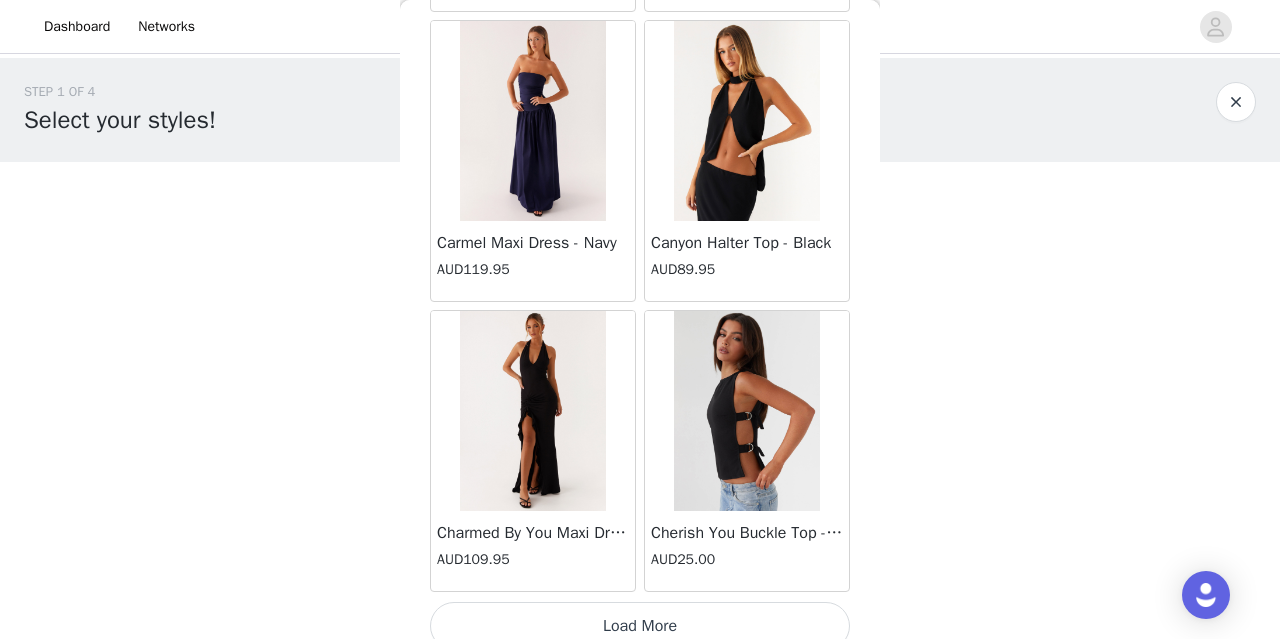 click on "Load More" at bounding box center (640, 626) 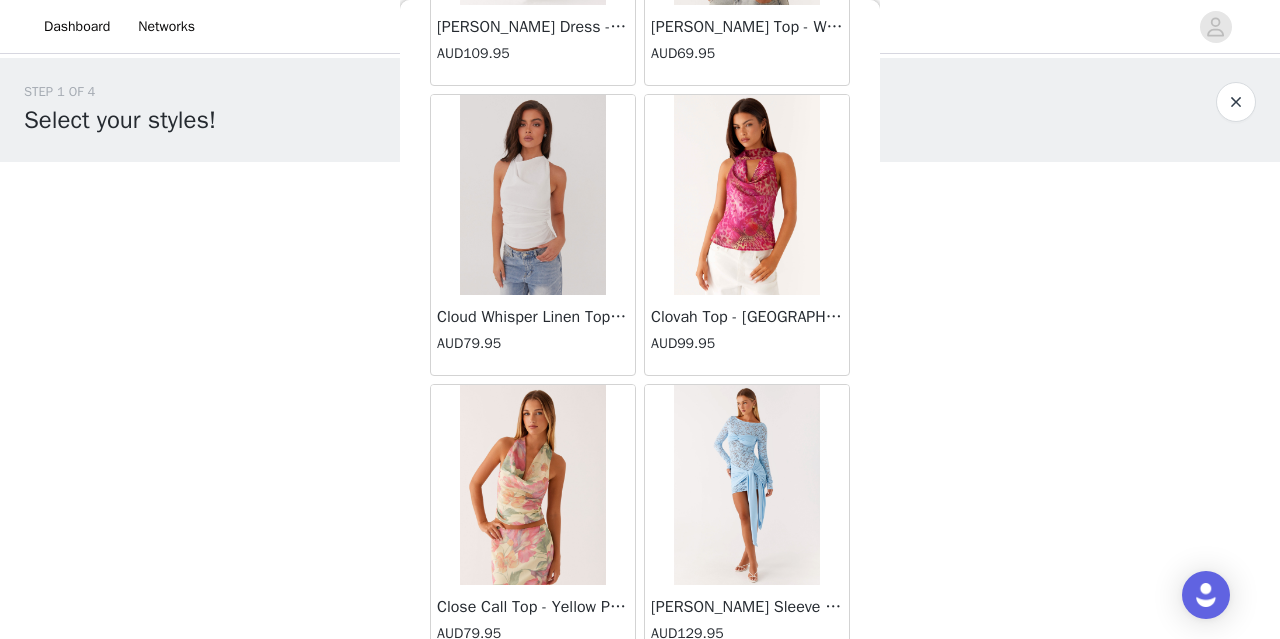 scroll, scrollTop: 11094, scrollLeft: 0, axis: vertical 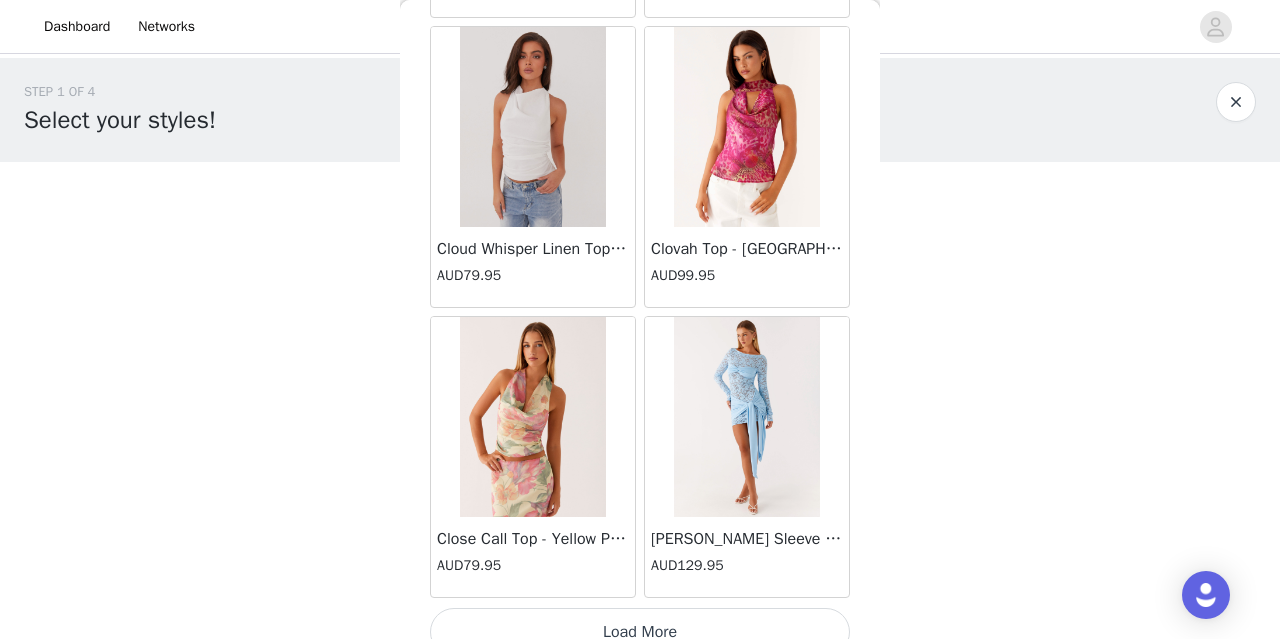 click on "Load More" at bounding box center [640, 632] 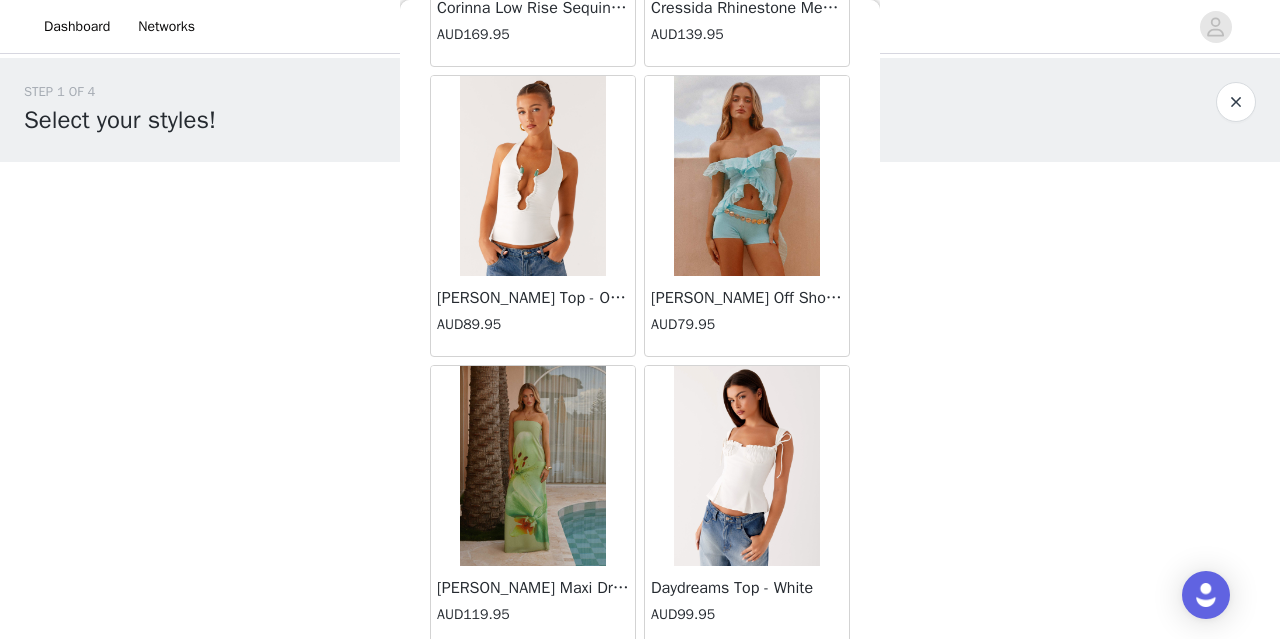 scroll, scrollTop: 12499, scrollLeft: 0, axis: vertical 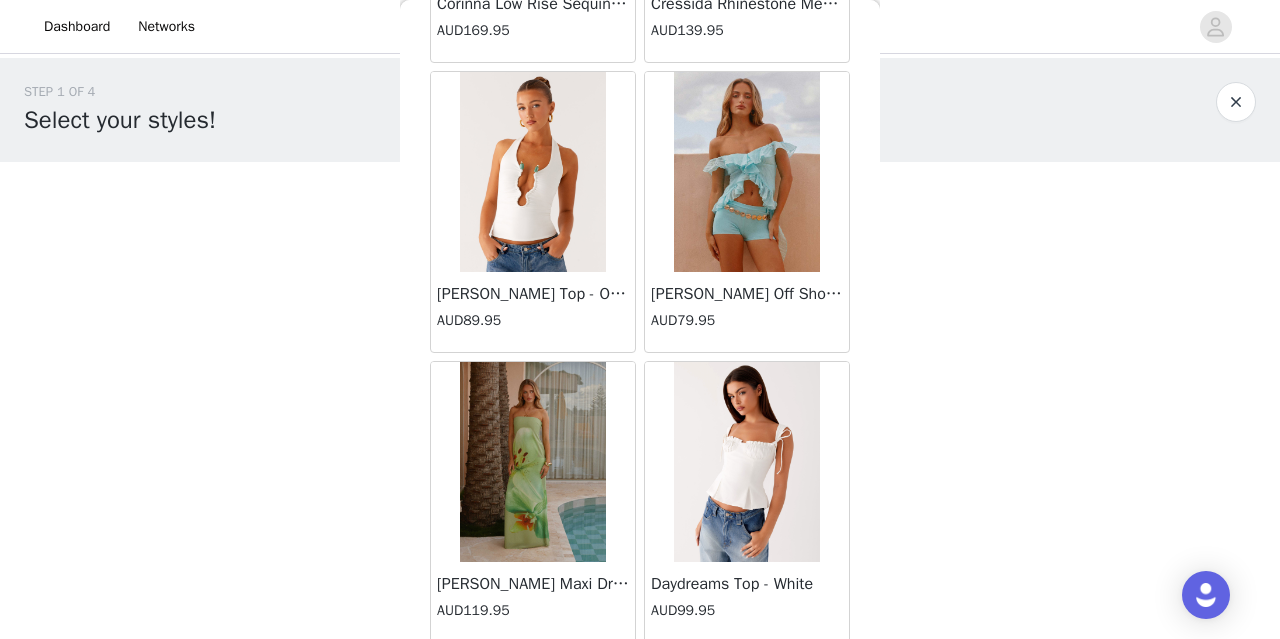 click at bounding box center [532, 462] 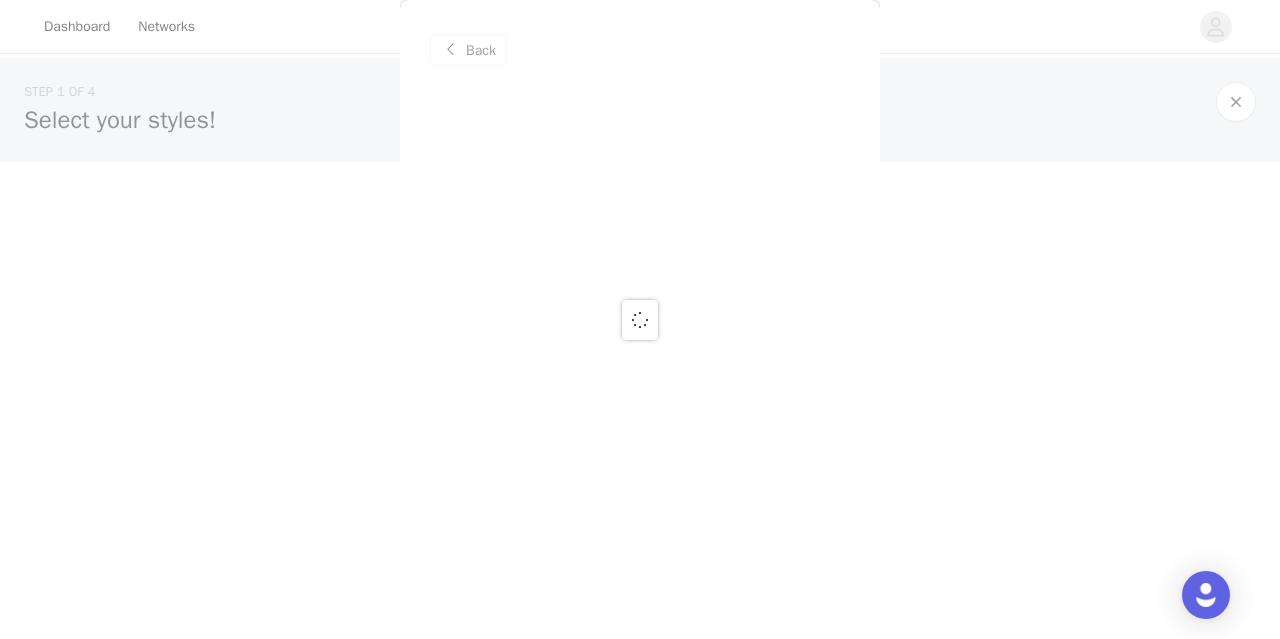 scroll, scrollTop: 0, scrollLeft: 0, axis: both 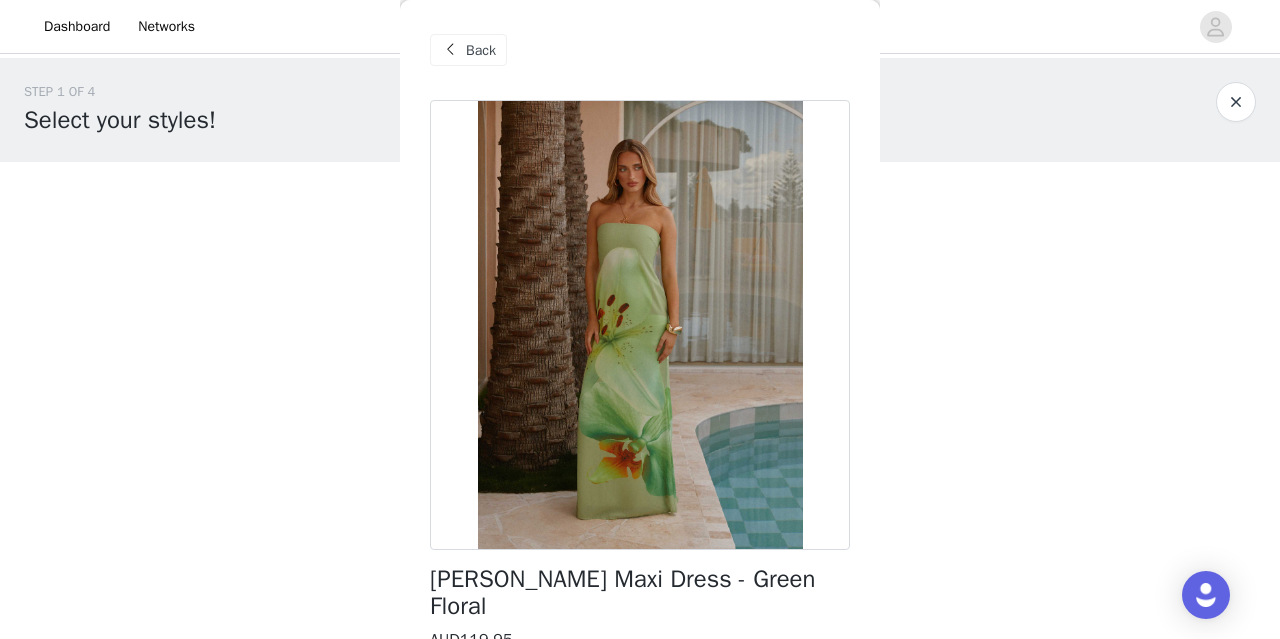click at bounding box center (640, 325) 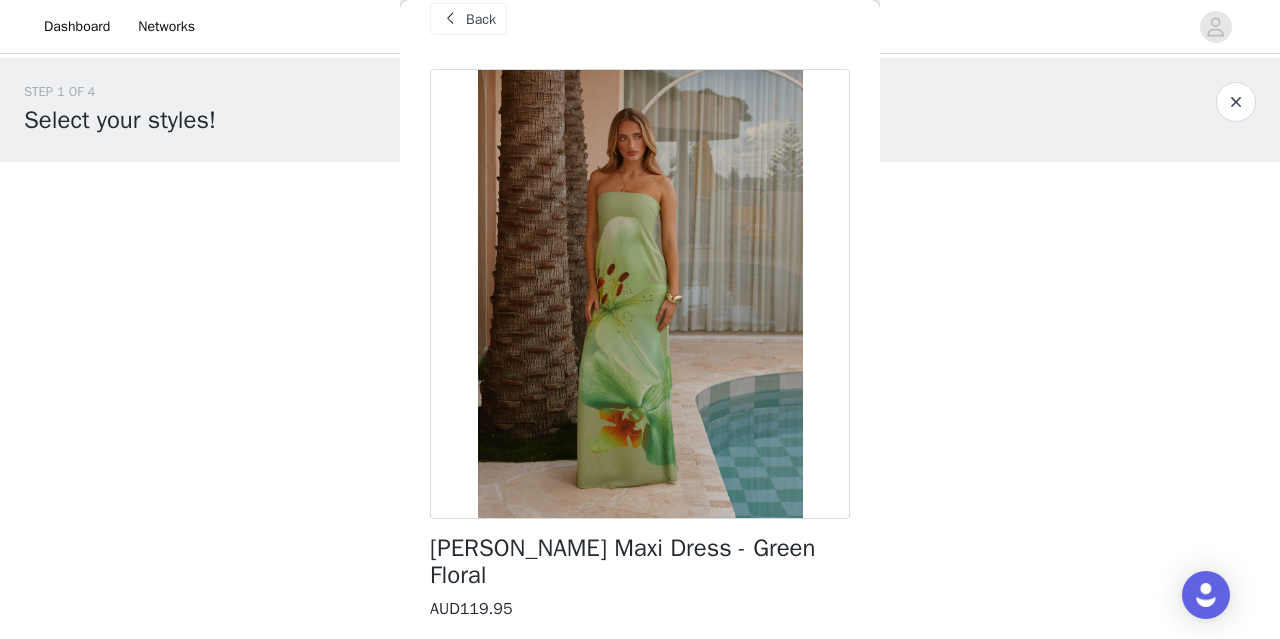 scroll, scrollTop: 30, scrollLeft: 0, axis: vertical 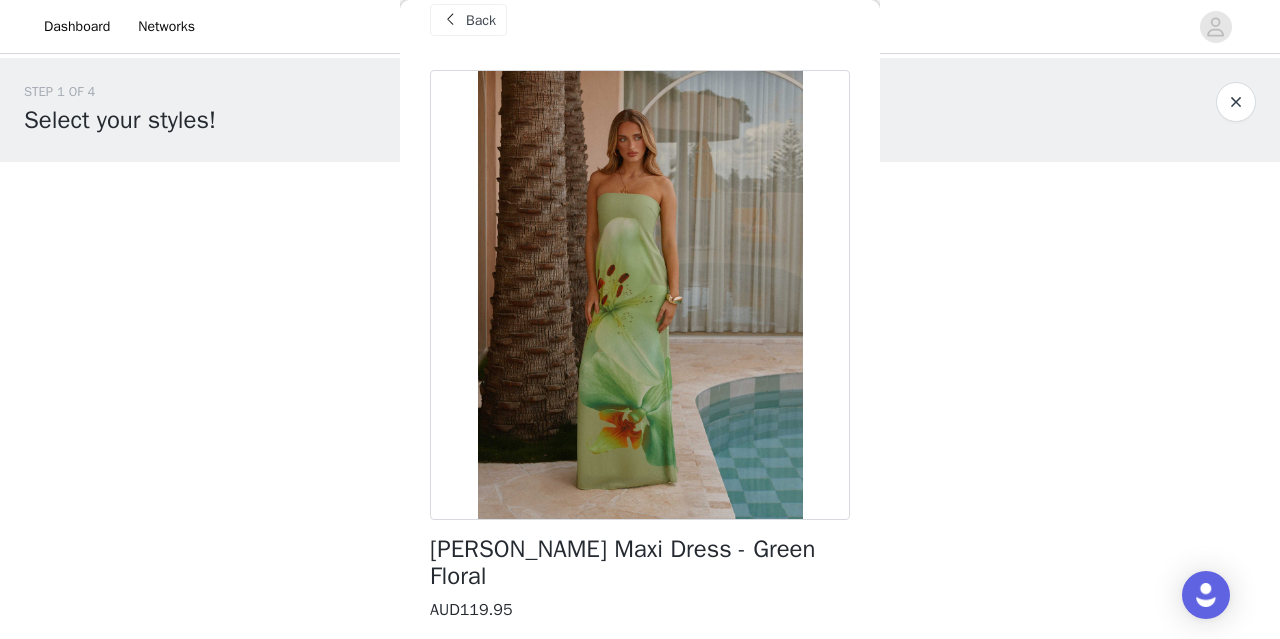 click on "Back" at bounding box center [468, 20] 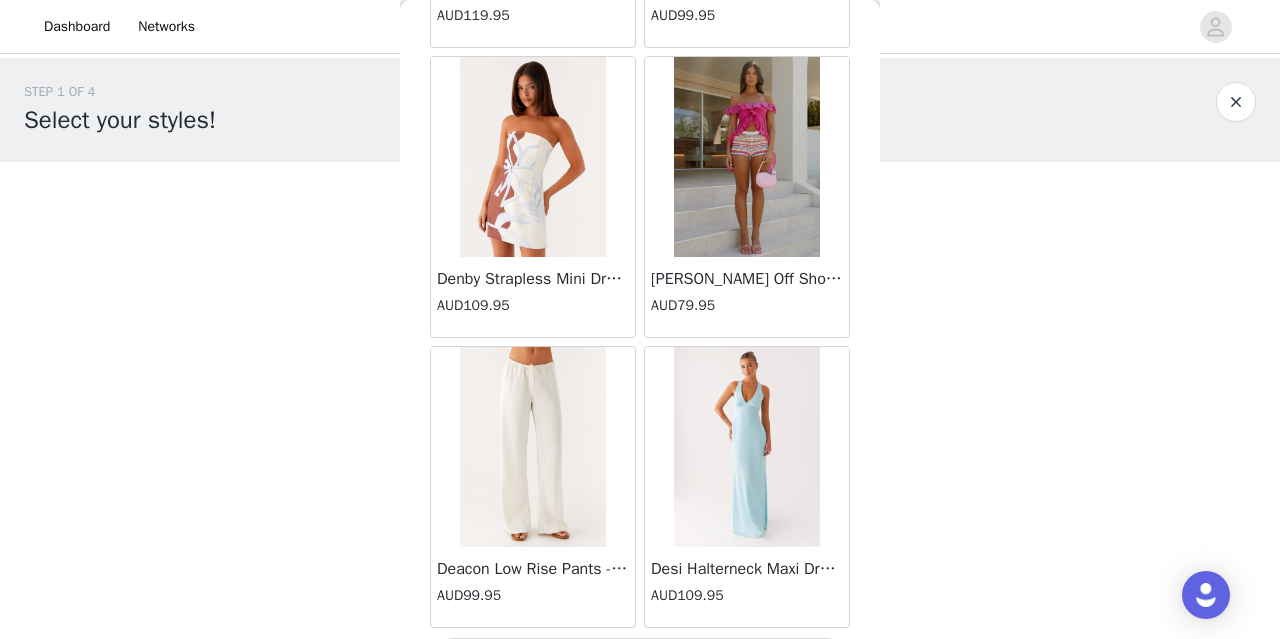 scroll, scrollTop: 13987, scrollLeft: 0, axis: vertical 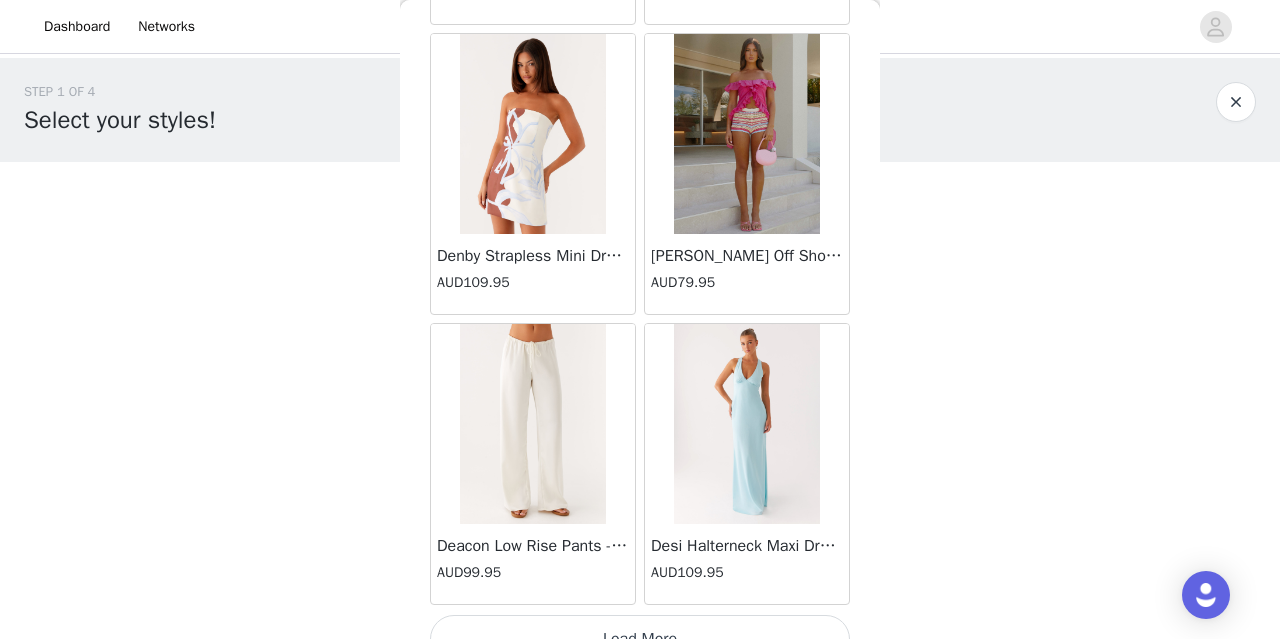 click on "Load More" at bounding box center (640, 639) 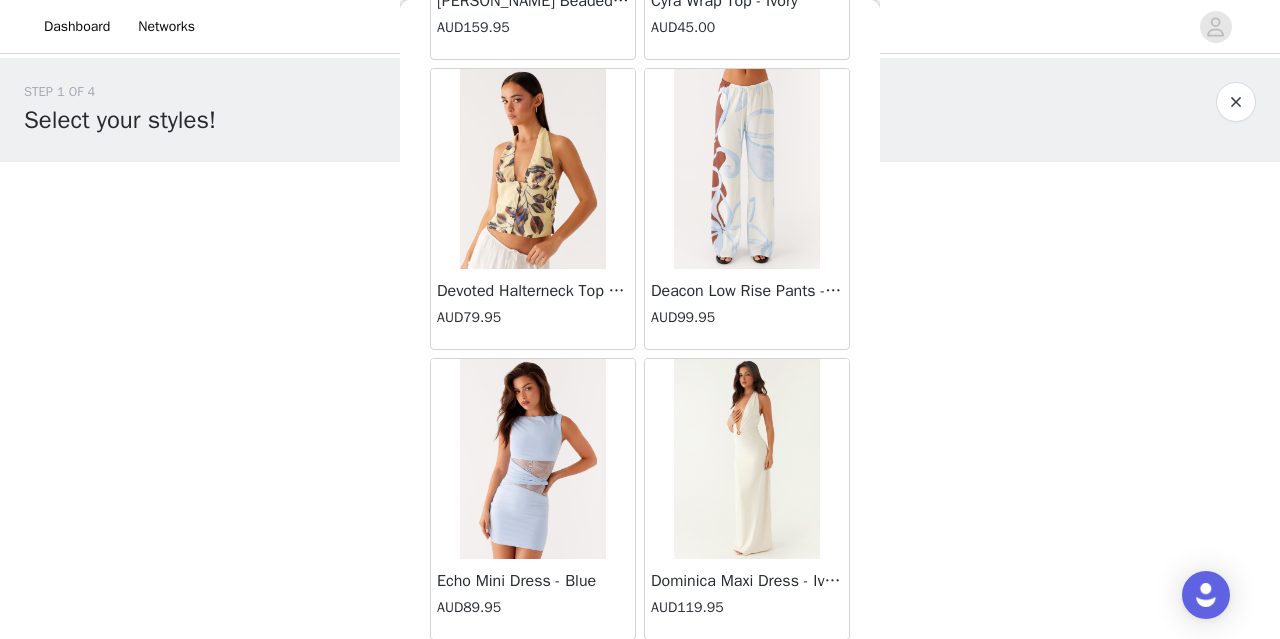 scroll, scrollTop: 16880, scrollLeft: 0, axis: vertical 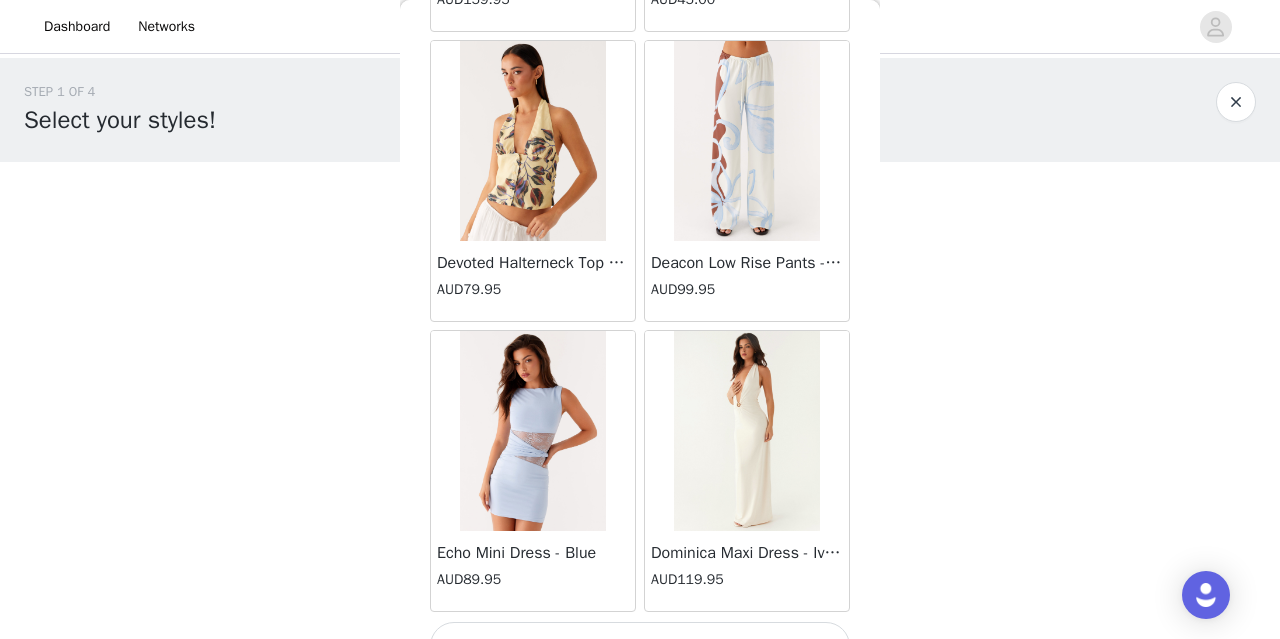 click on "Load More" at bounding box center [640, 646] 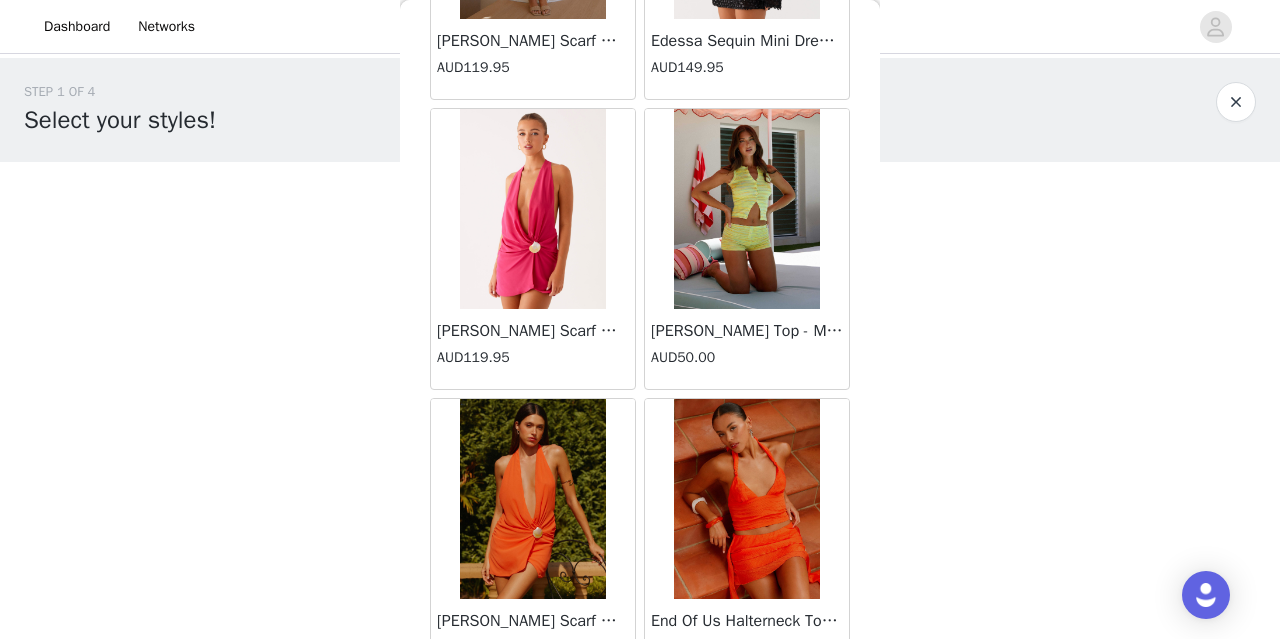 scroll, scrollTop: 19774, scrollLeft: 0, axis: vertical 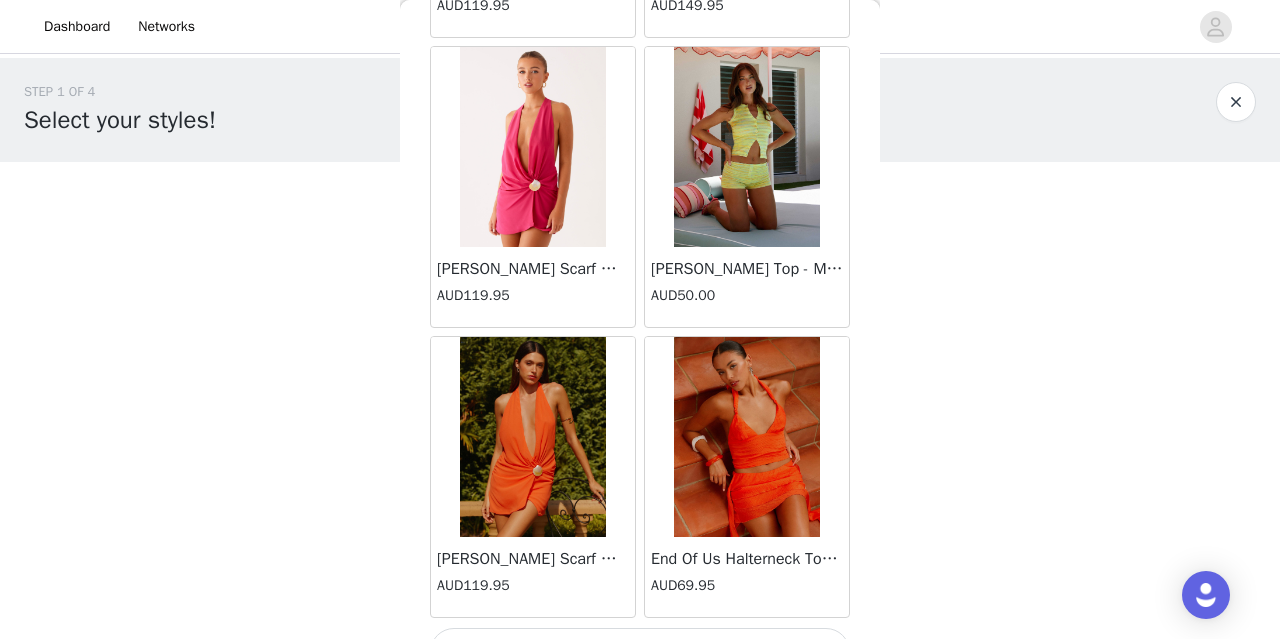 click on "Load More" at bounding box center (640, 652) 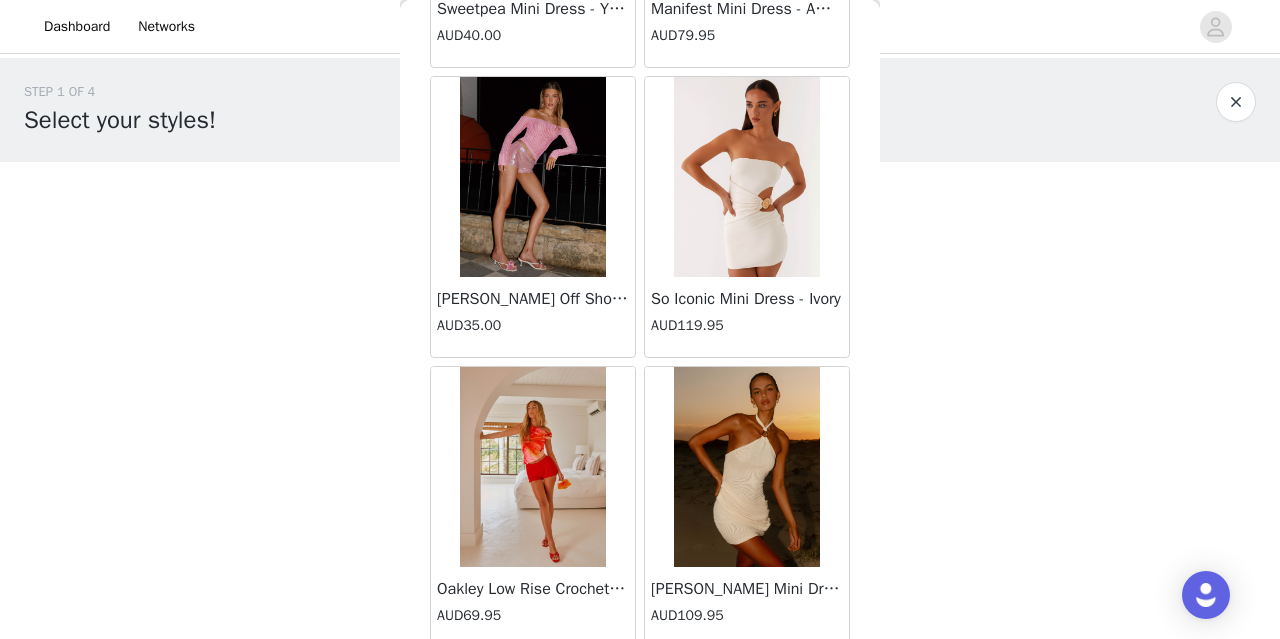 scroll, scrollTop: 22667, scrollLeft: 0, axis: vertical 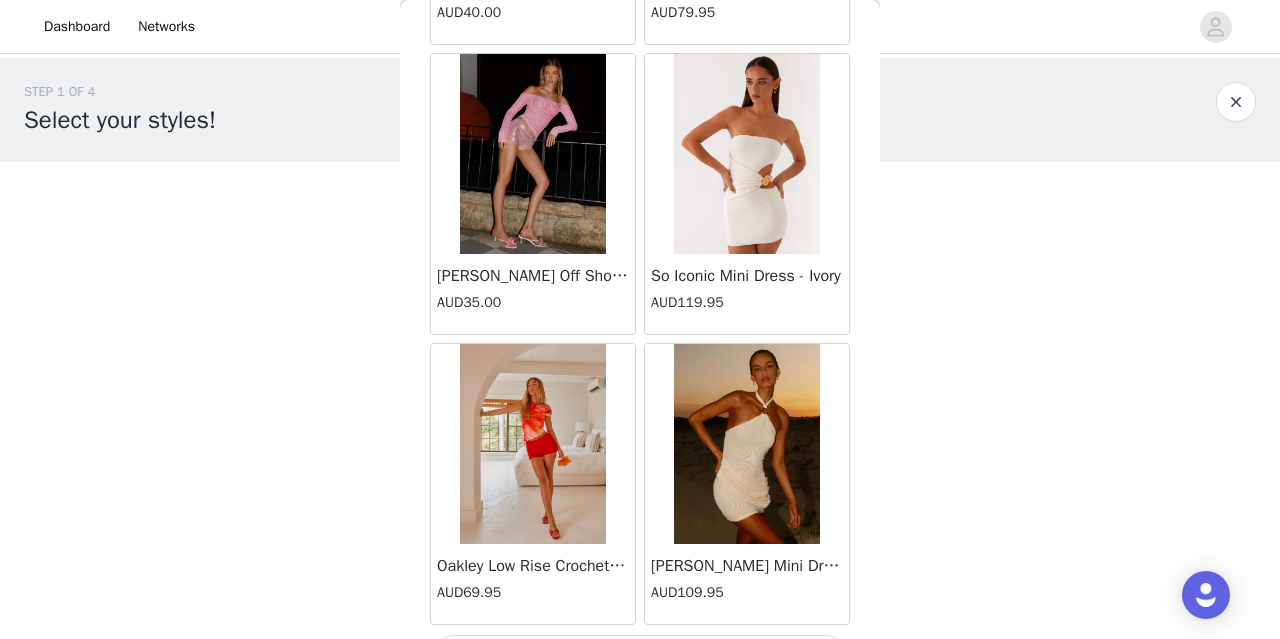 click on "Load More" at bounding box center (640, 659) 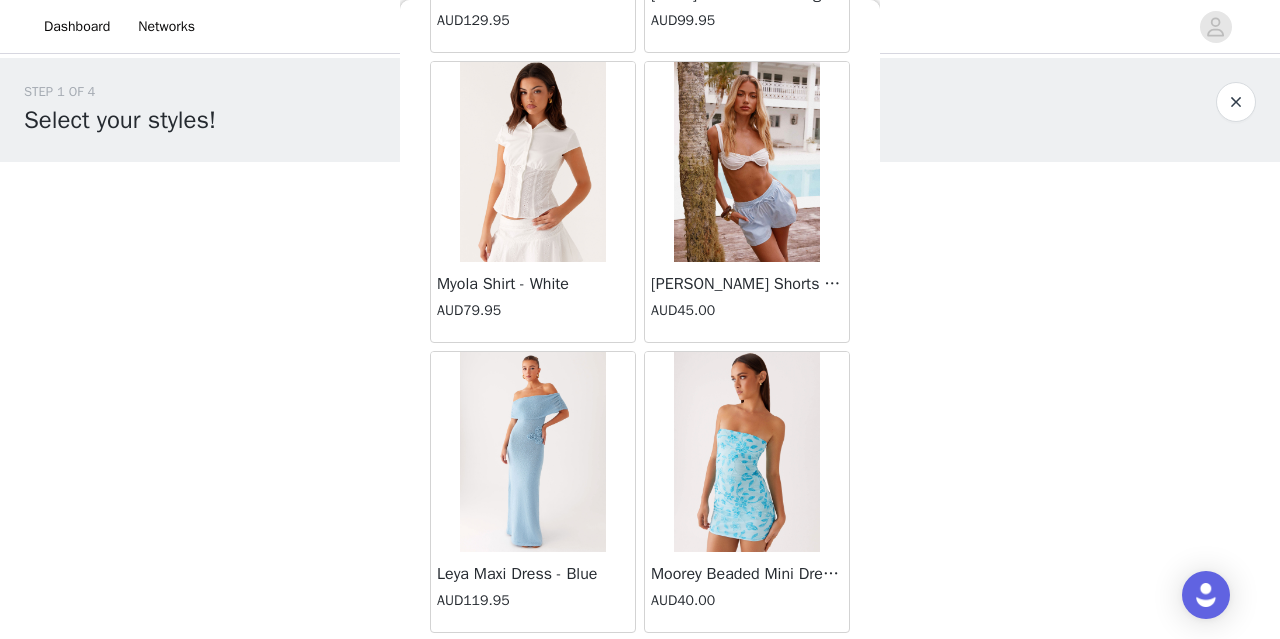 scroll, scrollTop: 25560, scrollLeft: 0, axis: vertical 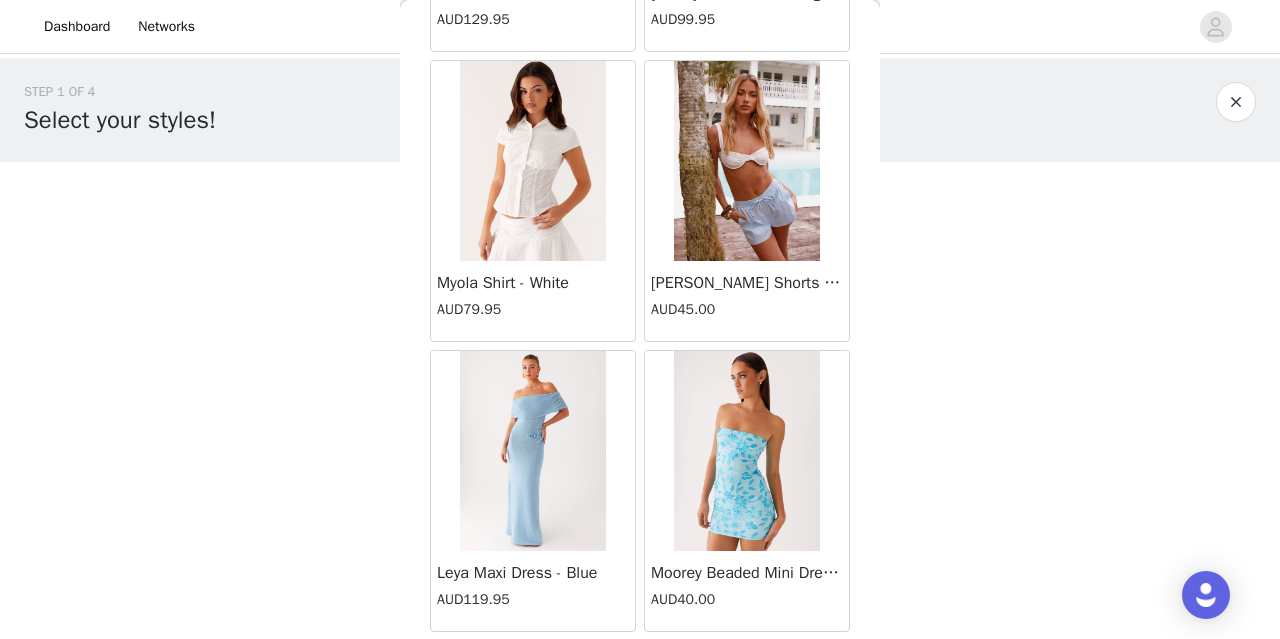 click on "Load More" at bounding box center (640, 666) 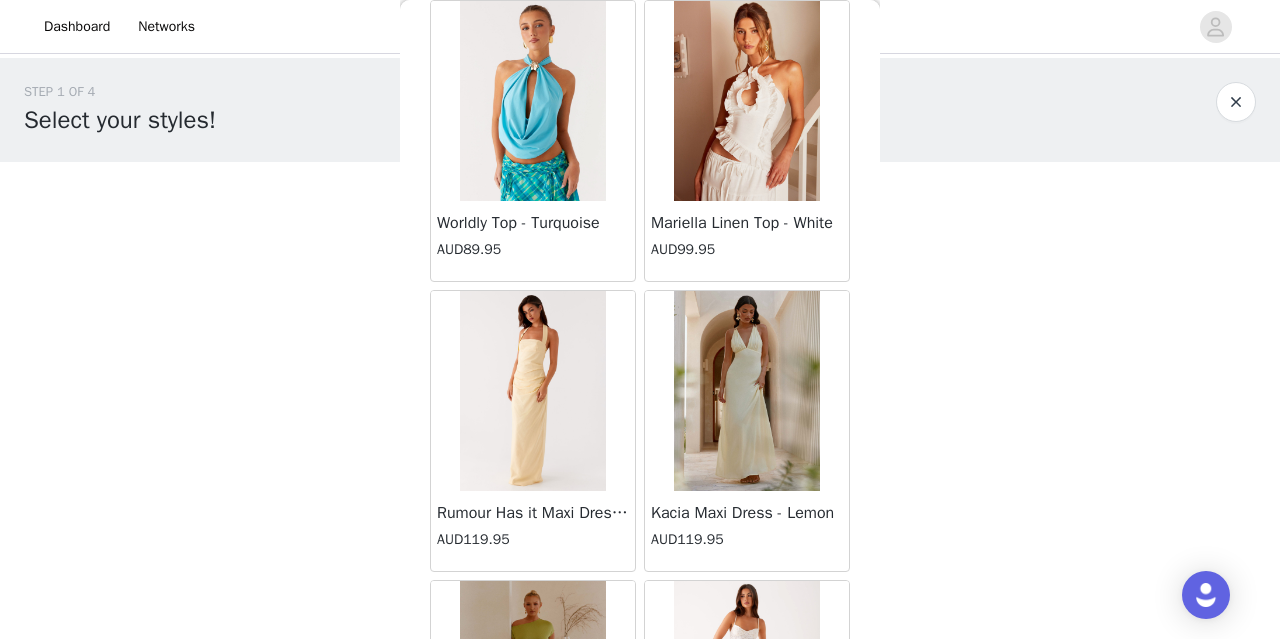 scroll, scrollTop: 28454, scrollLeft: 0, axis: vertical 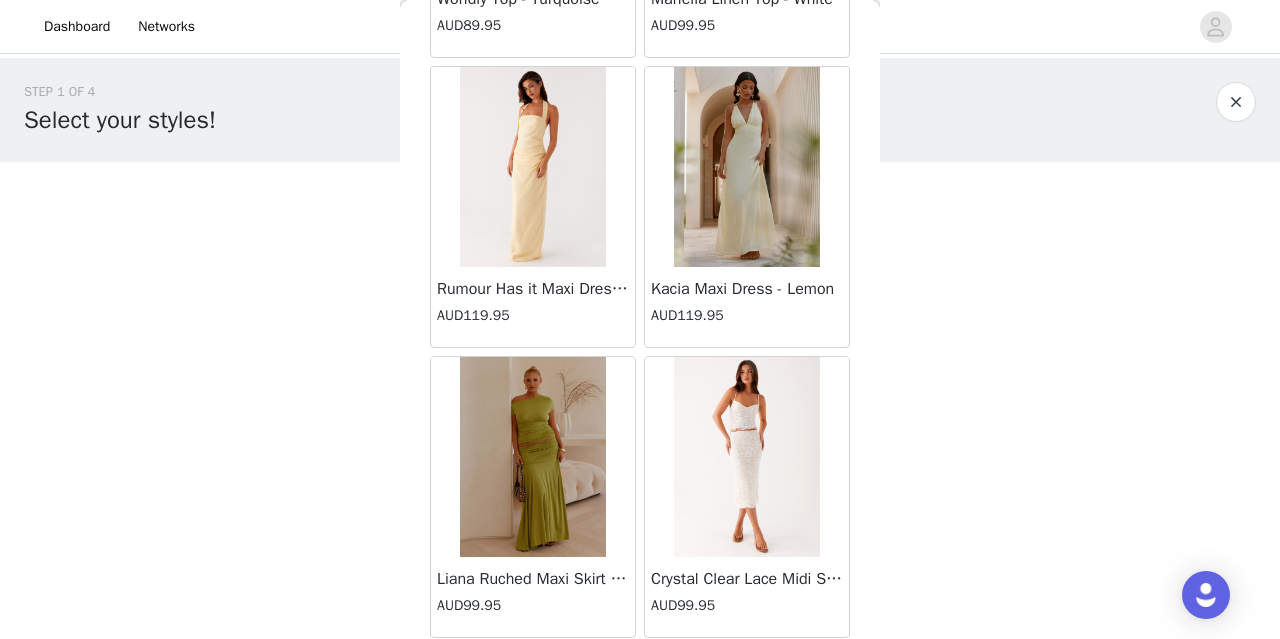 click on "Load More" at bounding box center [640, 672] 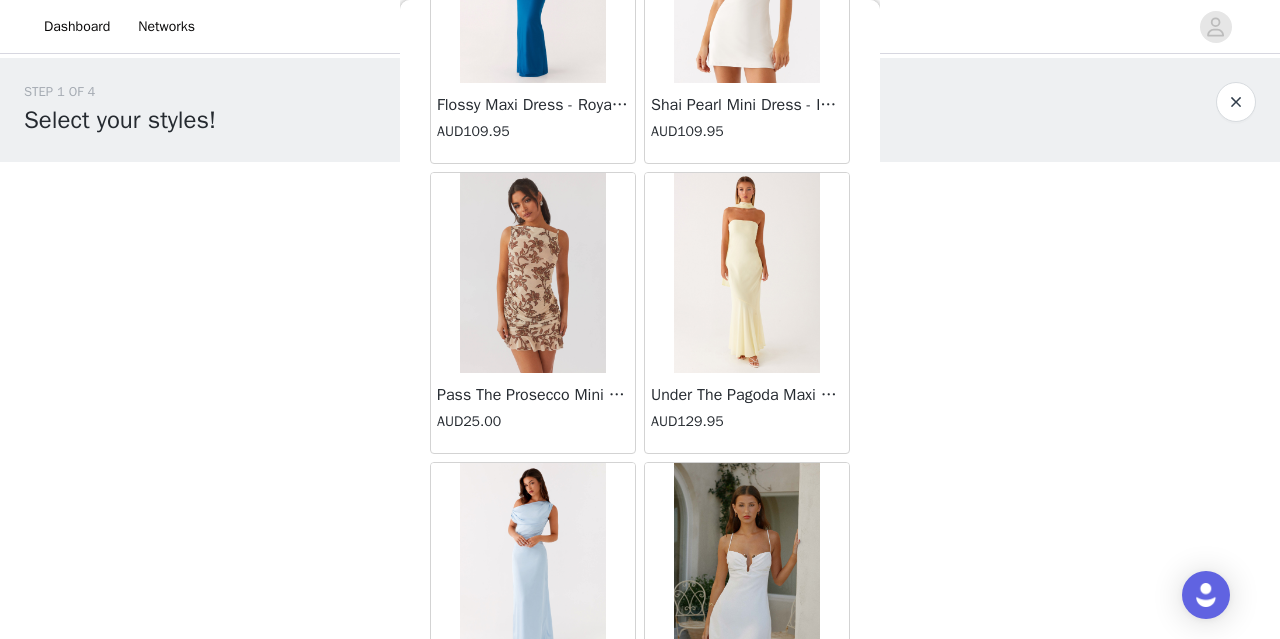 scroll, scrollTop: 31347, scrollLeft: 0, axis: vertical 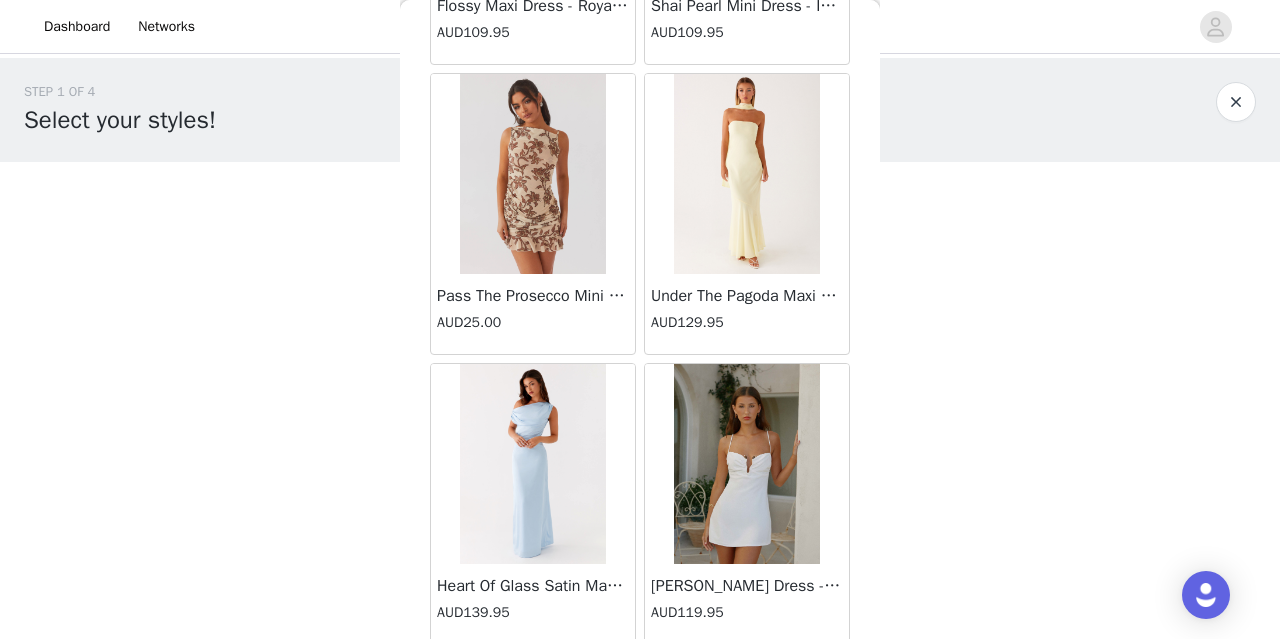 click on "Load More" at bounding box center [640, 679] 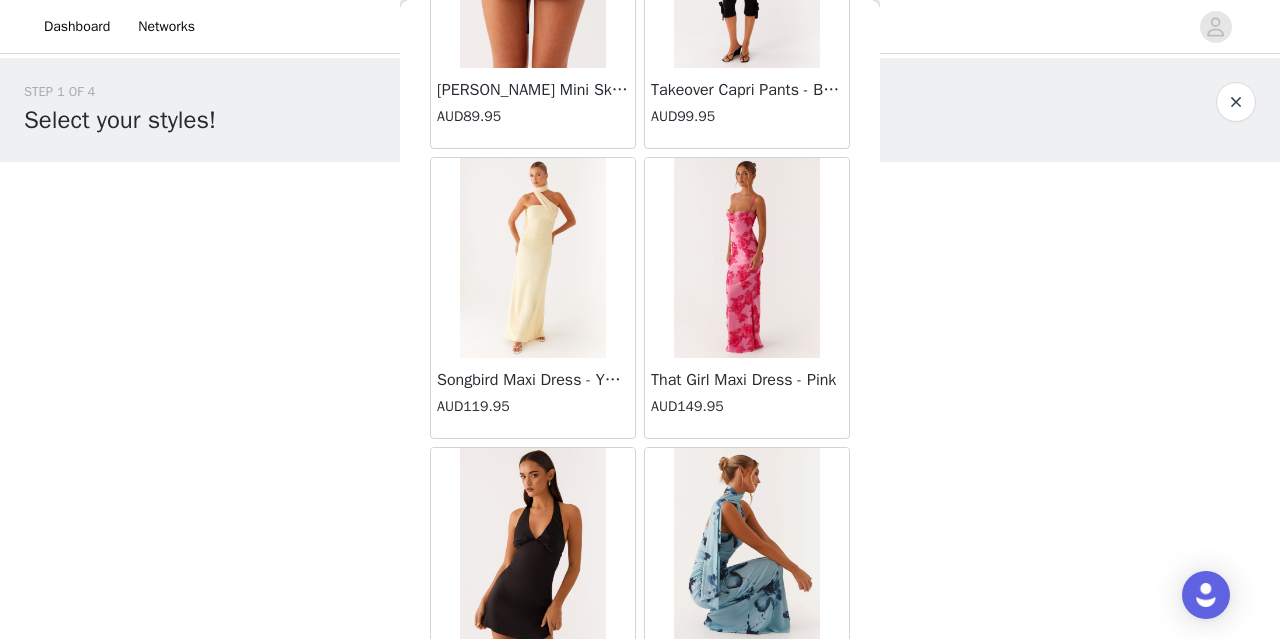 scroll, scrollTop: 34240, scrollLeft: 0, axis: vertical 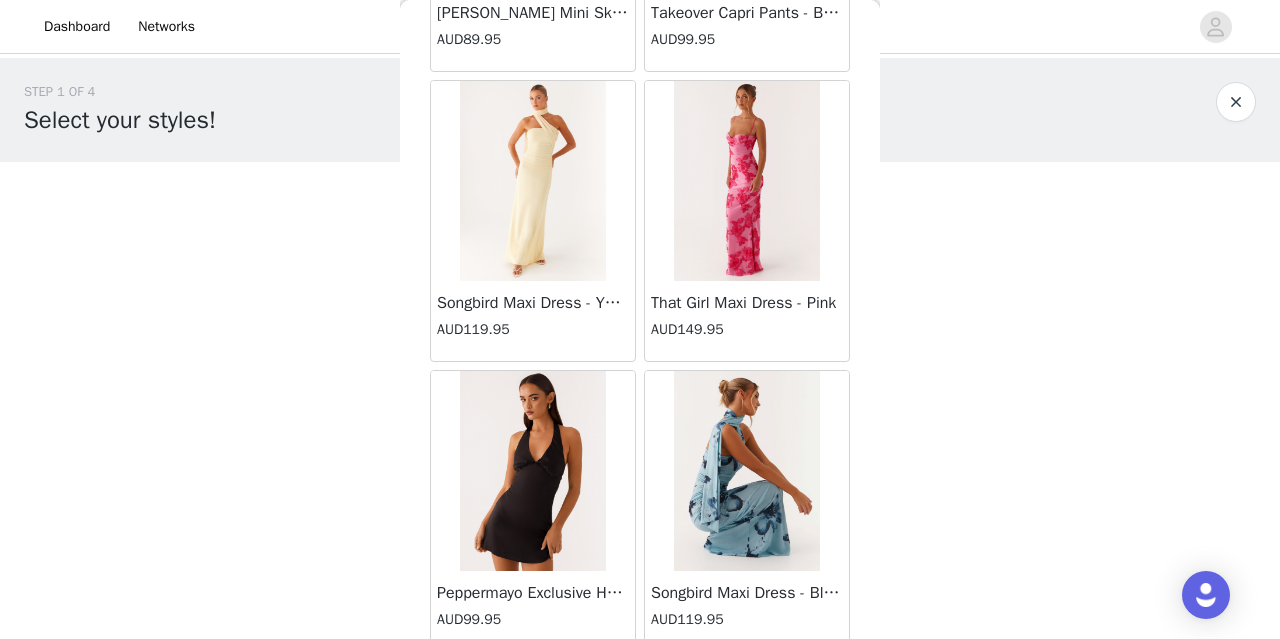 click on "Load More" at bounding box center [640, 686] 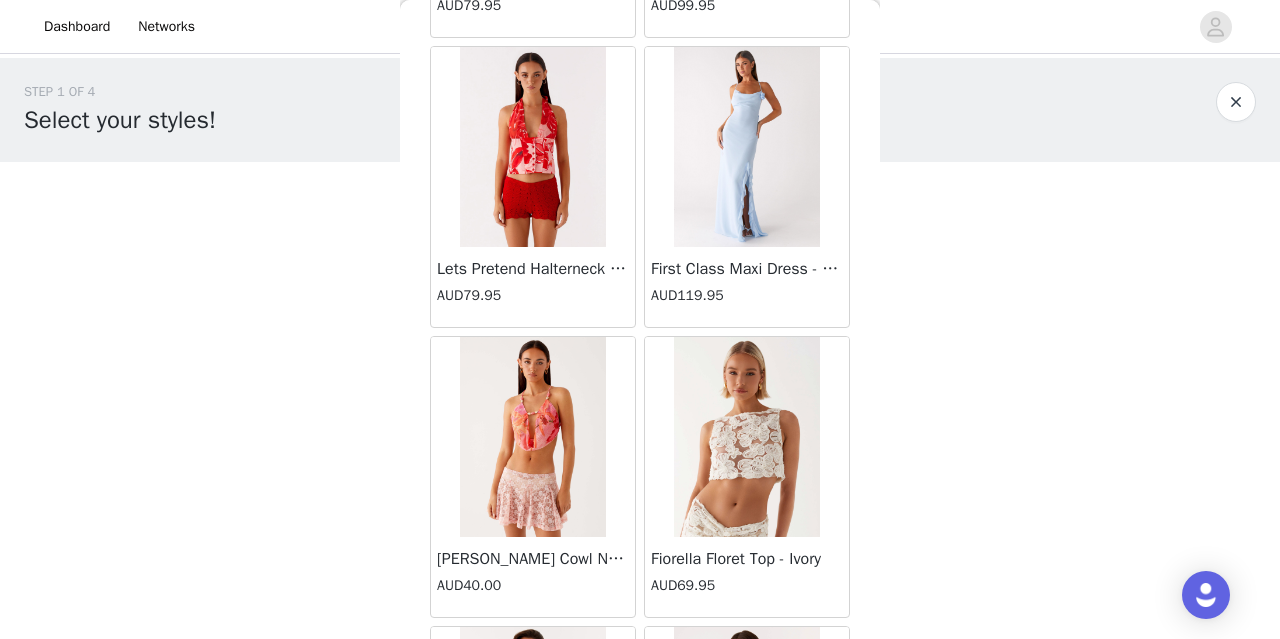 scroll, scrollTop: 37134, scrollLeft: 0, axis: vertical 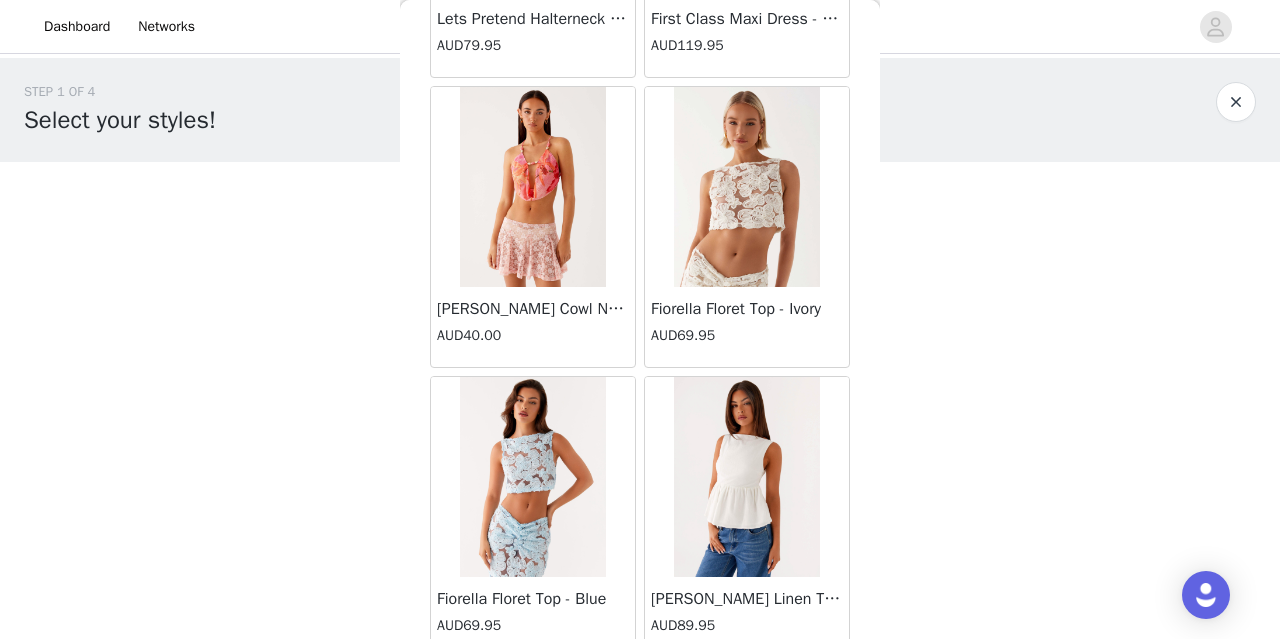 click on "Load More" at bounding box center [640, 692] 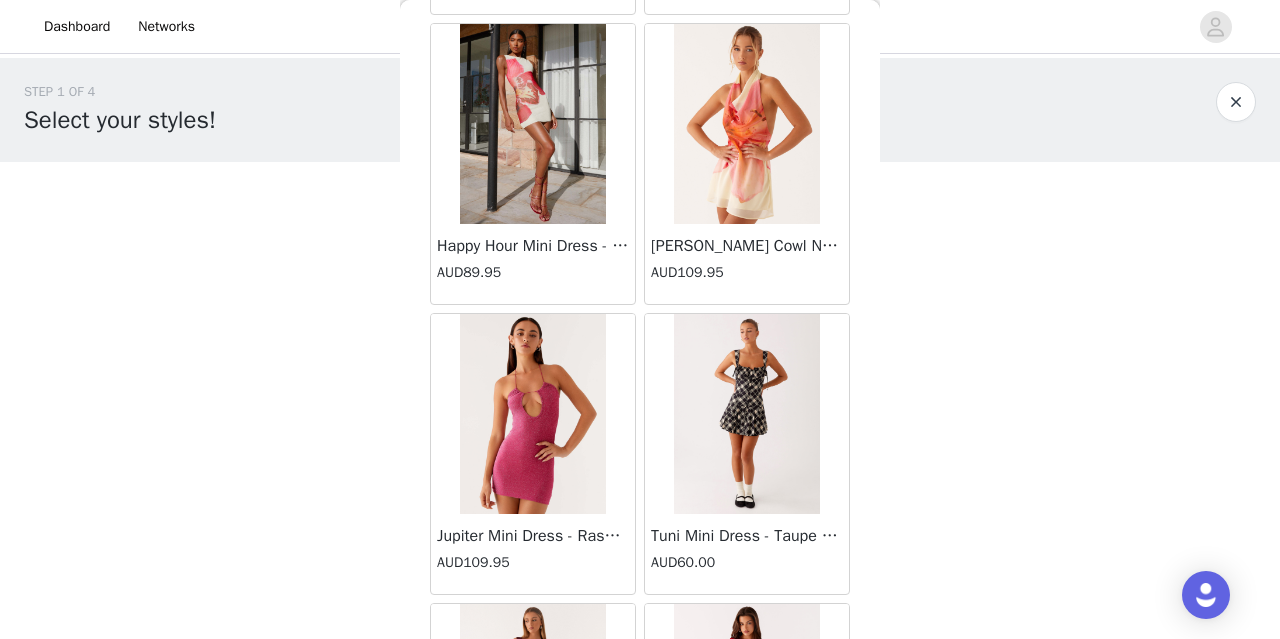 scroll, scrollTop: 40027, scrollLeft: 0, axis: vertical 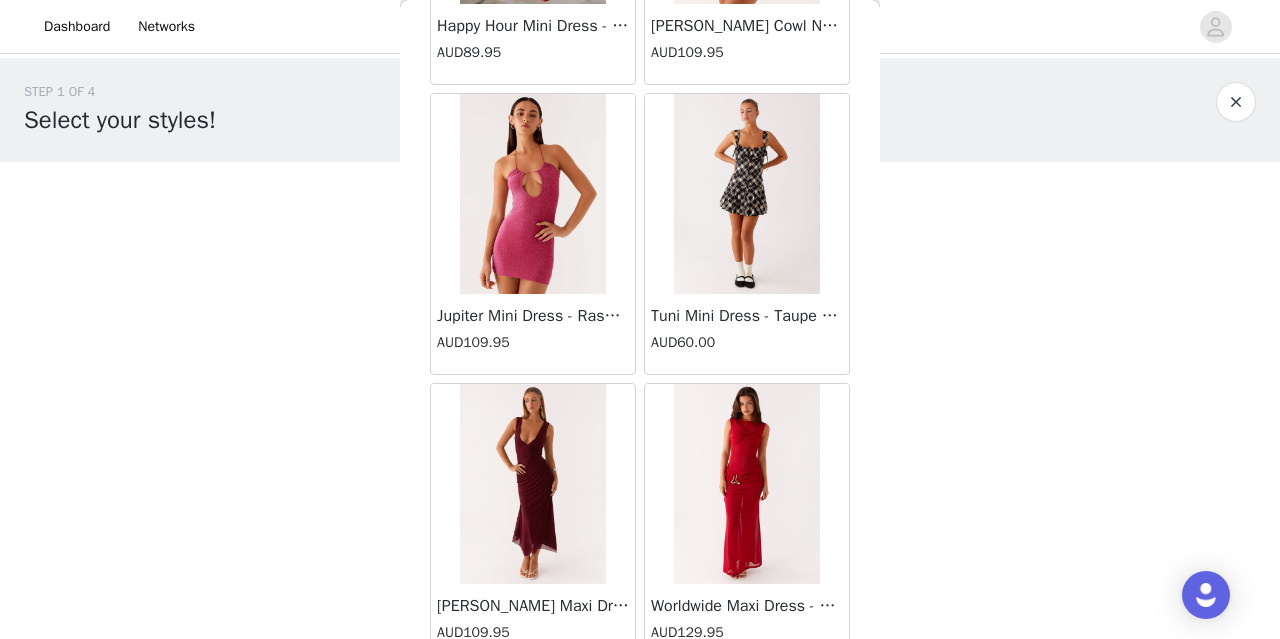 click on "Load More" at bounding box center [640, 699] 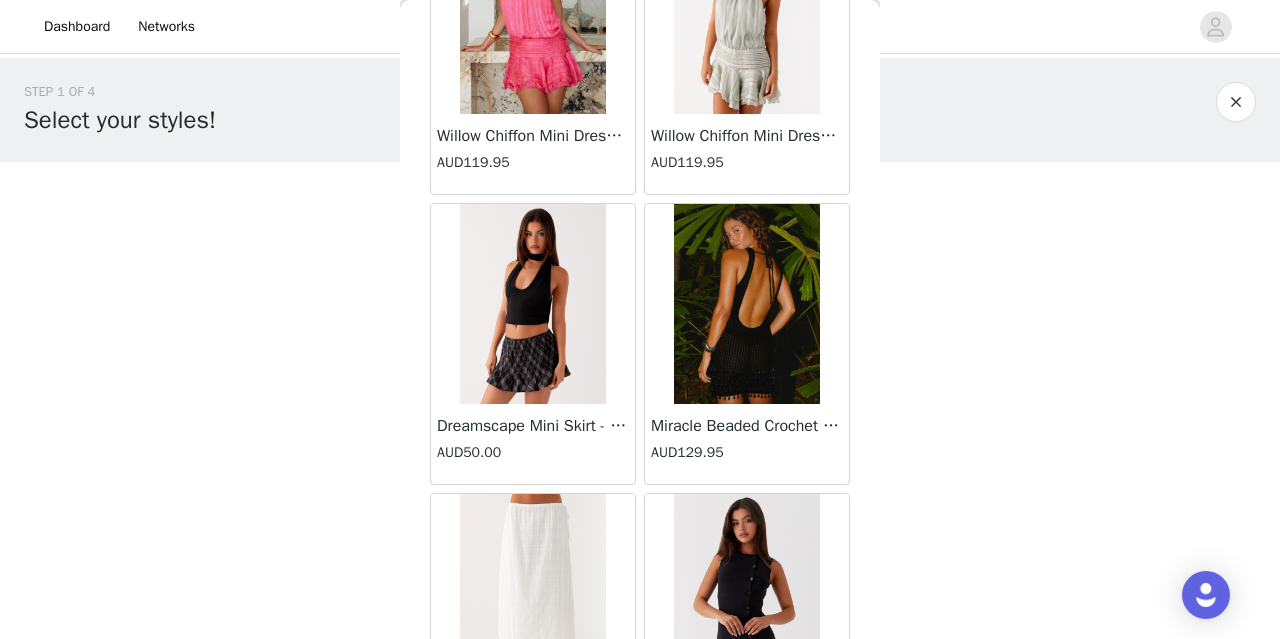 scroll, scrollTop: 42920, scrollLeft: 0, axis: vertical 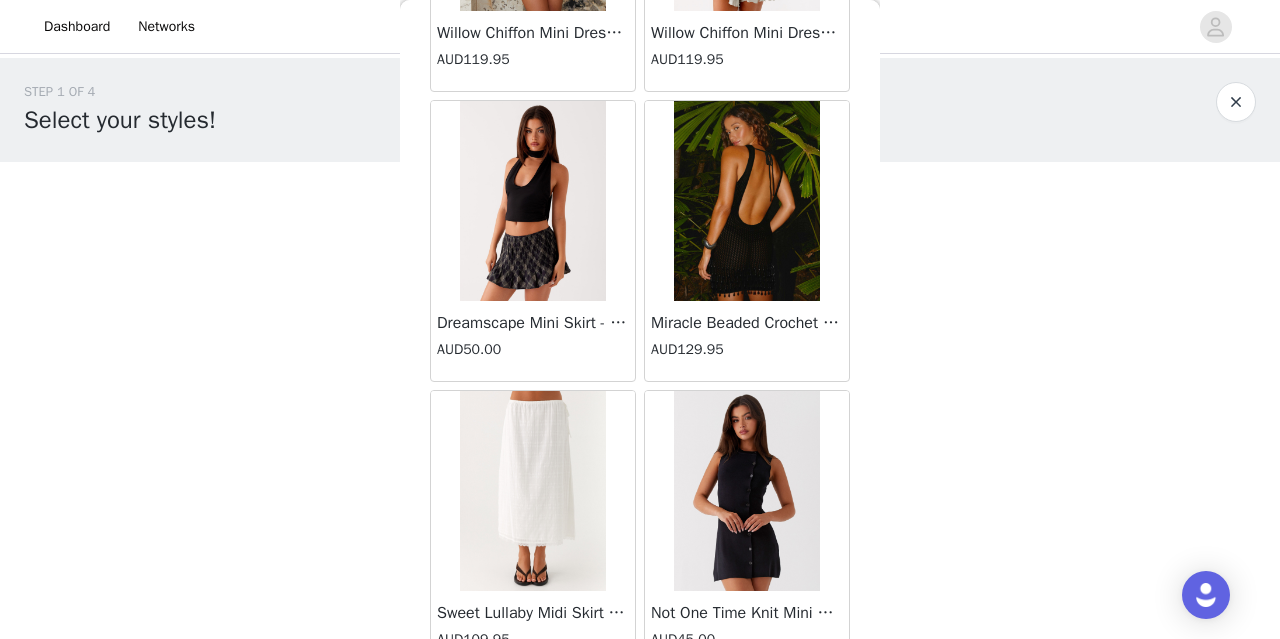 click on "Load More" at bounding box center (640, 706) 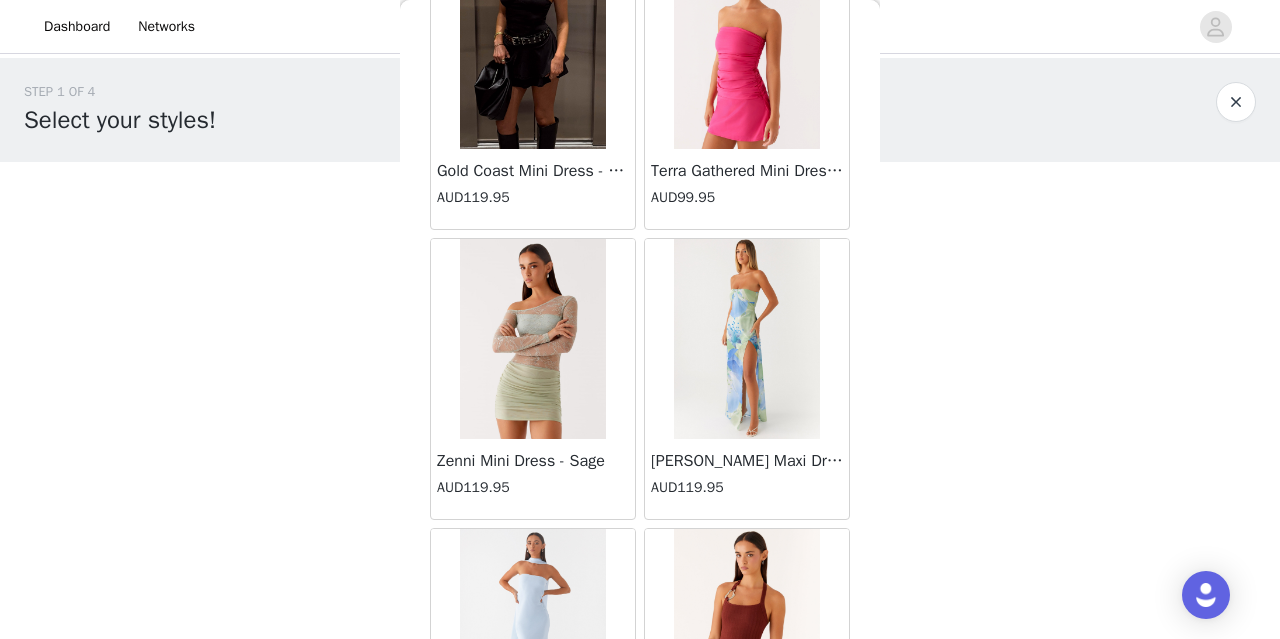 scroll, scrollTop: 45814, scrollLeft: 0, axis: vertical 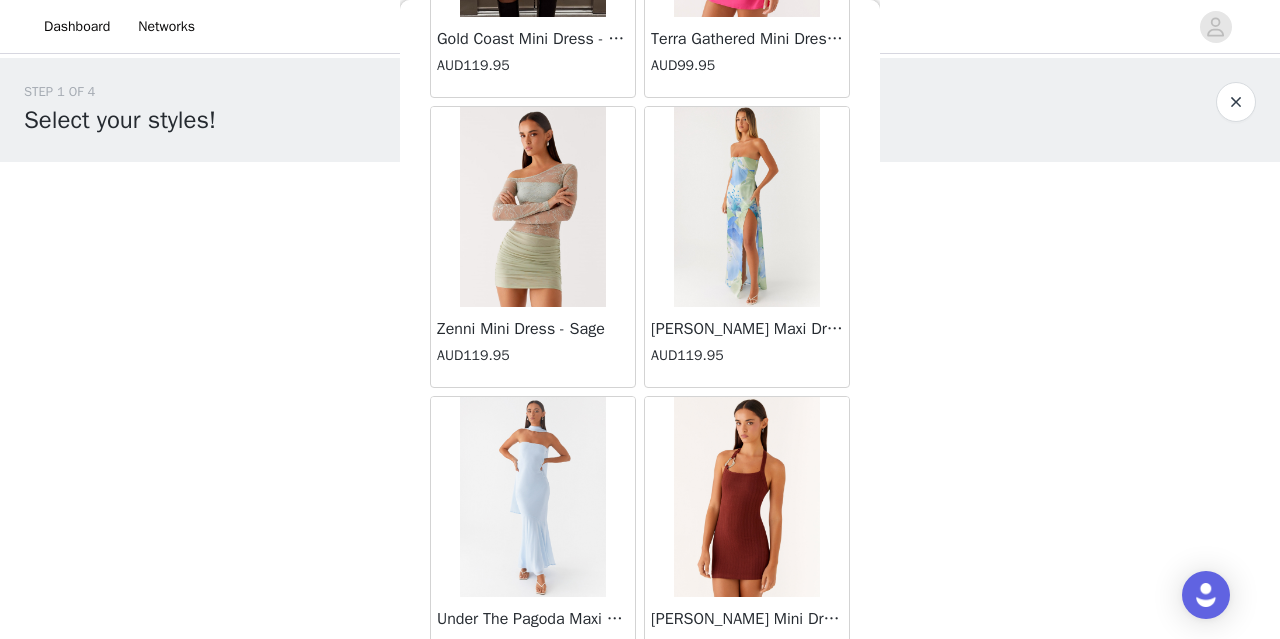 click on "Load More" at bounding box center [640, 712] 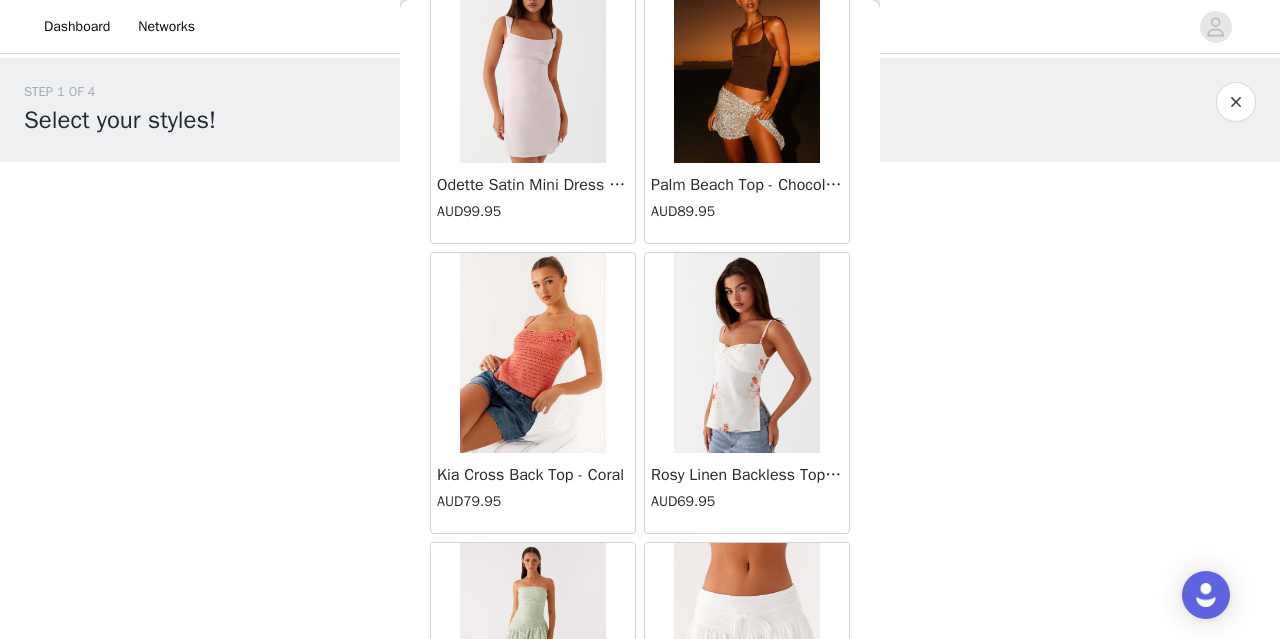 scroll, scrollTop: 48707, scrollLeft: 0, axis: vertical 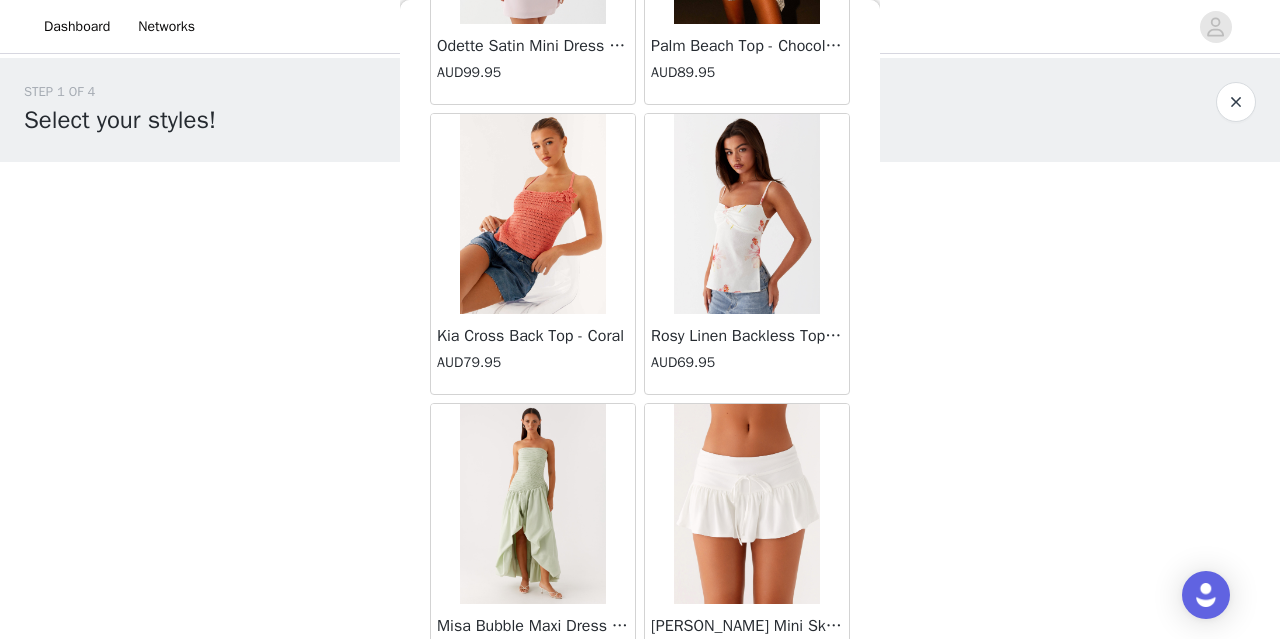 click on "Load More" at bounding box center [640, 719] 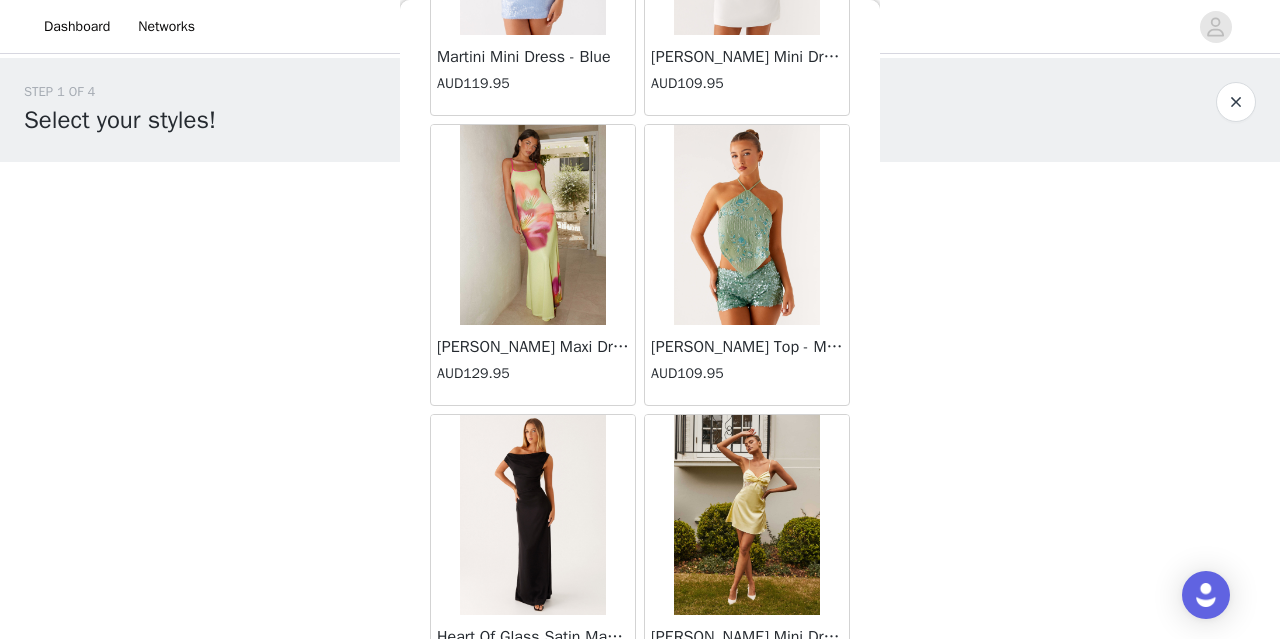 scroll, scrollTop: 51600, scrollLeft: 0, axis: vertical 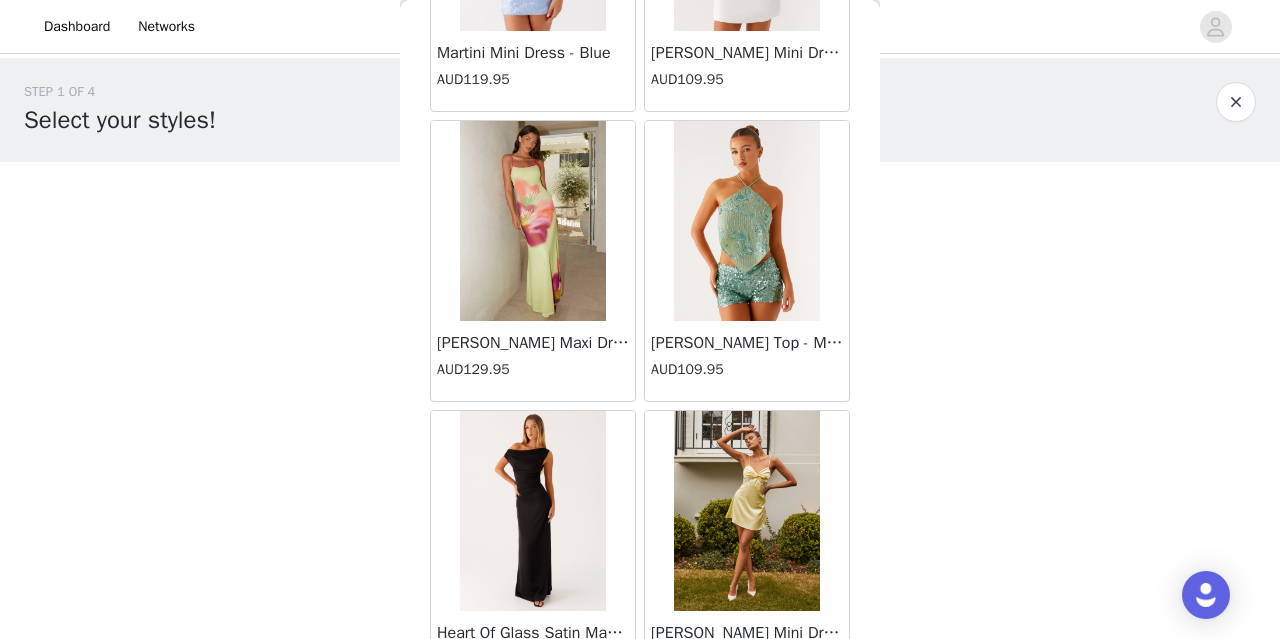 click on "Load More" at bounding box center [640, 726] 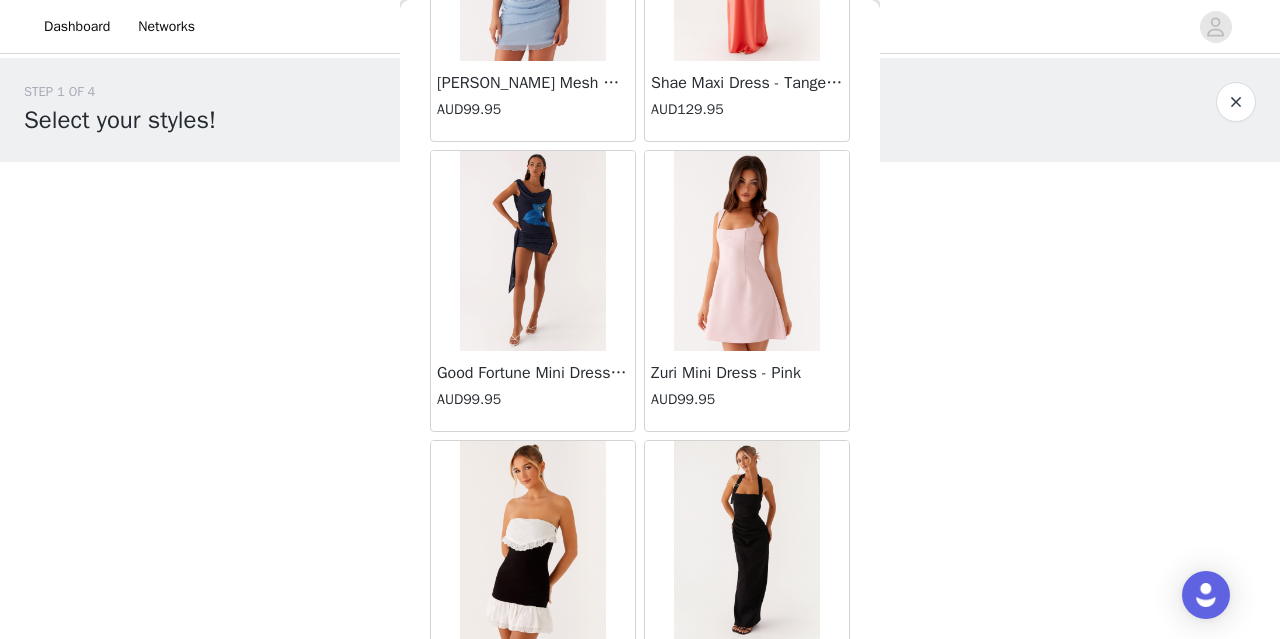 scroll, scrollTop: 54494, scrollLeft: 0, axis: vertical 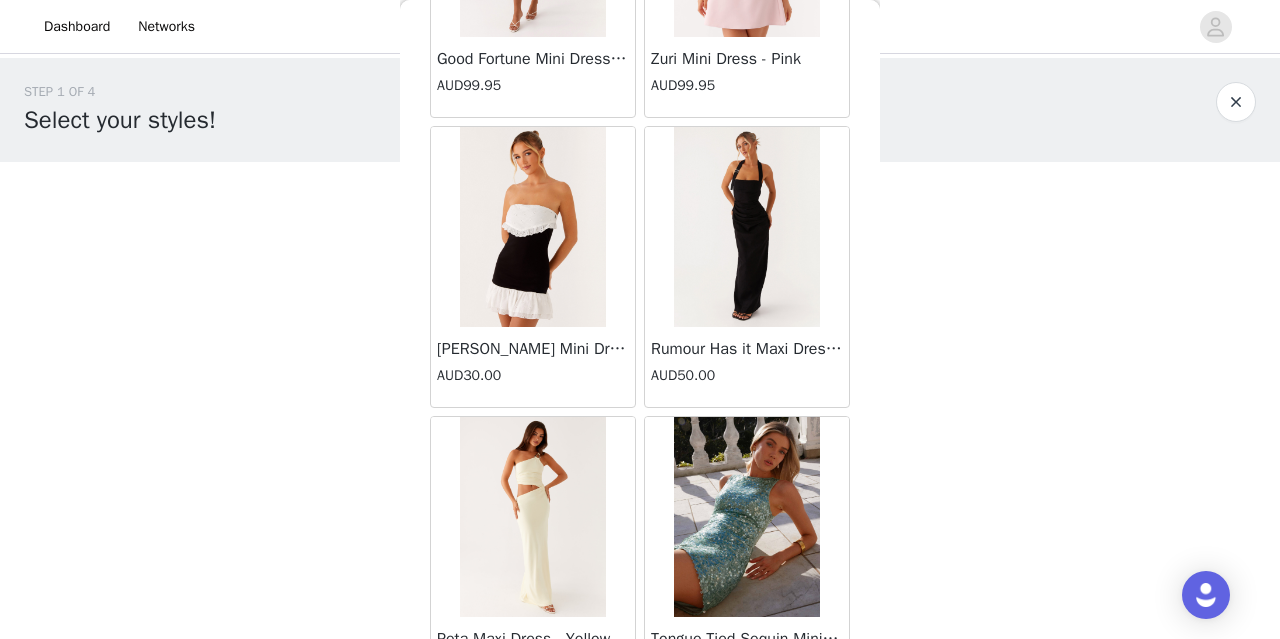 click on "Load More" at bounding box center (640, 732) 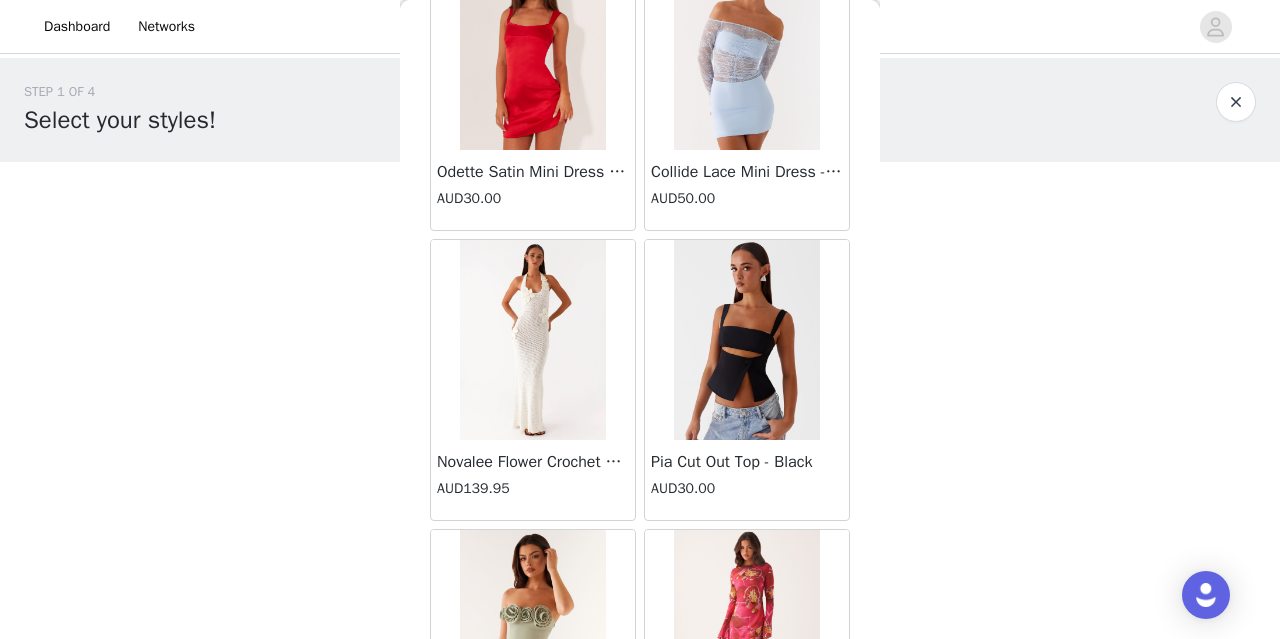 scroll, scrollTop: 57387, scrollLeft: 0, axis: vertical 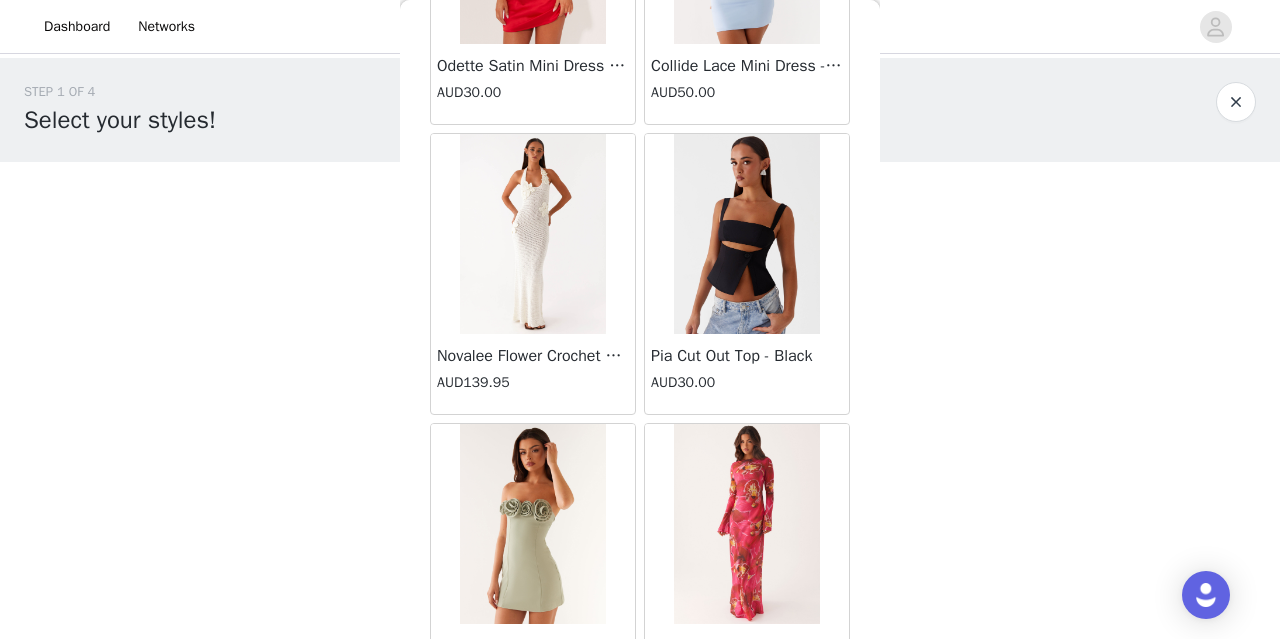 click on "Load More" at bounding box center (640, 739) 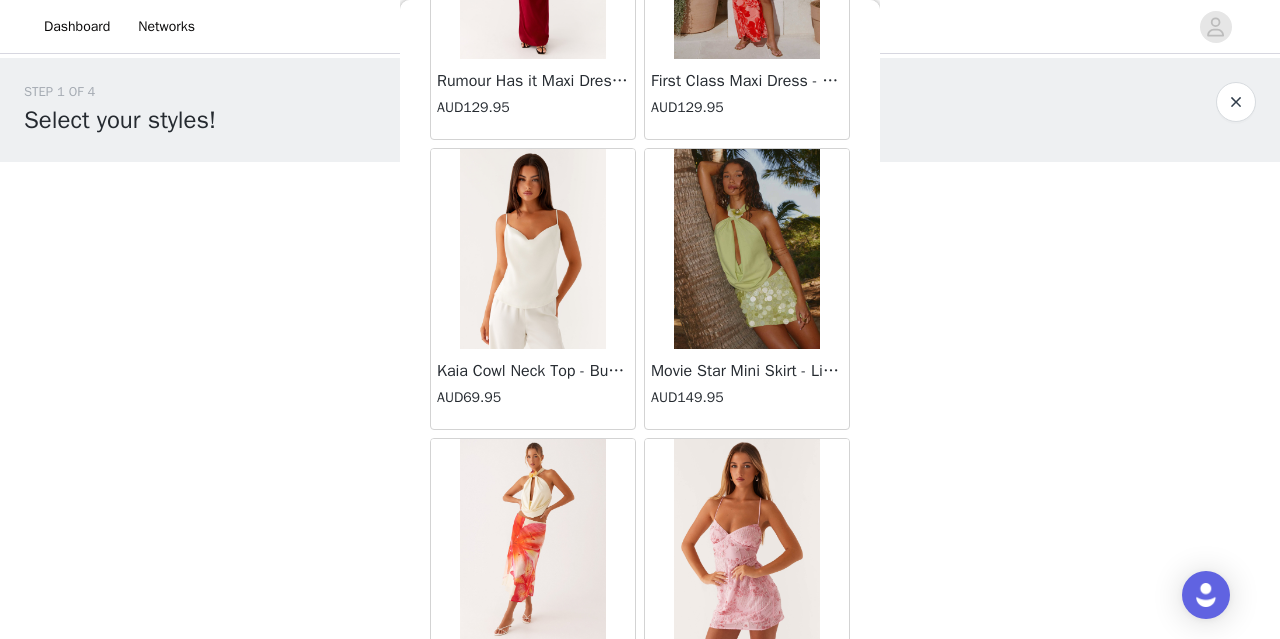 scroll, scrollTop: 60272, scrollLeft: 0, axis: vertical 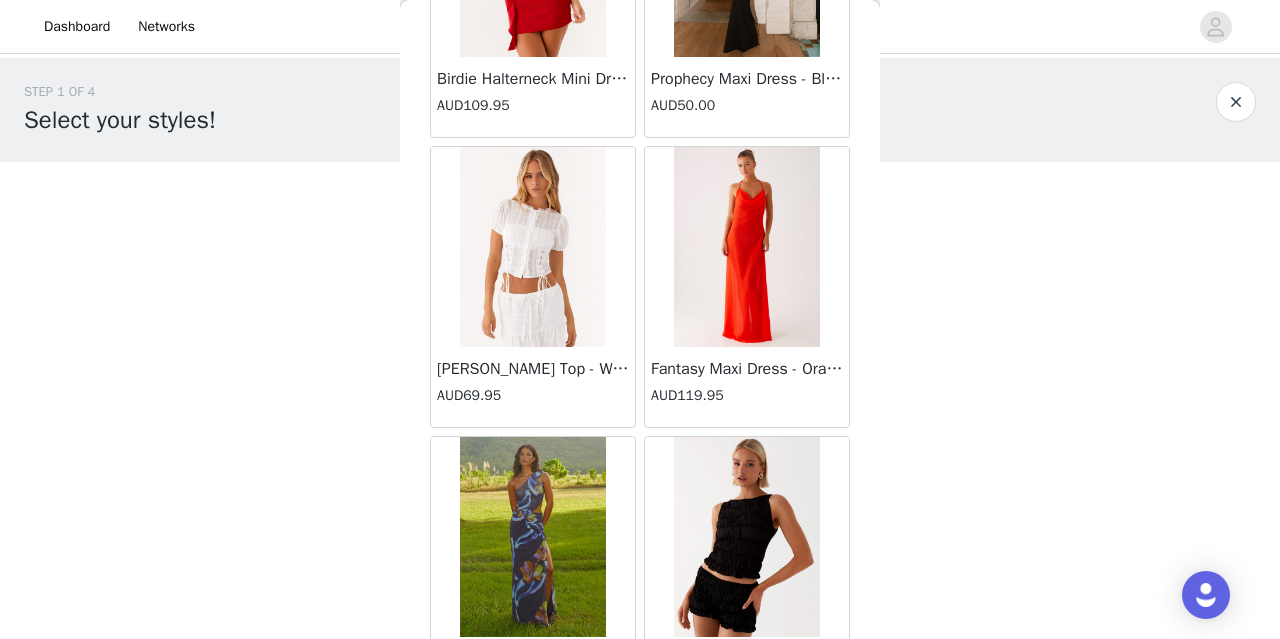 click on "Load More" at bounding box center (640, 752) 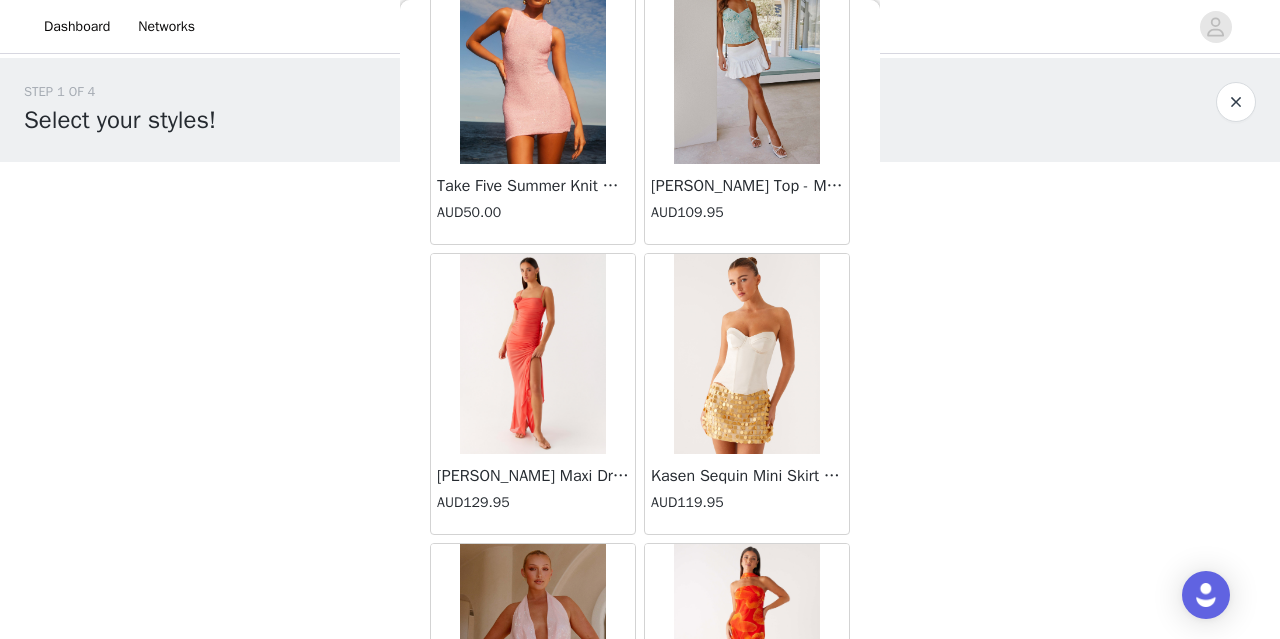 scroll, scrollTop: 66067, scrollLeft: 0, axis: vertical 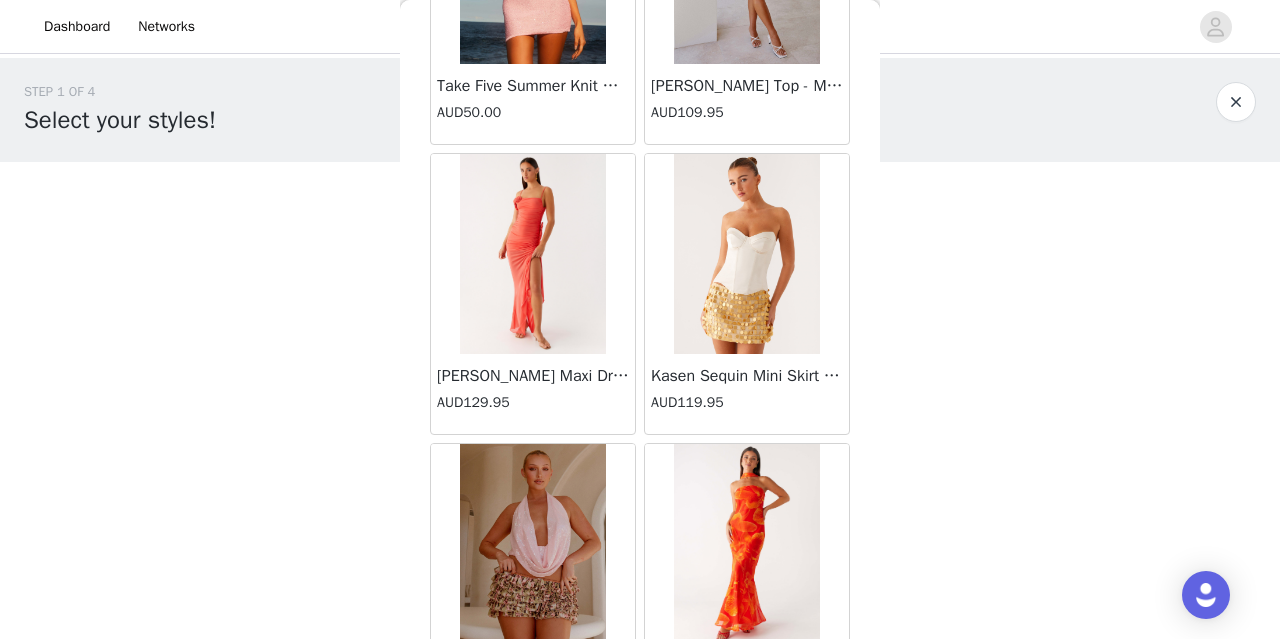 click on "Load More" at bounding box center [640, 759] 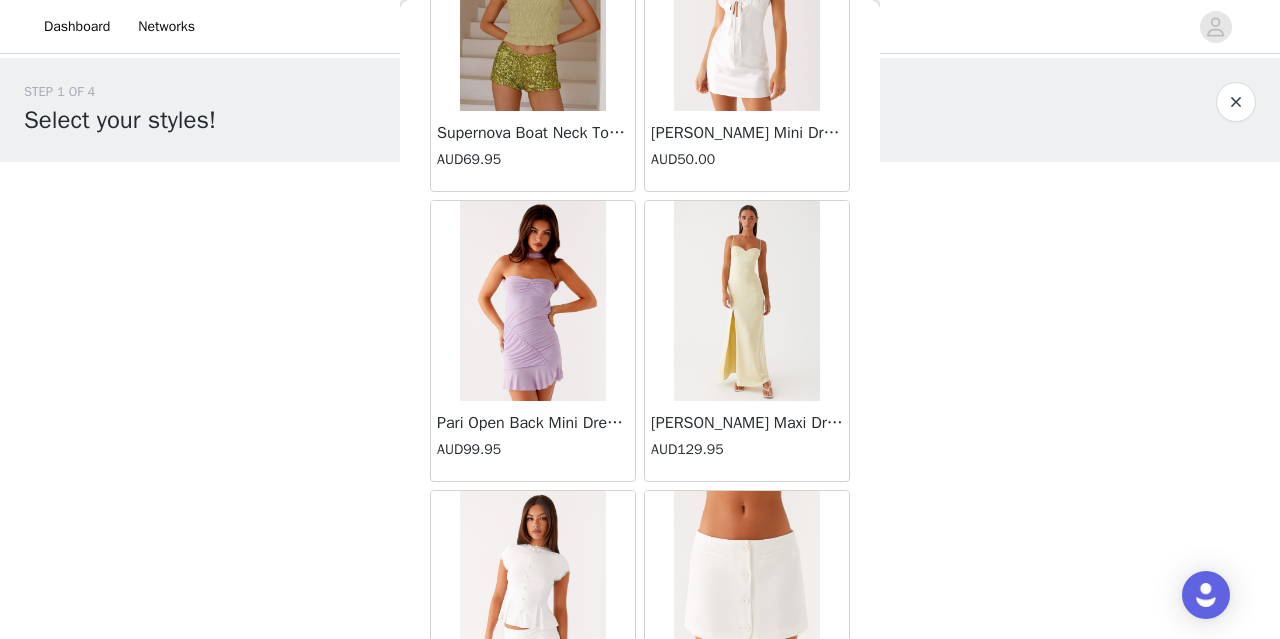 scroll, scrollTop: 68960, scrollLeft: 0, axis: vertical 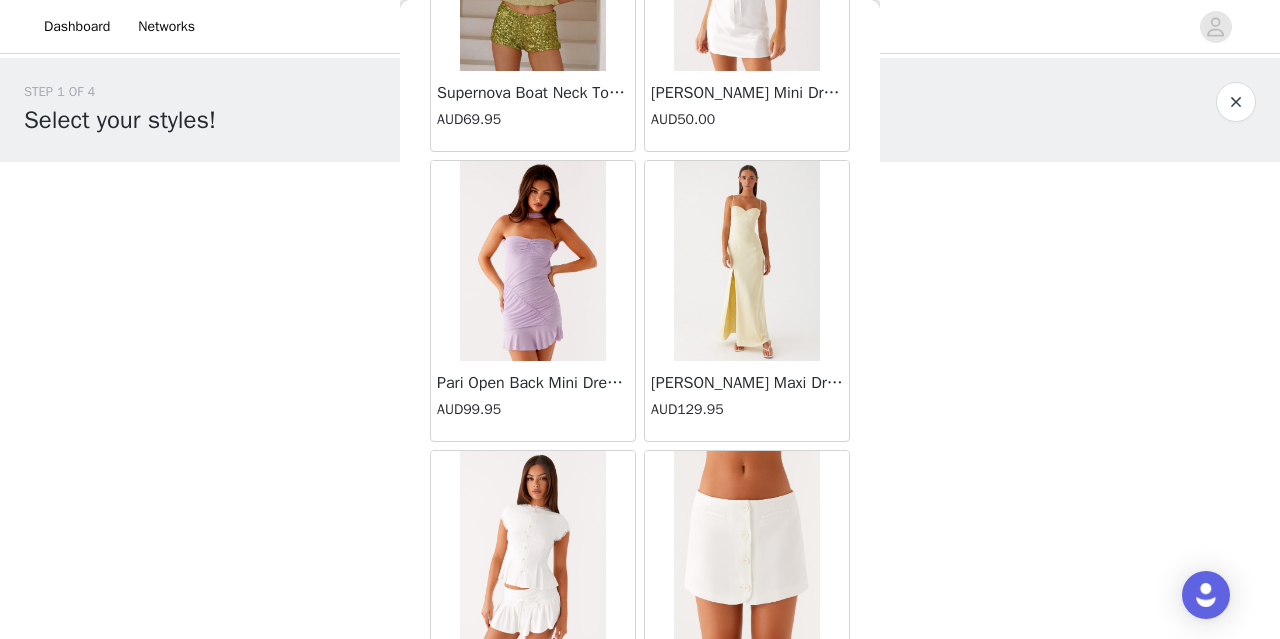 click on "Load More" at bounding box center (640, 766) 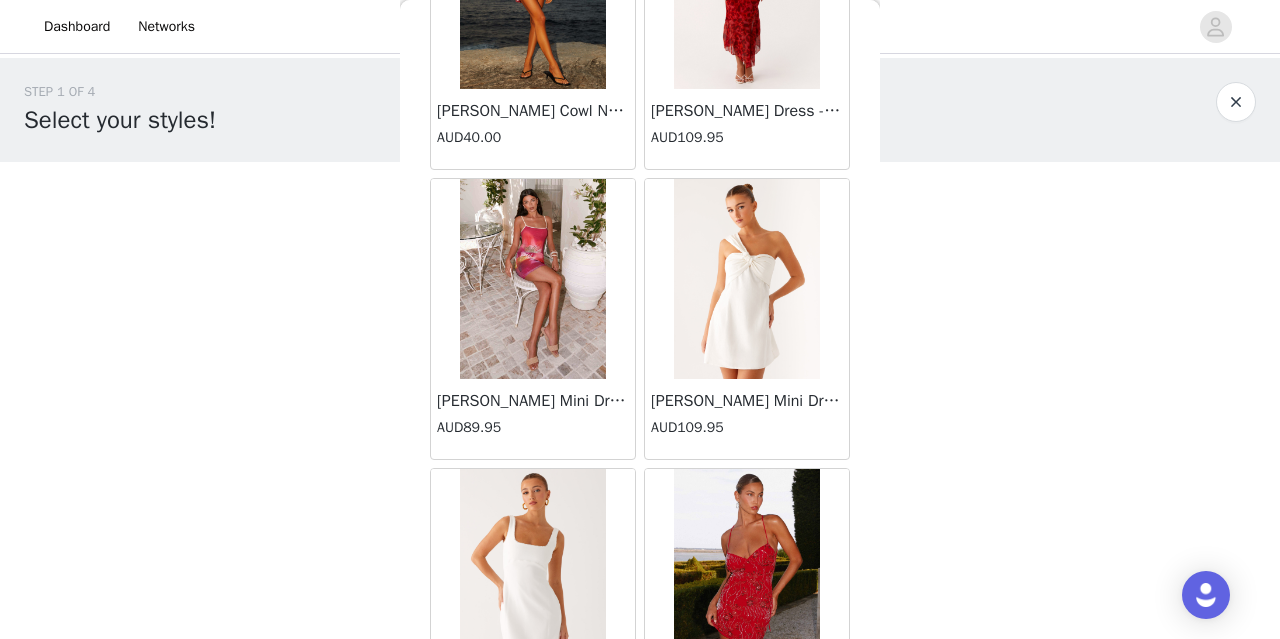 scroll, scrollTop: 71854, scrollLeft: 0, axis: vertical 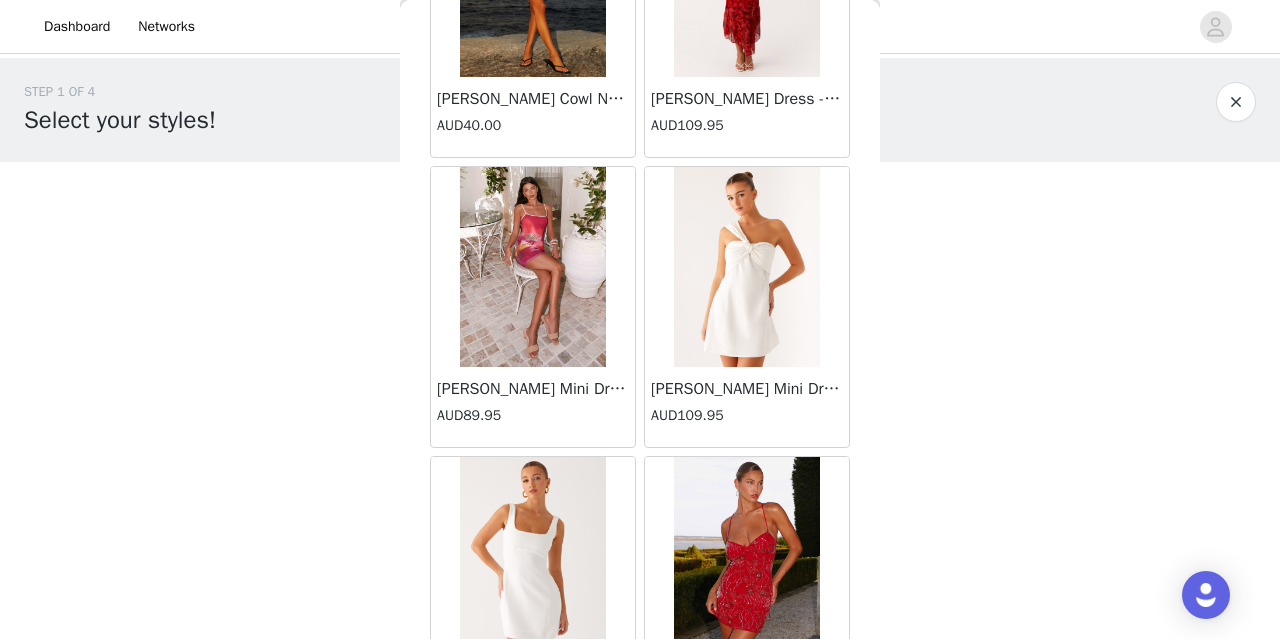 click on "Load More" at bounding box center (640, 772) 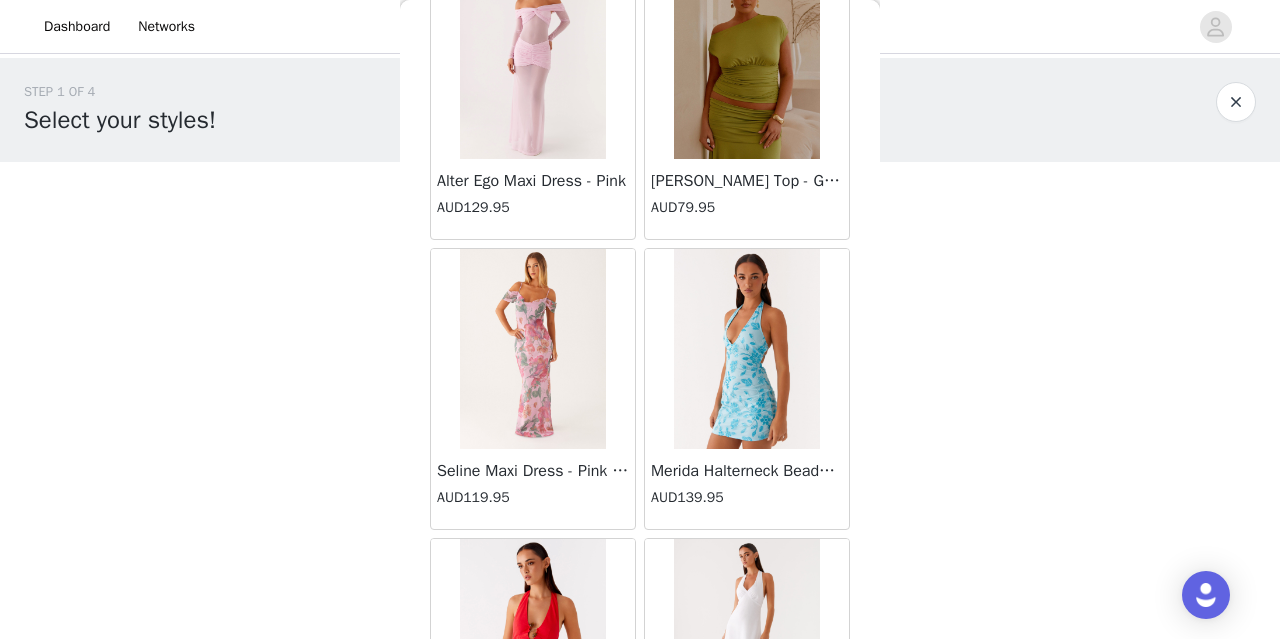 scroll, scrollTop: 74747, scrollLeft: 0, axis: vertical 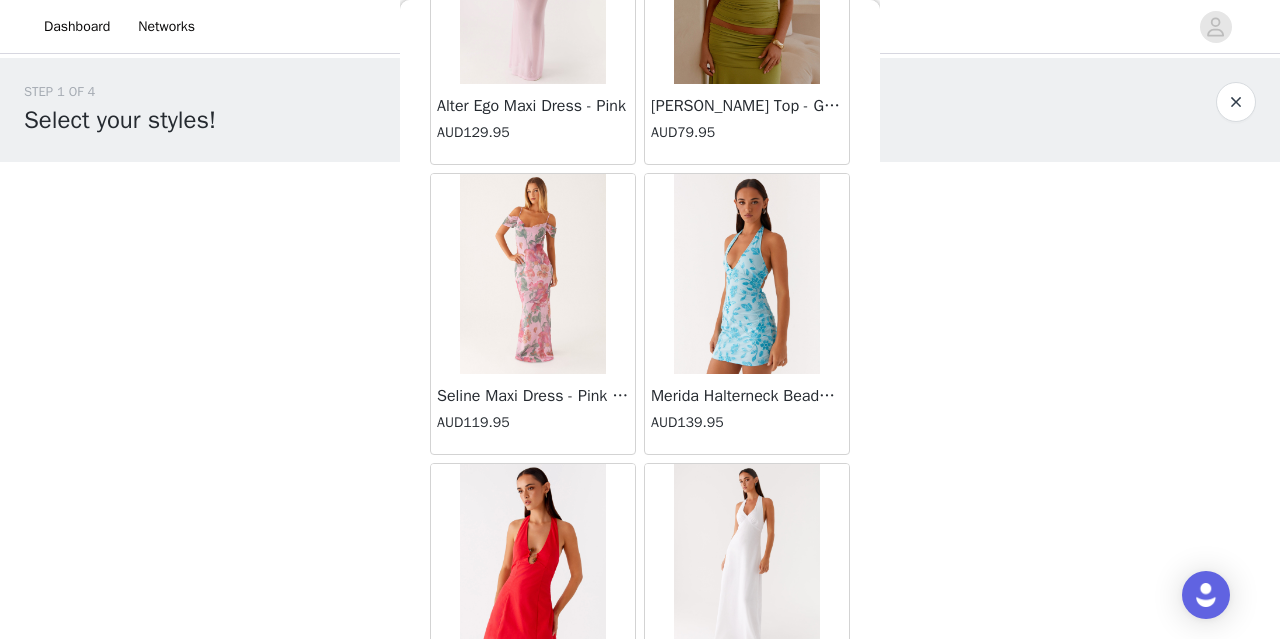 click on "Load More" at bounding box center [640, 779] 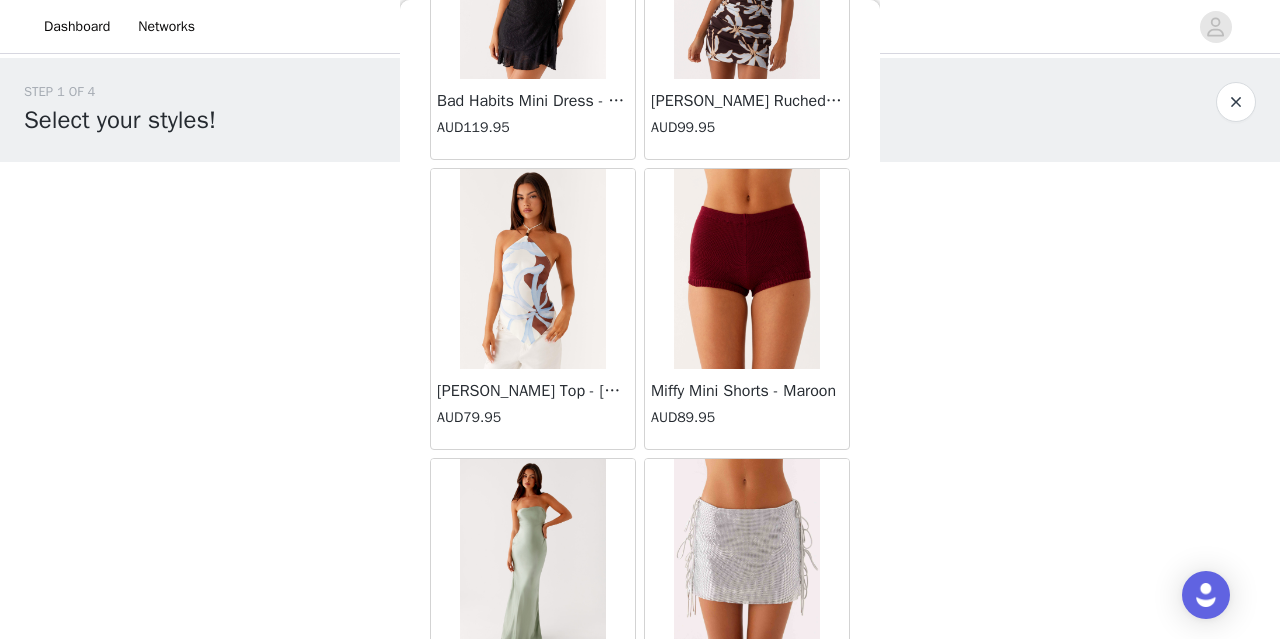 scroll, scrollTop: 77640, scrollLeft: 0, axis: vertical 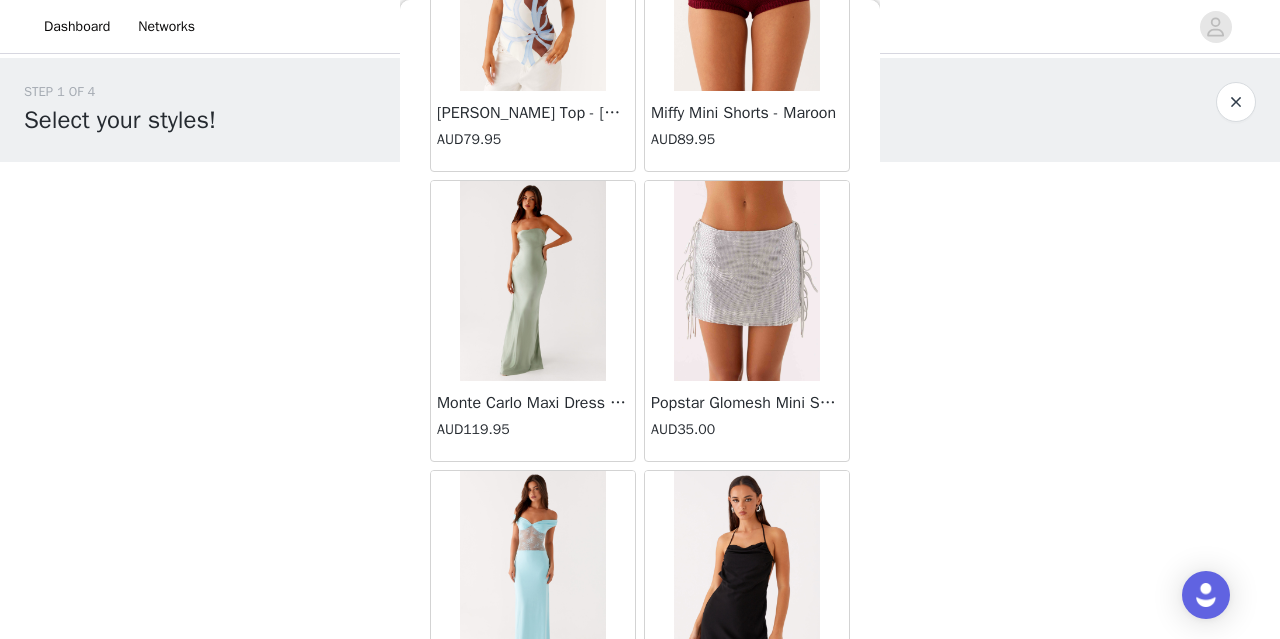click on "Load More" at bounding box center (640, 786) 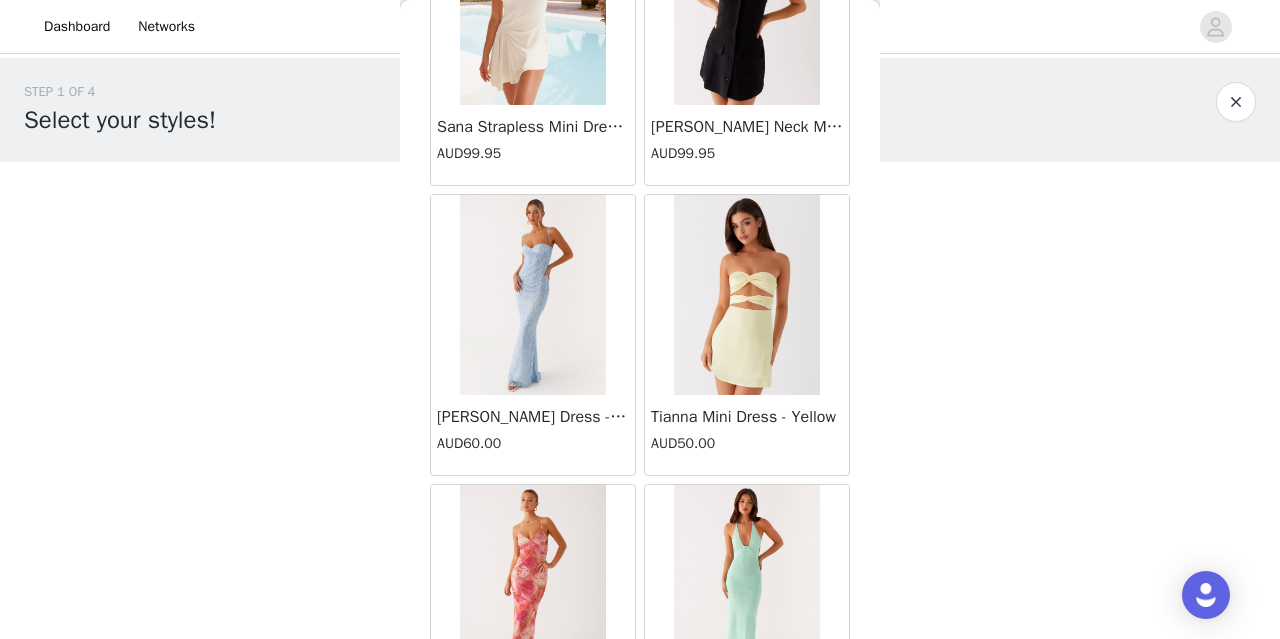 scroll, scrollTop: 80534, scrollLeft: 0, axis: vertical 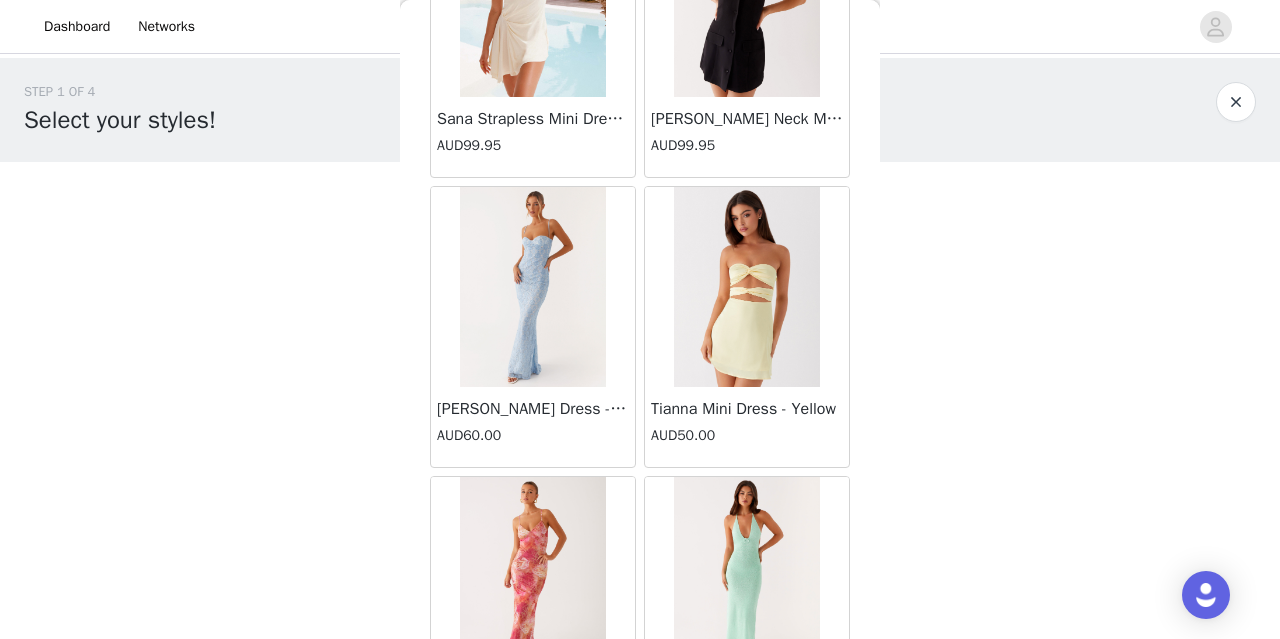 click on "Load More" at bounding box center [640, 792] 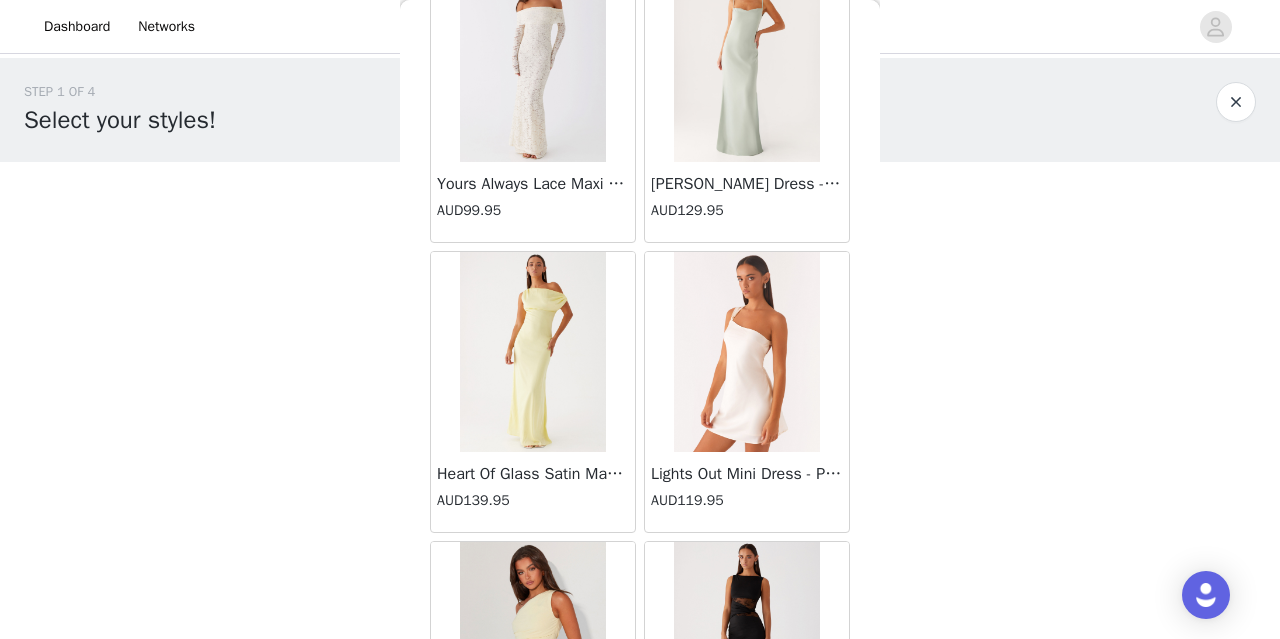 scroll, scrollTop: 83427, scrollLeft: 0, axis: vertical 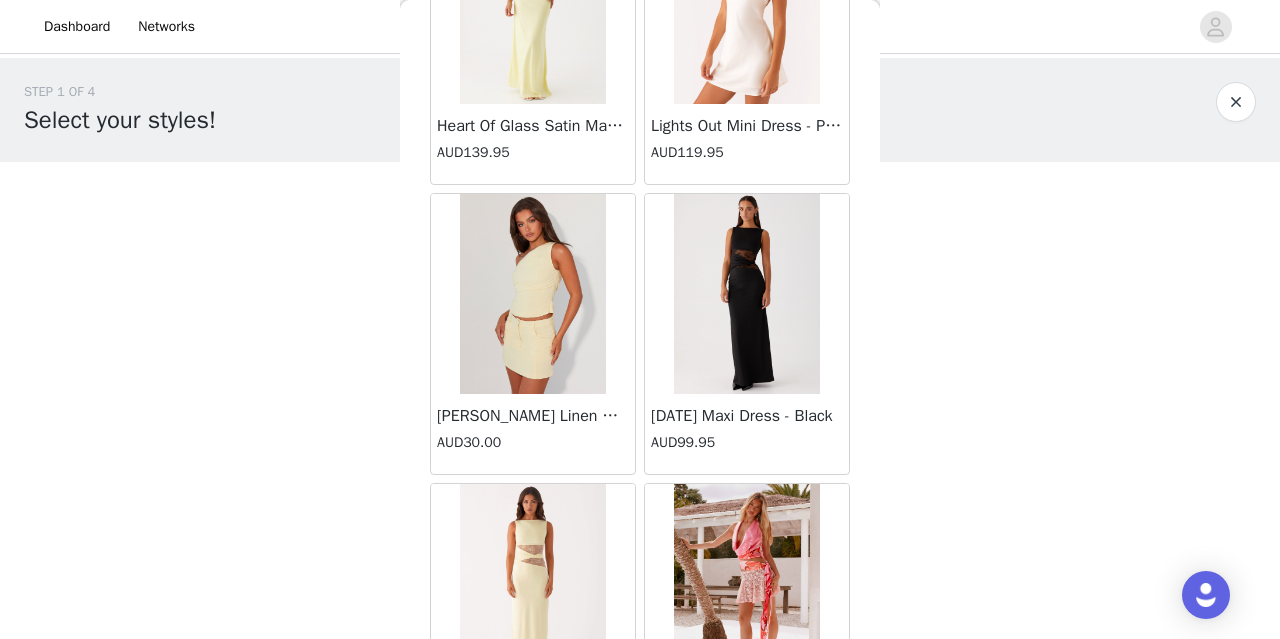 click on "Load More" at bounding box center [640, 799] 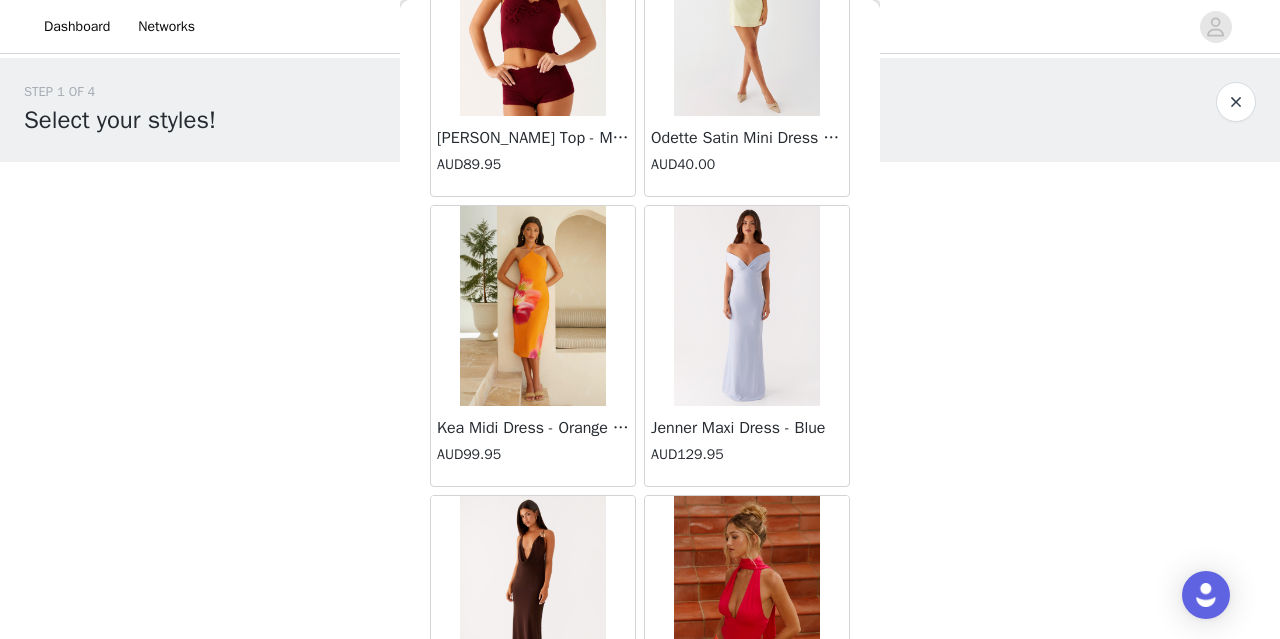 scroll, scrollTop: 86320, scrollLeft: 0, axis: vertical 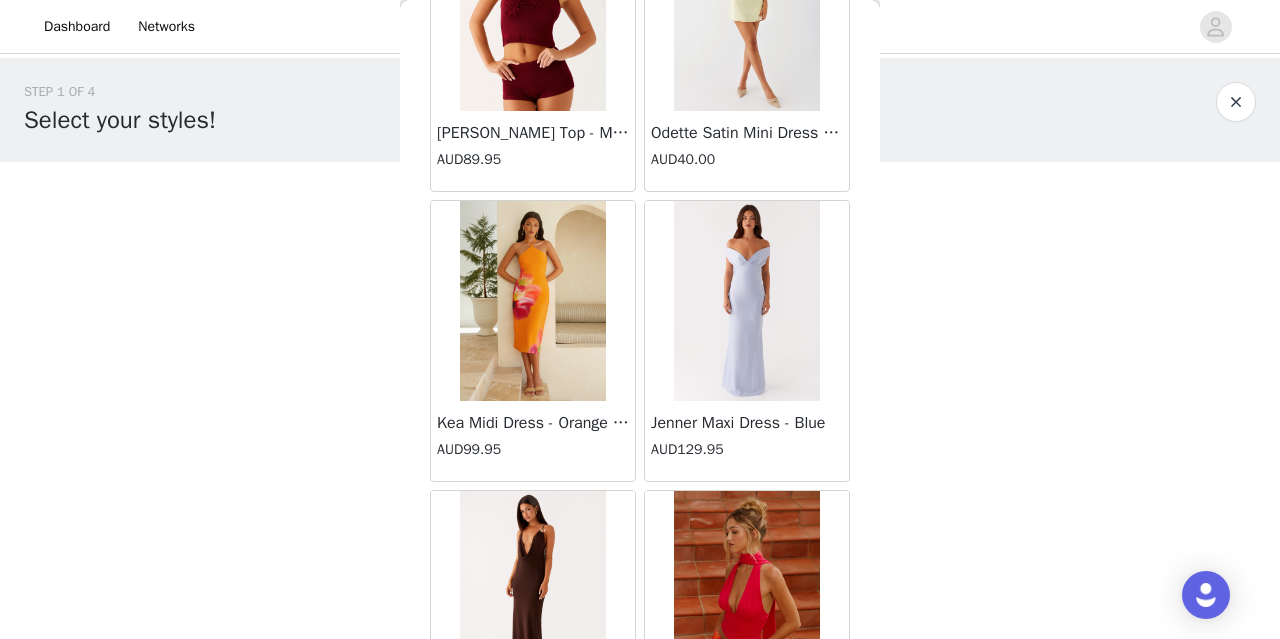 click on "Load More" at bounding box center [640, 806] 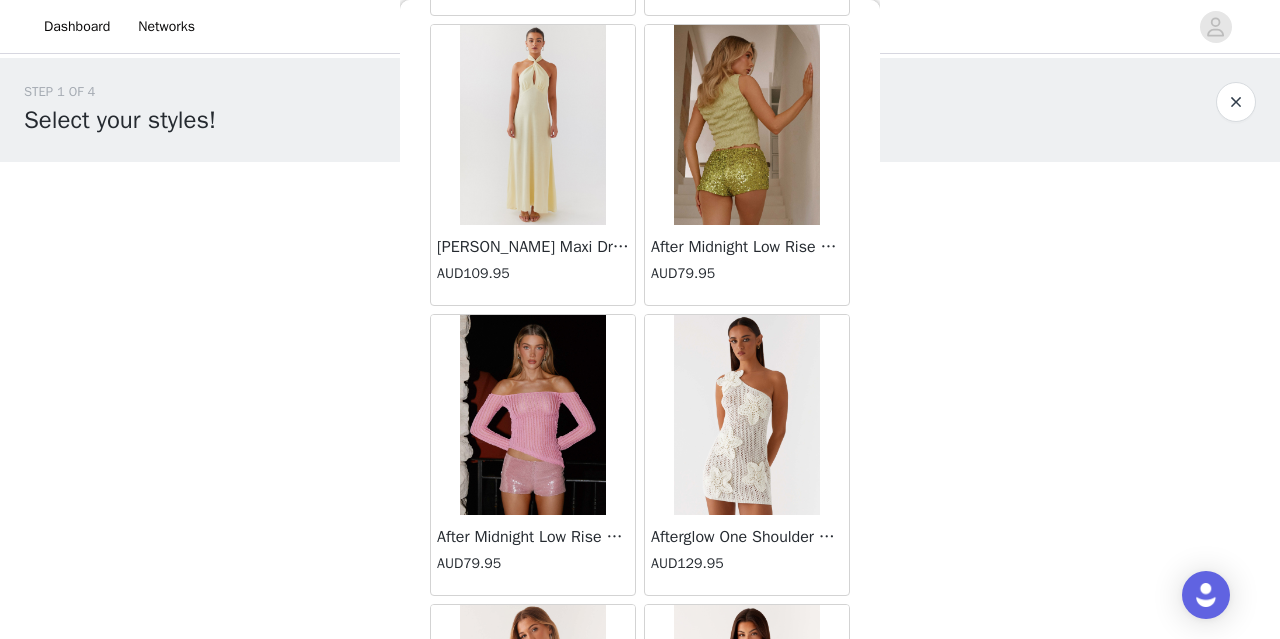 scroll, scrollTop: 89214, scrollLeft: 0, axis: vertical 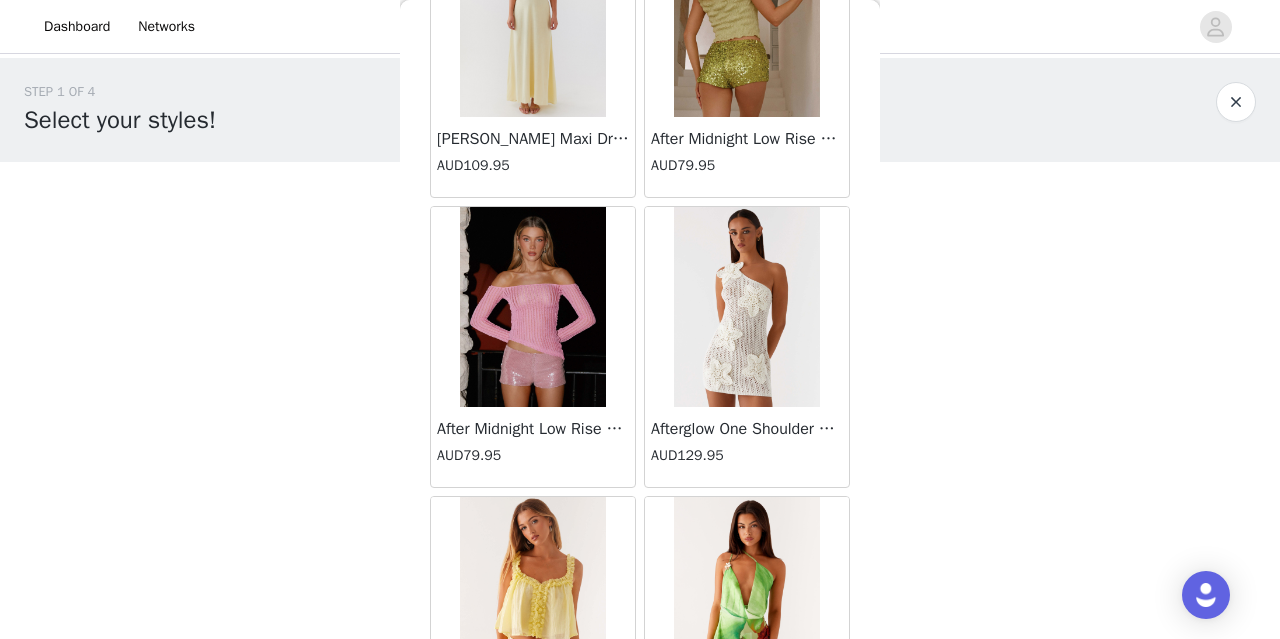 click on "Load More" at bounding box center [640, 812] 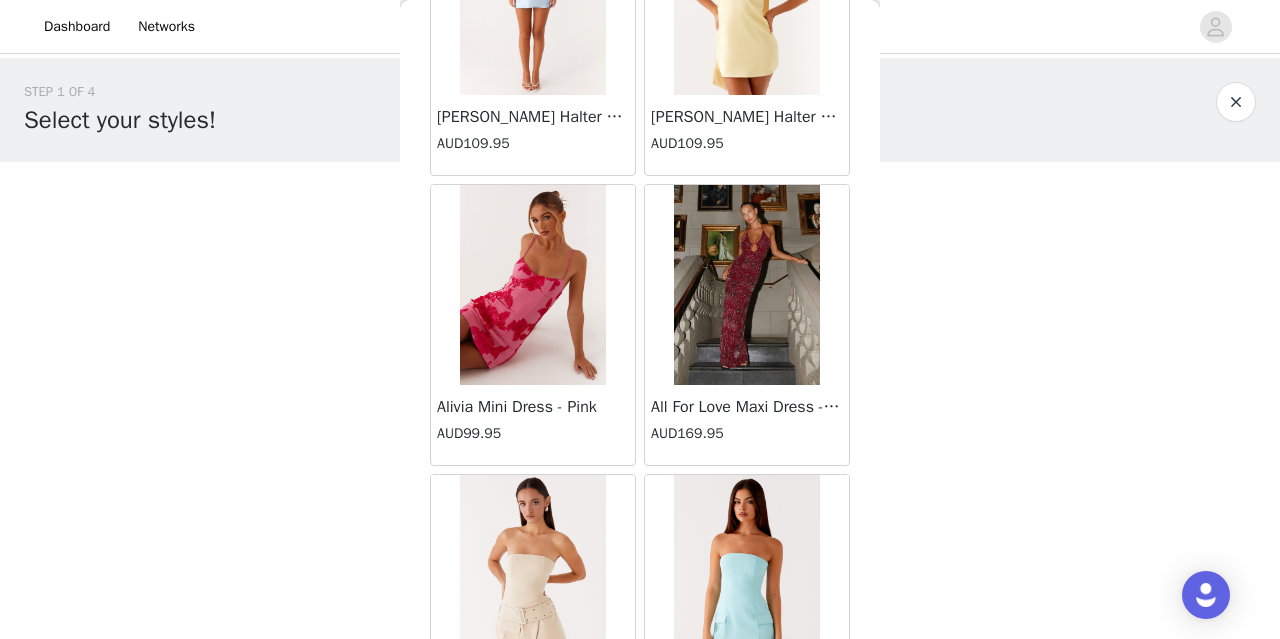 scroll, scrollTop: 92107, scrollLeft: 0, axis: vertical 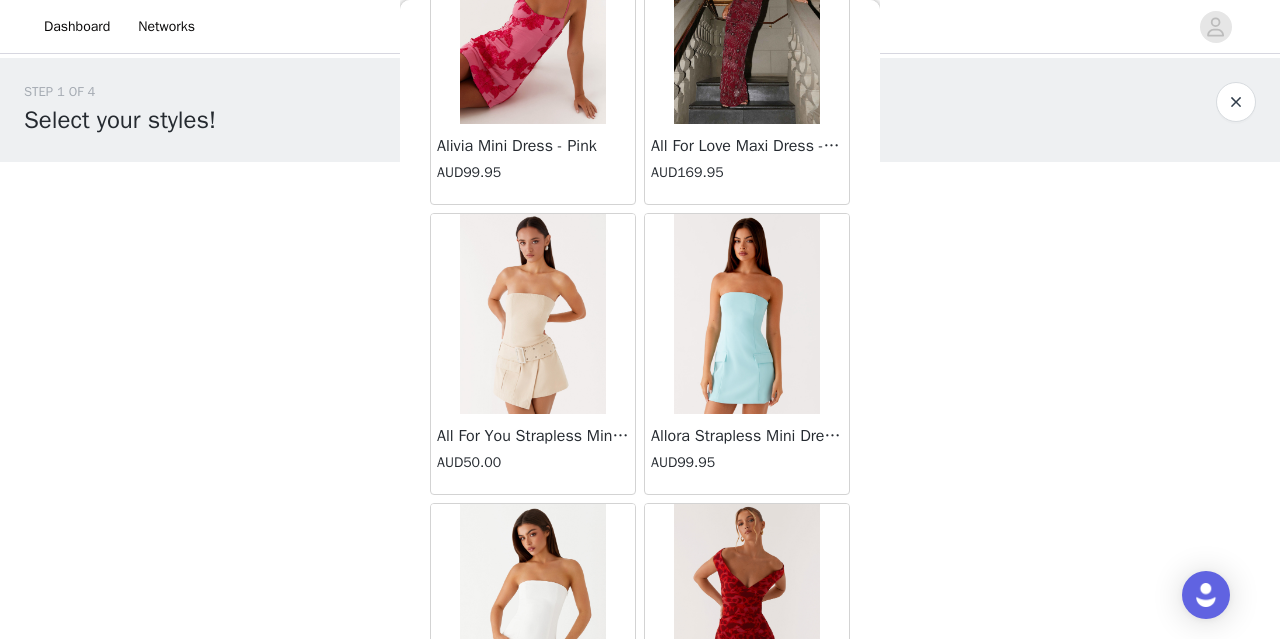click on "Load More" at bounding box center (640, 819) 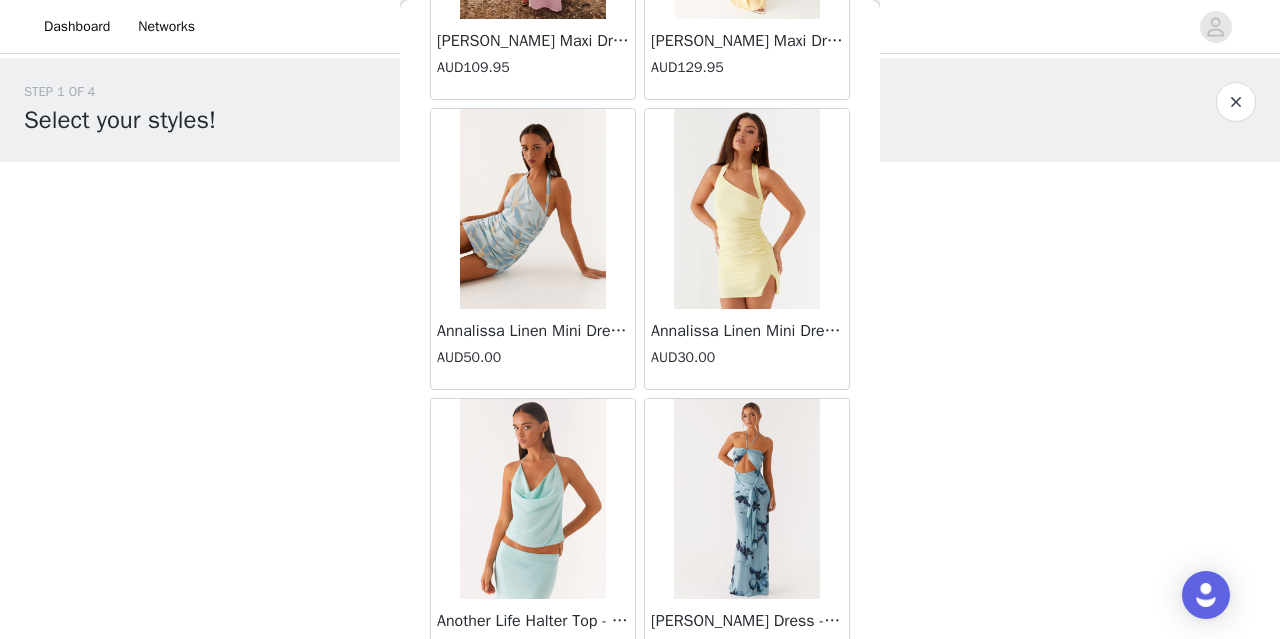 scroll, scrollTop: 95000, scrollLeft: 0, axis: vertical 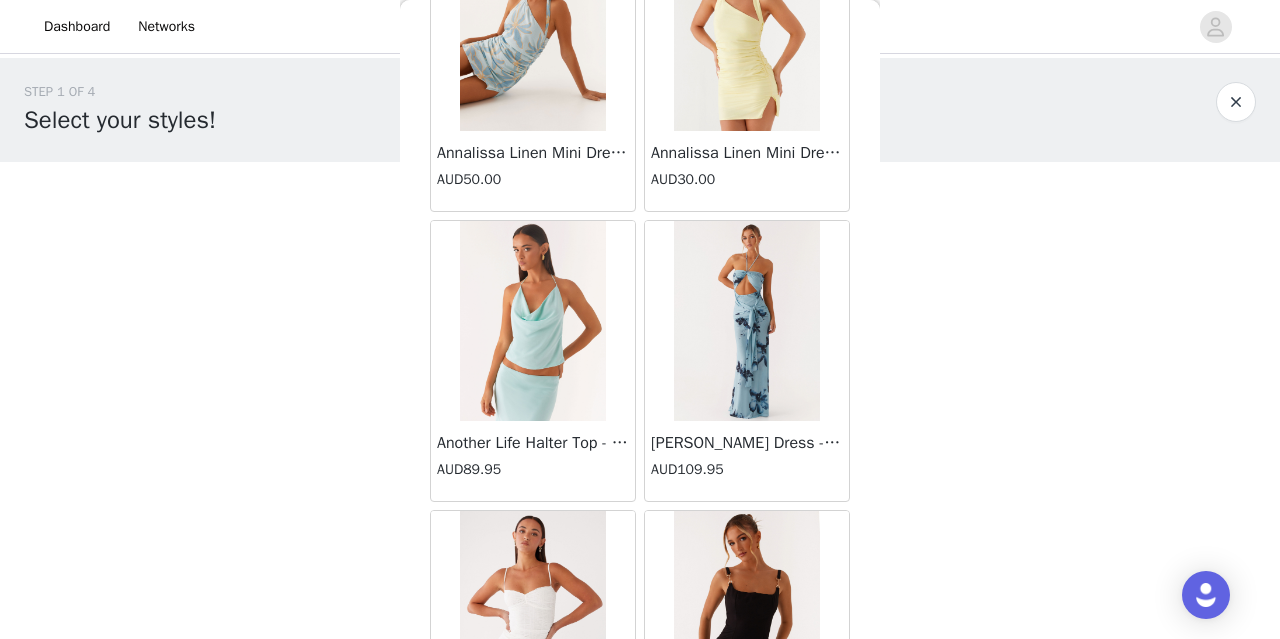 click on "Load More" at bounding box center (640, 826) 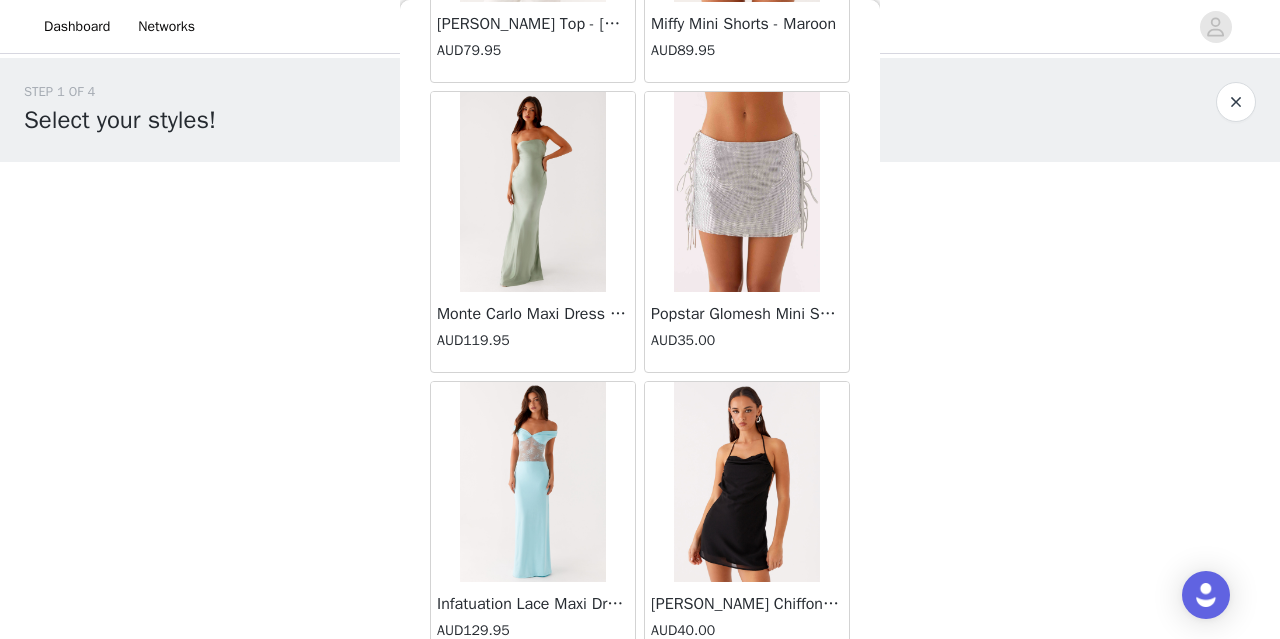 scroll, scrollTop: 77699, scrollLeft: 0, axis: vertical 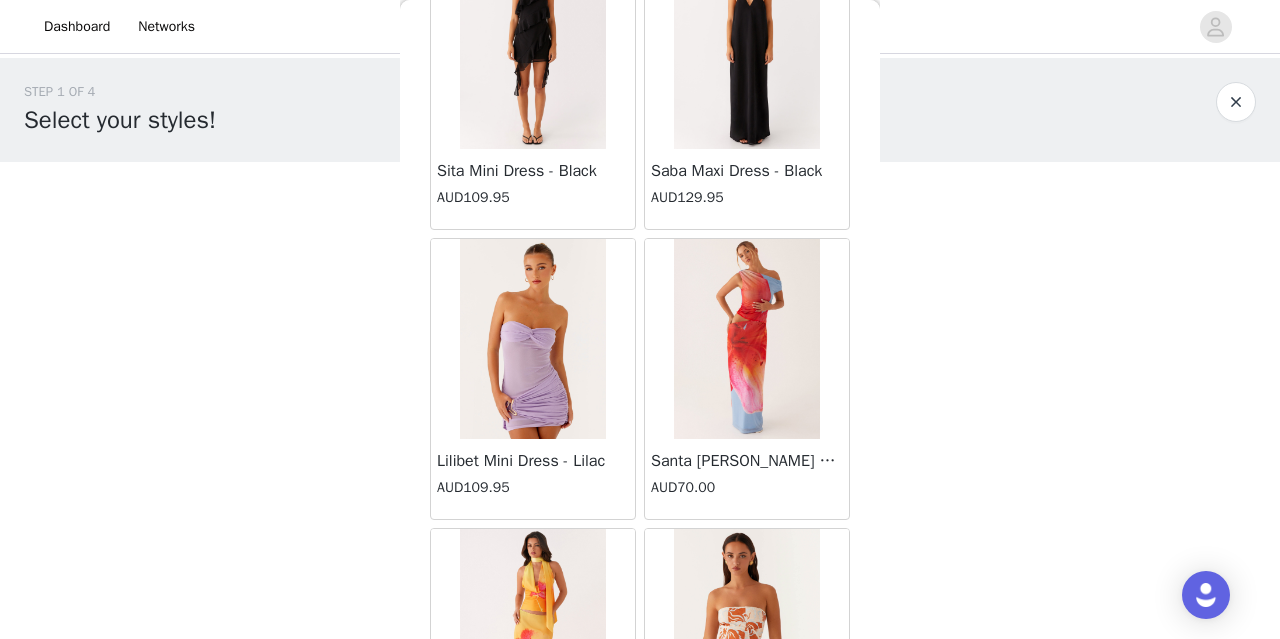 click at bounding box center [746, 339] 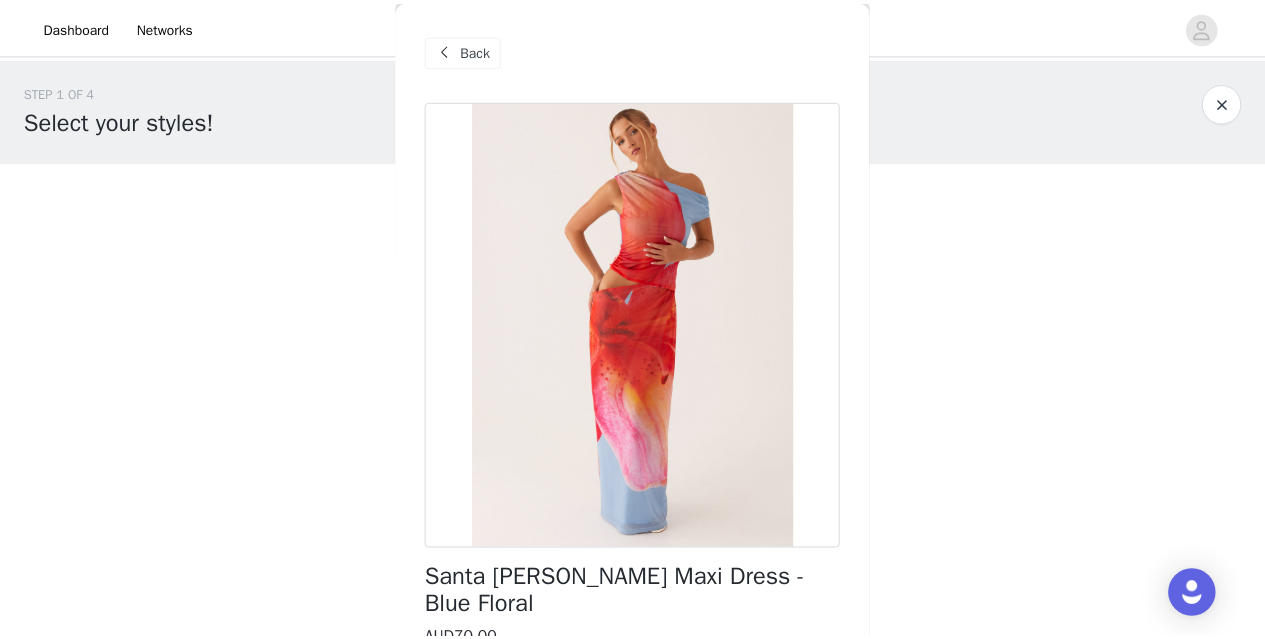 scroll, scrollTop: 326, scrollLeft: 0, axis: vertical 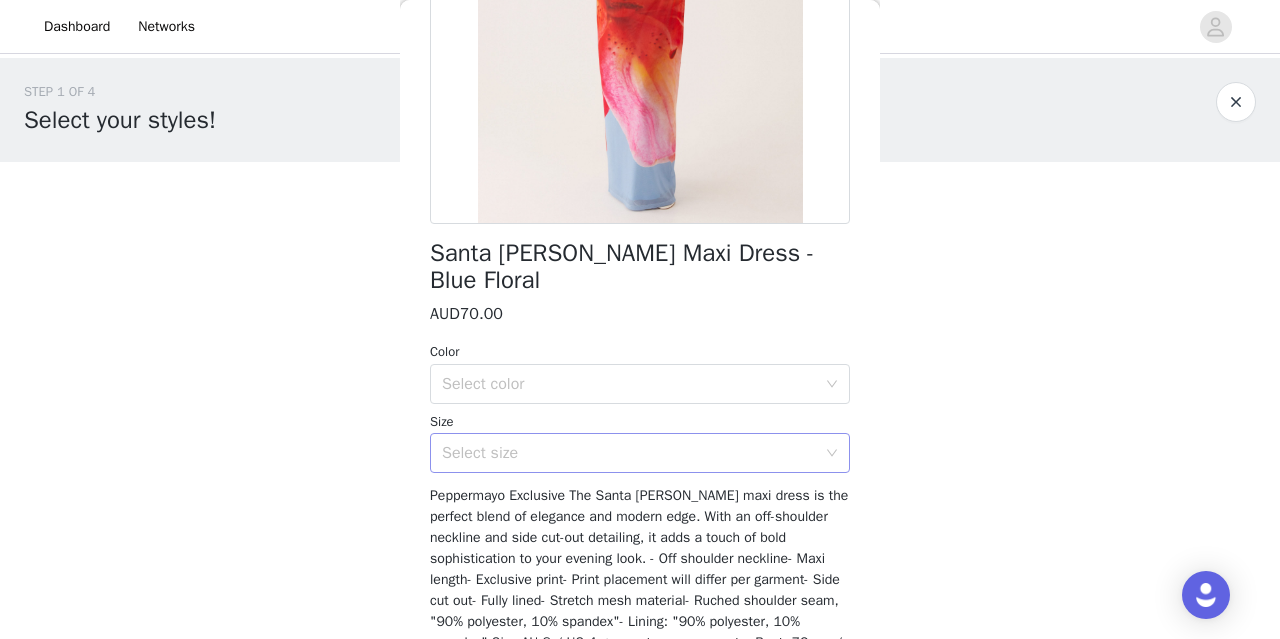 click on "Select size" at bounding box center [629, 453] 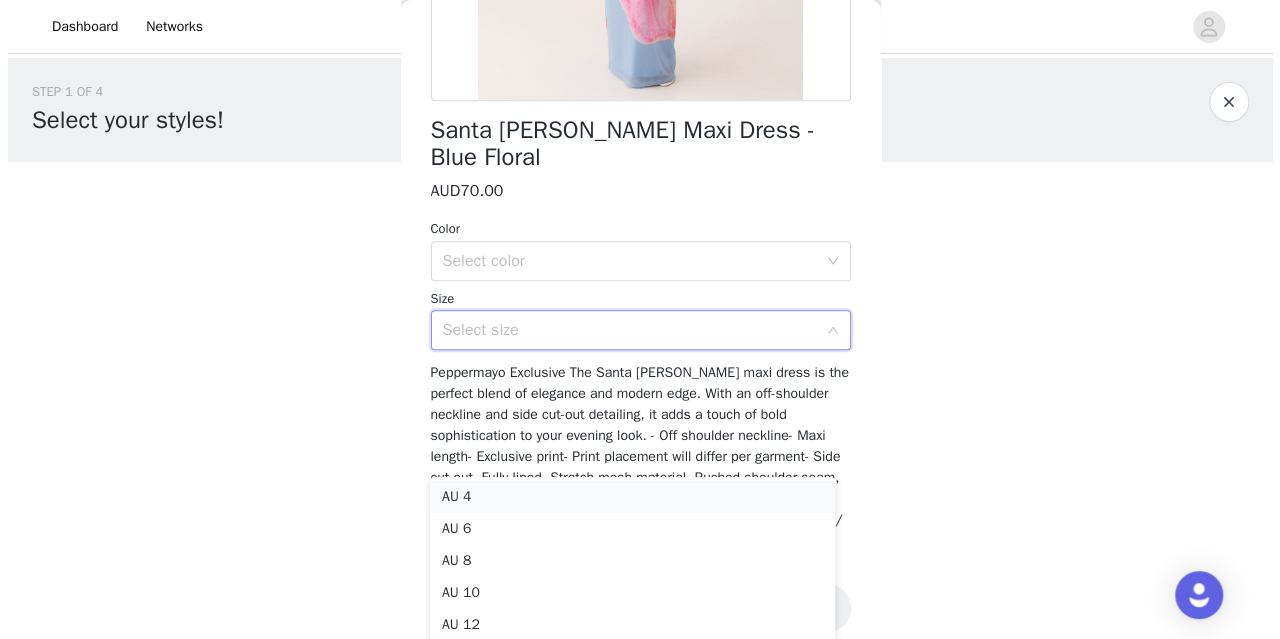 scroll, scrollTop: 450, scrollLeft: 0, axis: vertical 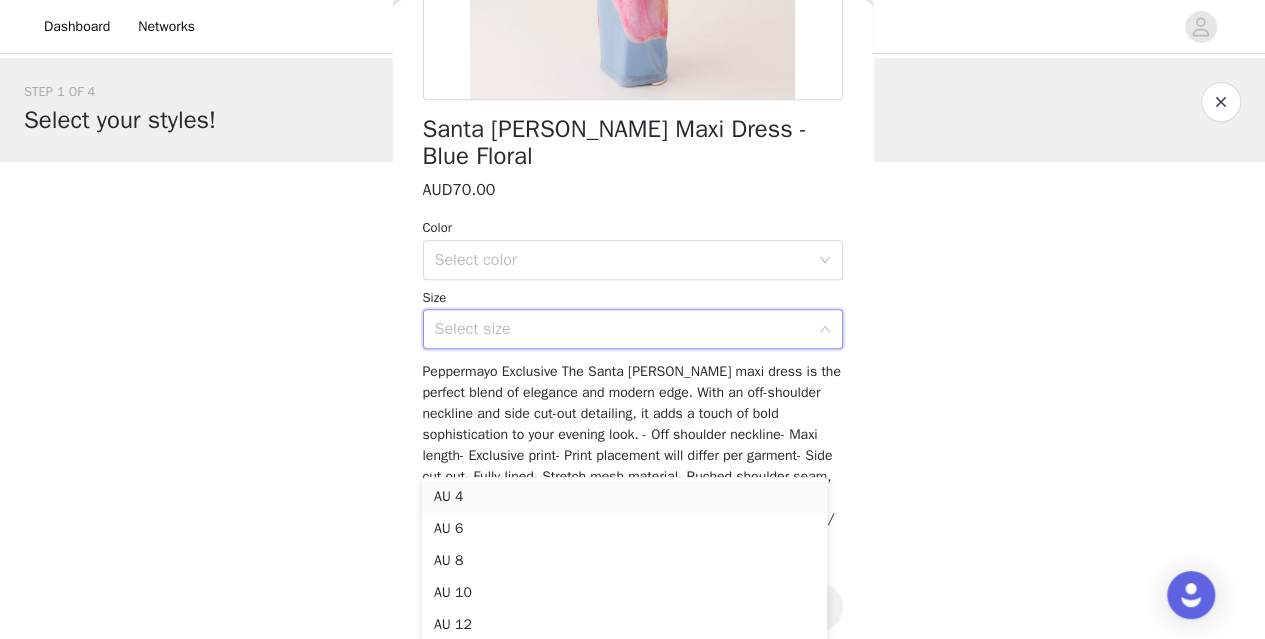click on "AU 4" at bounding box center [624, 497] 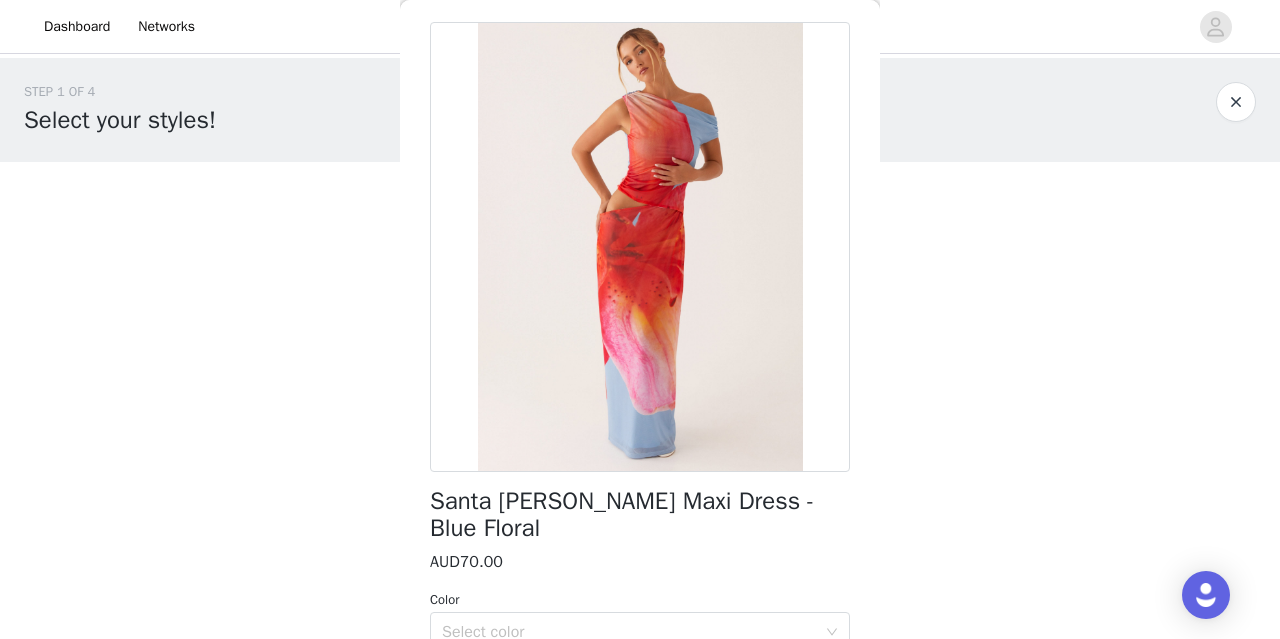 scroll, scrollTop: 0, scrollLeft: 0, axis: both 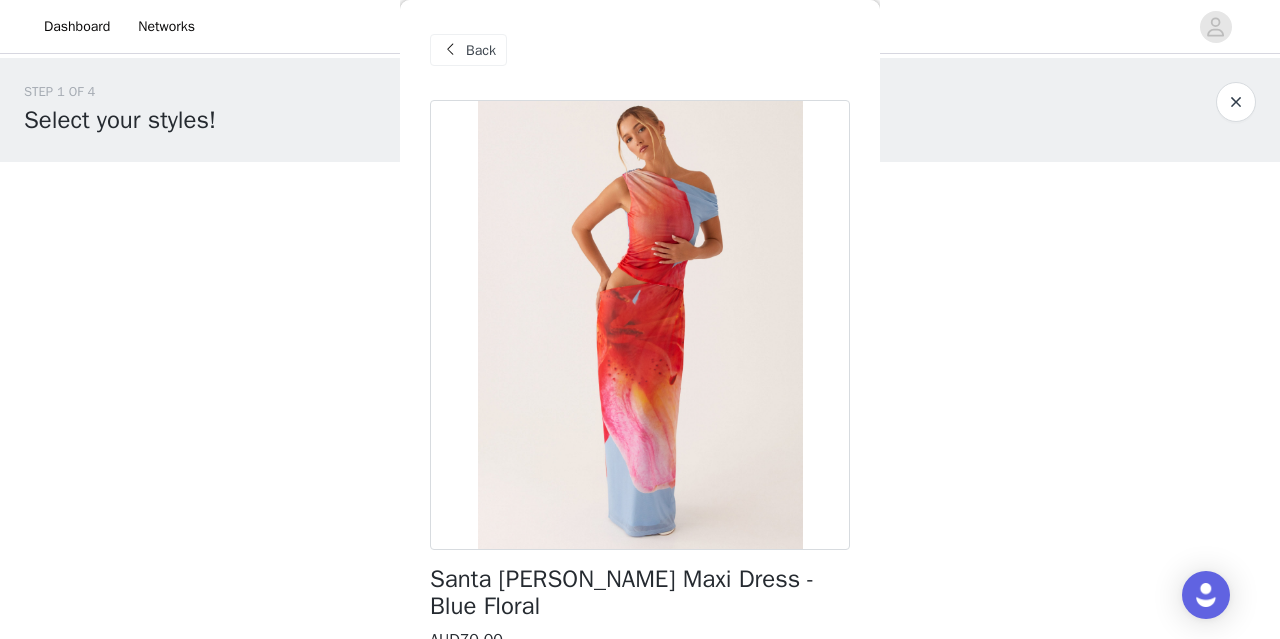 click on "Back" at bounding box center [640, 50] 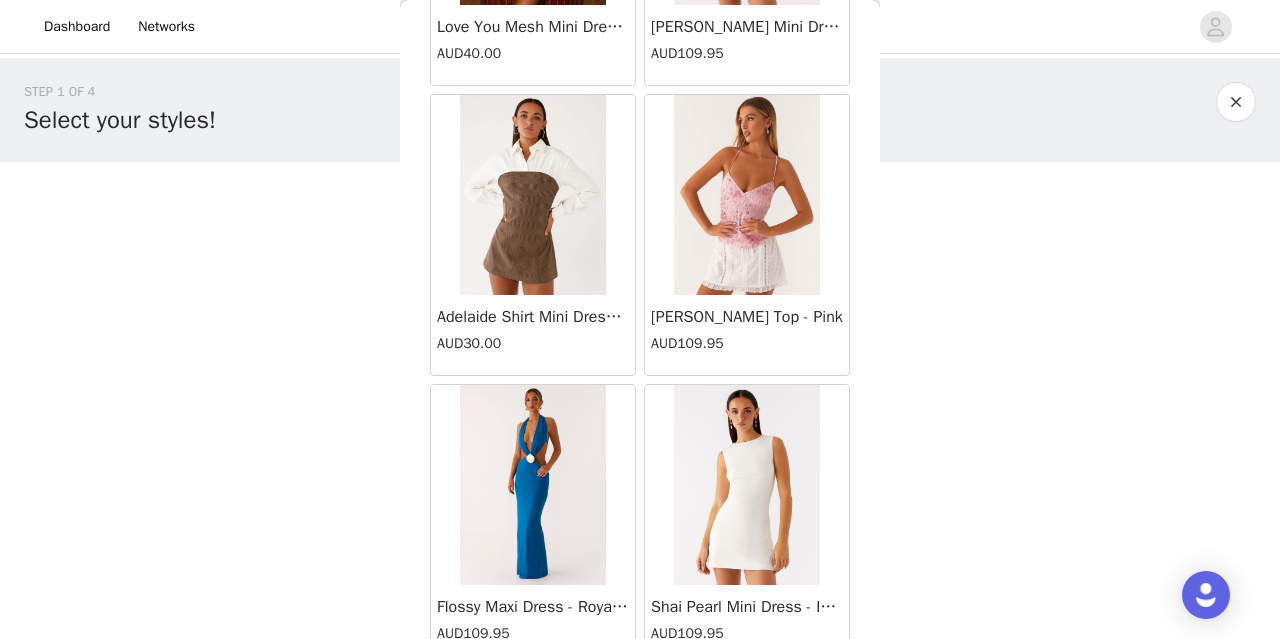 scroll, scrollTop: 30745, scrollLeft: 0, axis: vertical 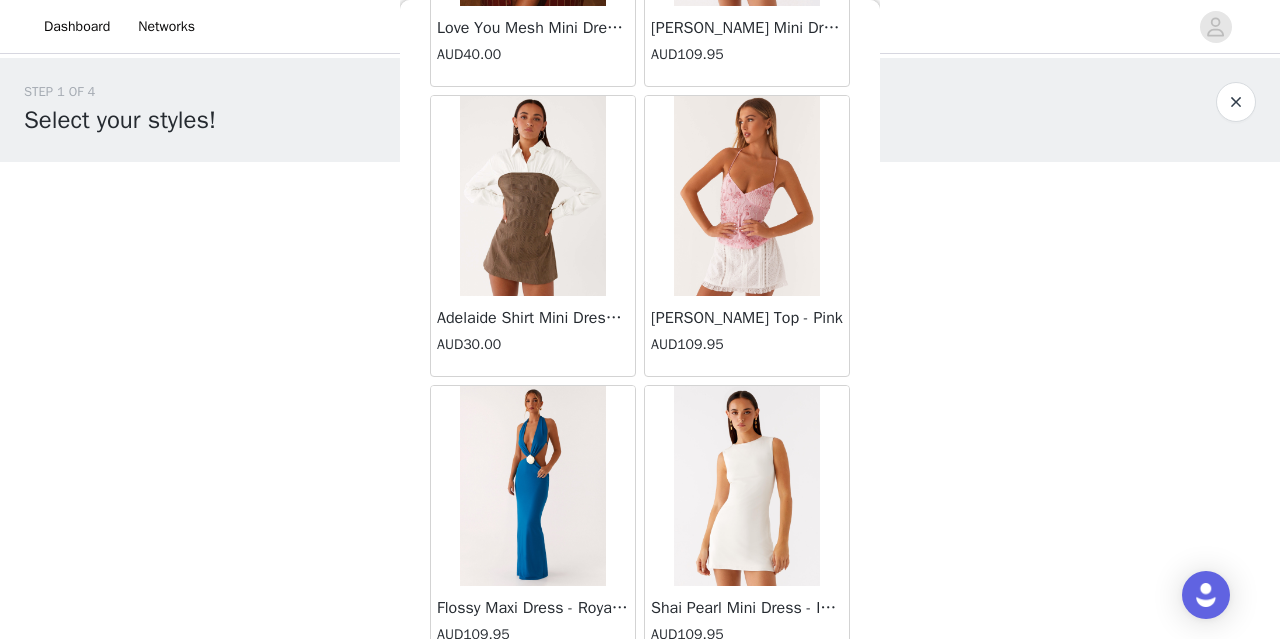 click on "STEP 1 OF 4
Select your styles!
Please note that the sizes are in AU Sizes. Australian Sizing is 2 sizes up, so a US0 = AU4, US4 = AU8. Peppermayo Size Guide: [URL][DOMAIN_NAME]       0/3 Selected           Add Product       Back       [PERSON_NAME] Strapless Mini Dress - Yellow   AUD45.00       [PERSON_NAME] Maxi Dress - Orange Blue Floral   AUD109.95       Avenue Mini Dress - Plum   AUD109.95       Aullie Maxi Dress - Yellow   AUD109.95       Aullie Maxi Dress - Ivory   AUD109.95       Aullie Mini Dress - Black   AUD99.95       Avalia Backless Scarf Mini Dress - White Polka Dot   AUD89.95       Aullie Maxi Dress - Blue   AUD109.95       [PERSON_NAME] Maxi Dress - Bloom Wave Print   AUD119.95       Athens One Shoulder Top - Floral   AUD79.95       Aullie Mini Dress - Blue   AUD50.00       Aullie Maxi Dress - Black   AUD109.95       [PERSON_NAME] Strapless Mini Dress - Cobalt   AUD30.00         AUD70.00" at bounding box center (640, 237) 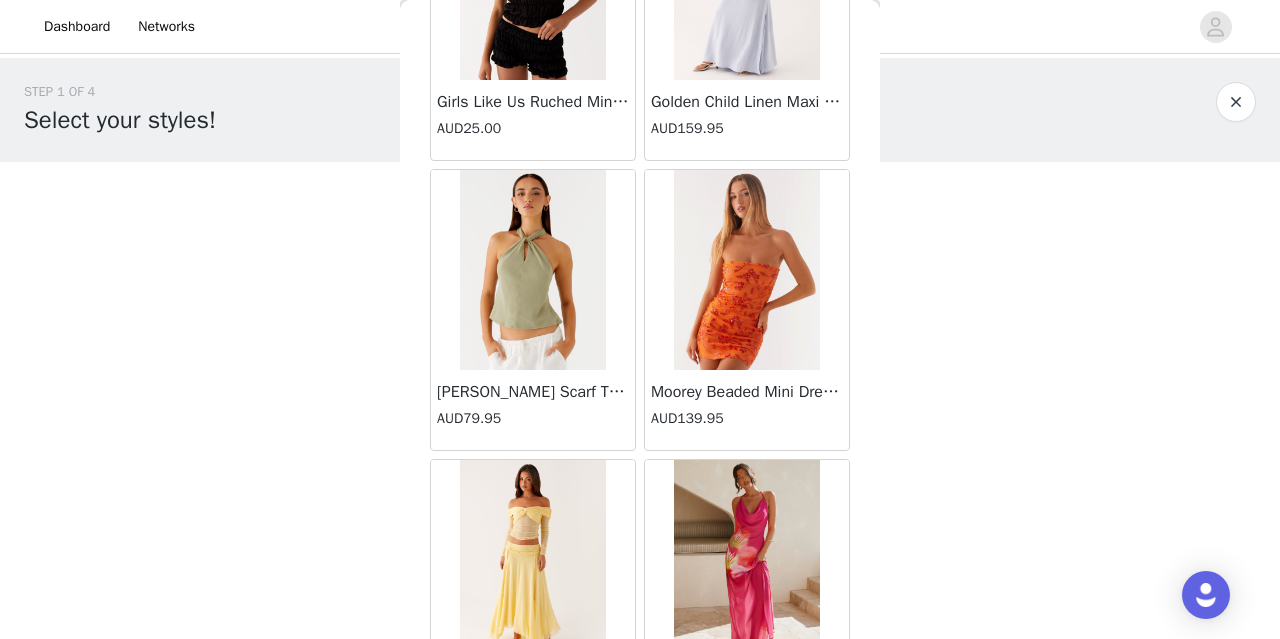 scroll, scrollTop: 68069, scrollLeft: 0, axis: vertical 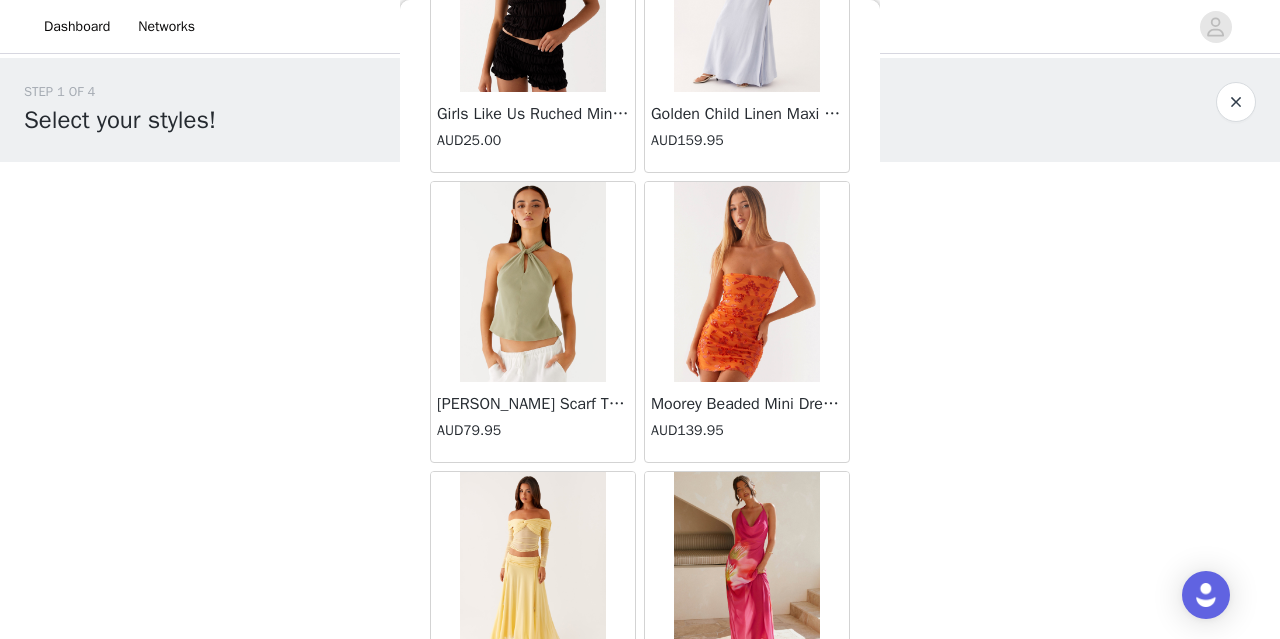 click at bounding box center (747, 572) 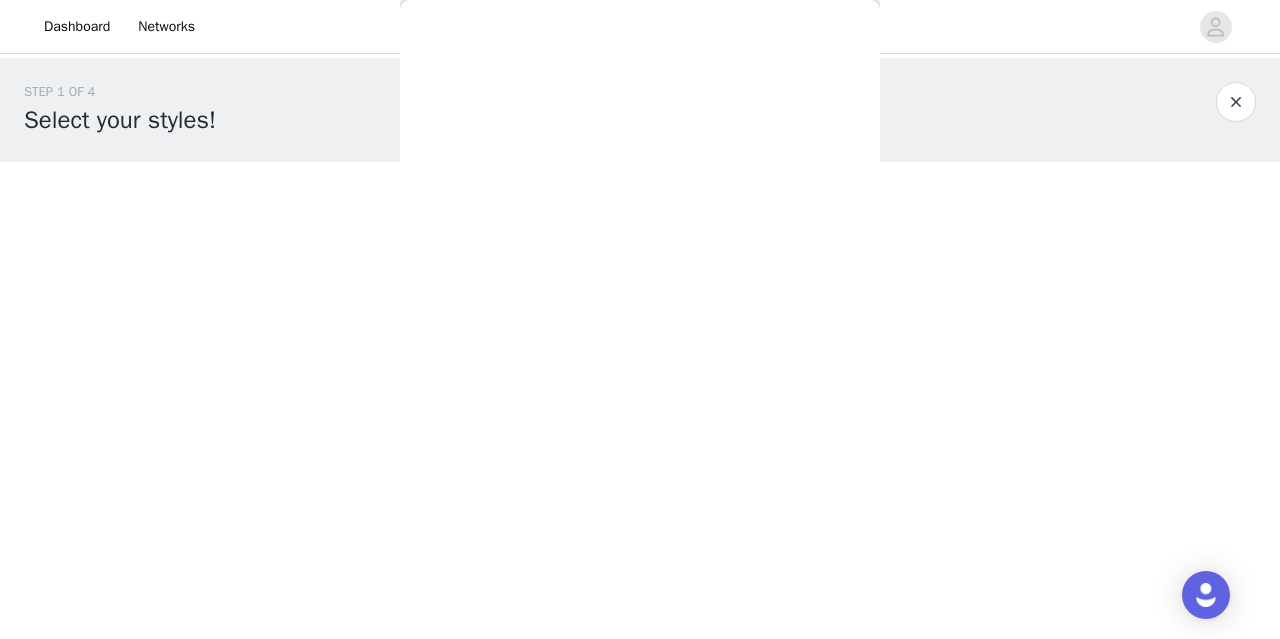 scroll, scrollTop: 0, scrollLeft: 0, axis: both 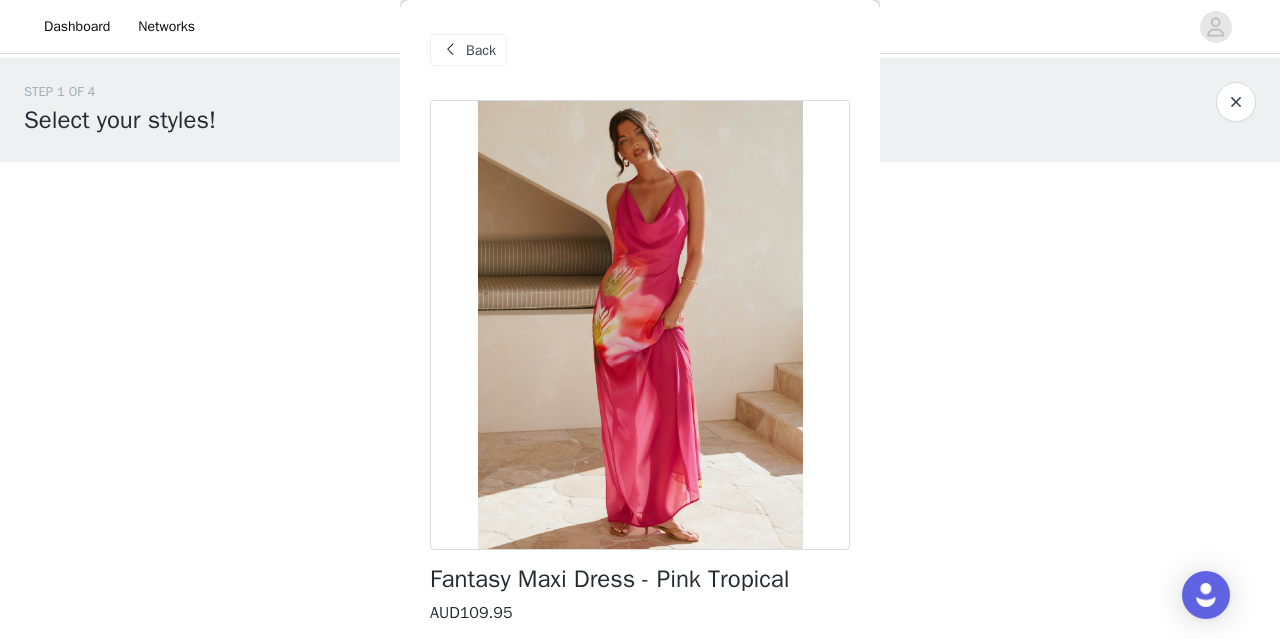 click on "Back" at bounding box center [481, 50] 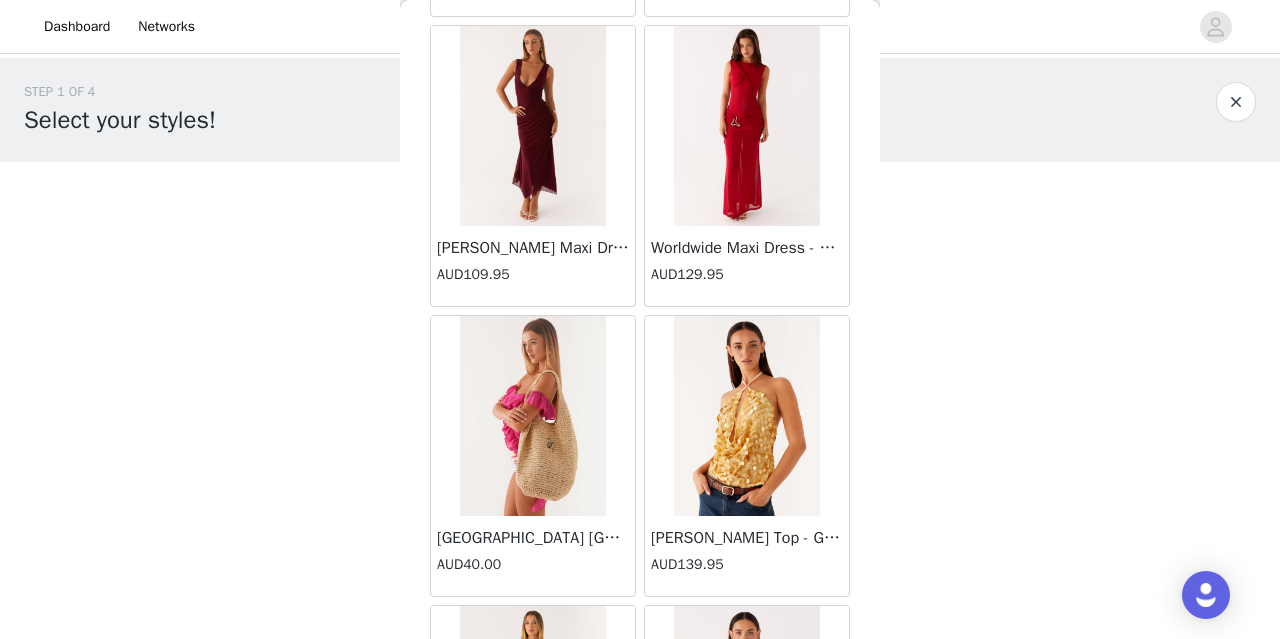 scroll, scrollTop: 40300, scrollLeft: 0, axis: vertical 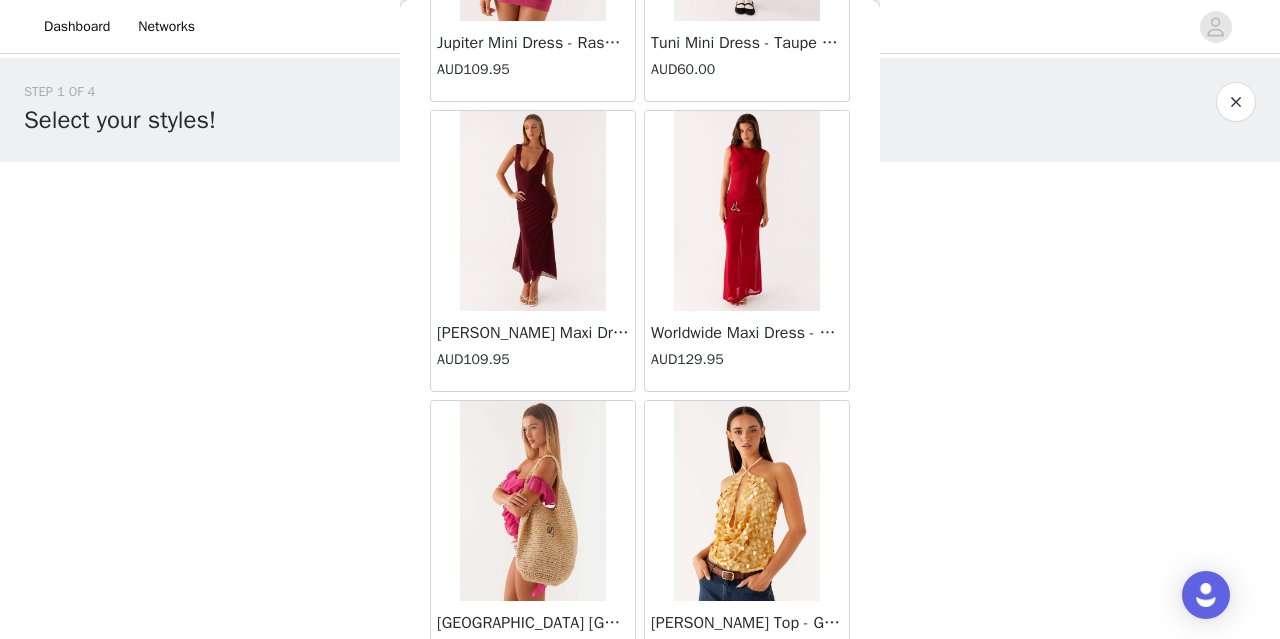 click at bounding box center (532, 211) 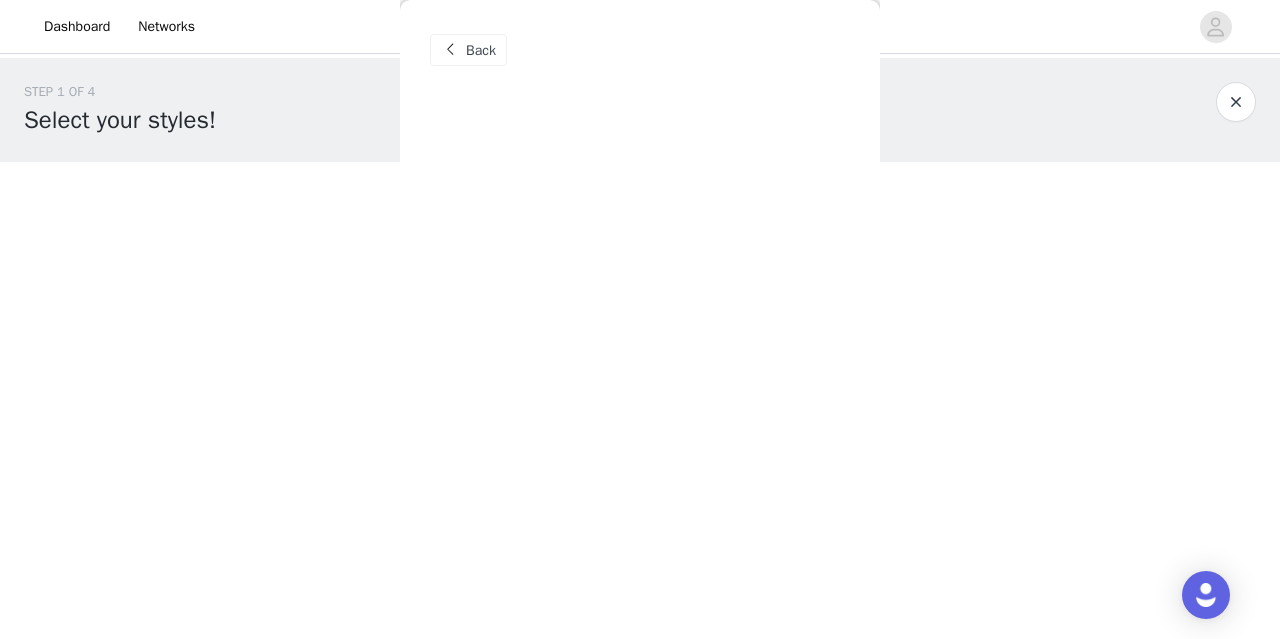 scroll, scrollTop: 0, scrollLeft: 0, axis: both 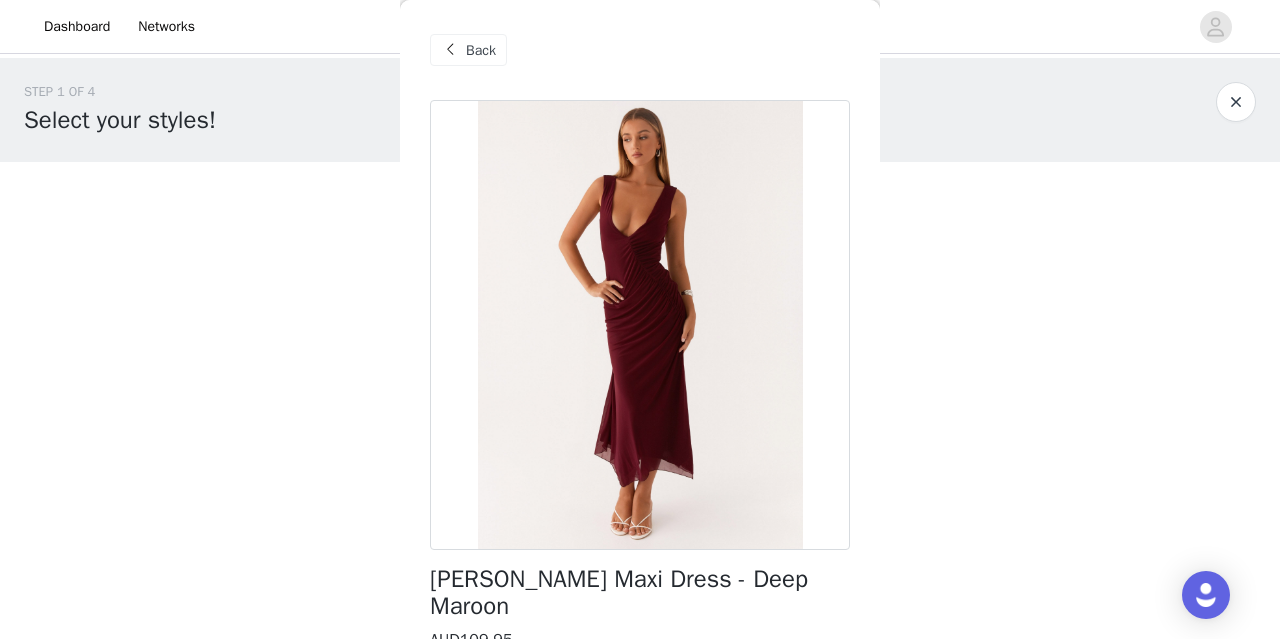 click on "Back" at bounding box center [481, 50] 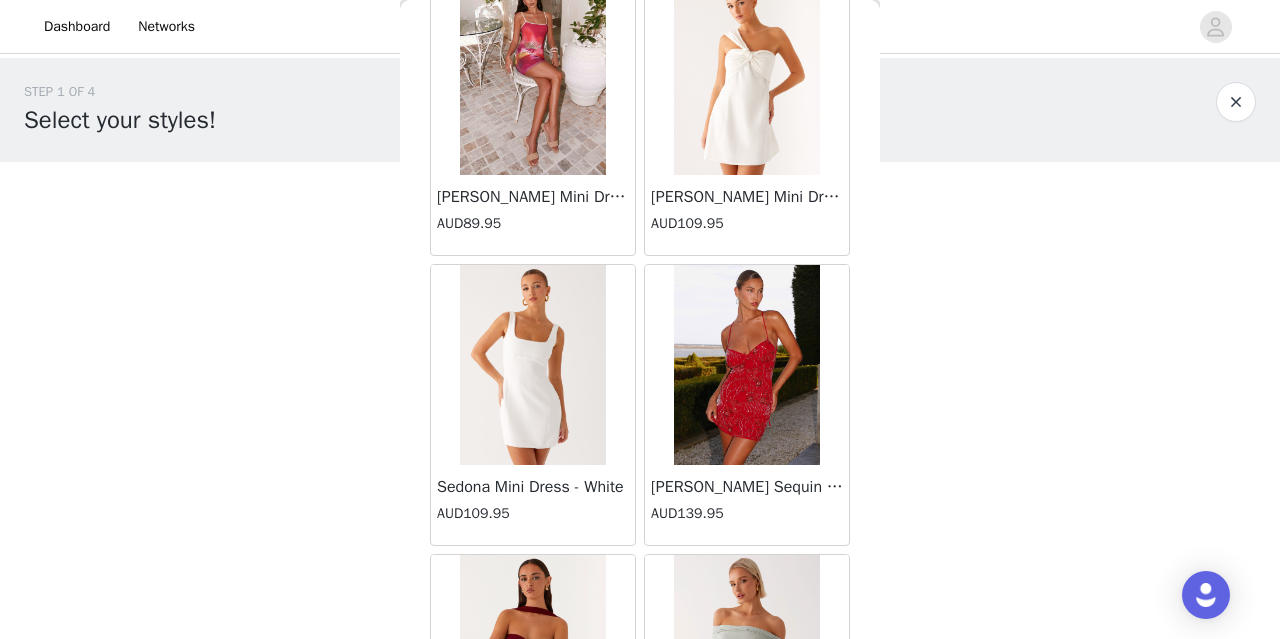 scroll, scrollTop: 72047, scrollLeft: 0, axis: vertical 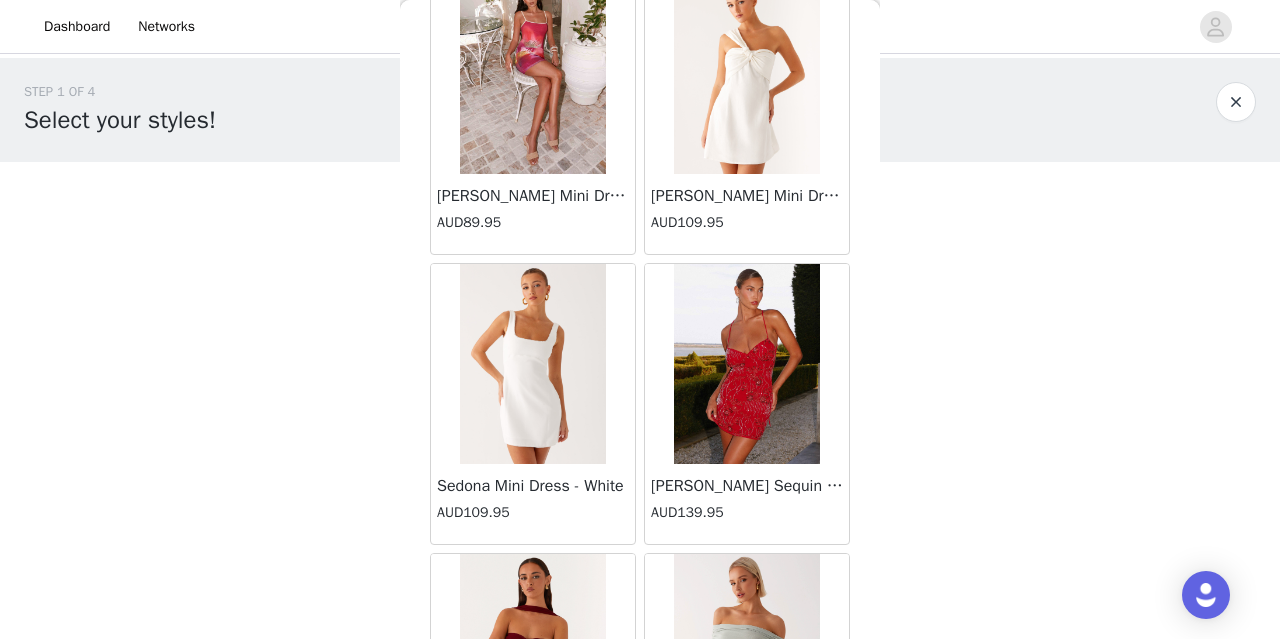 click at bounding box center (746, 364) 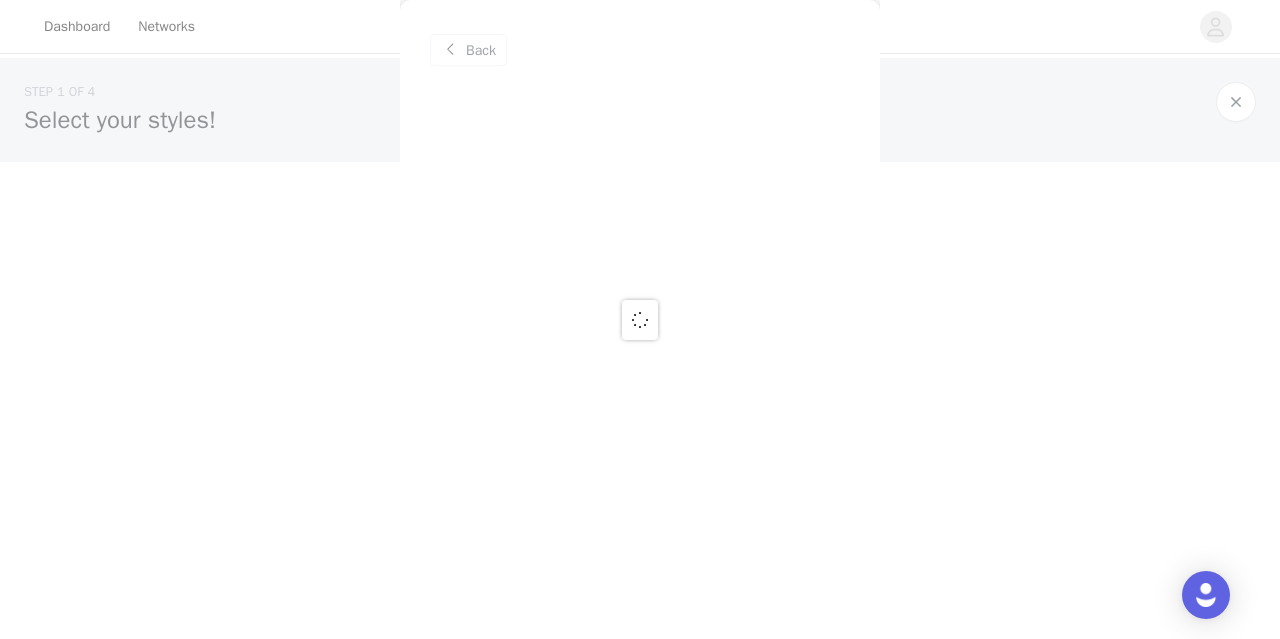 scroll, scrollTop: 0, scrollLeft: 0, axis: both 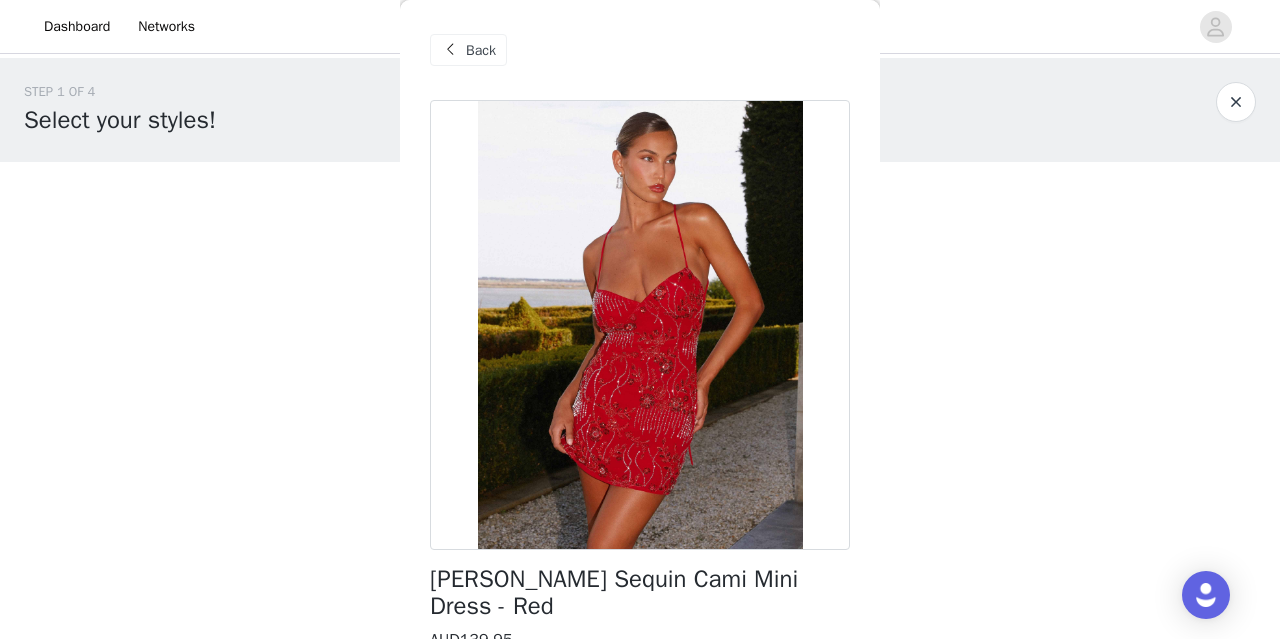 click on "Back" at bounding box center (481, 50) 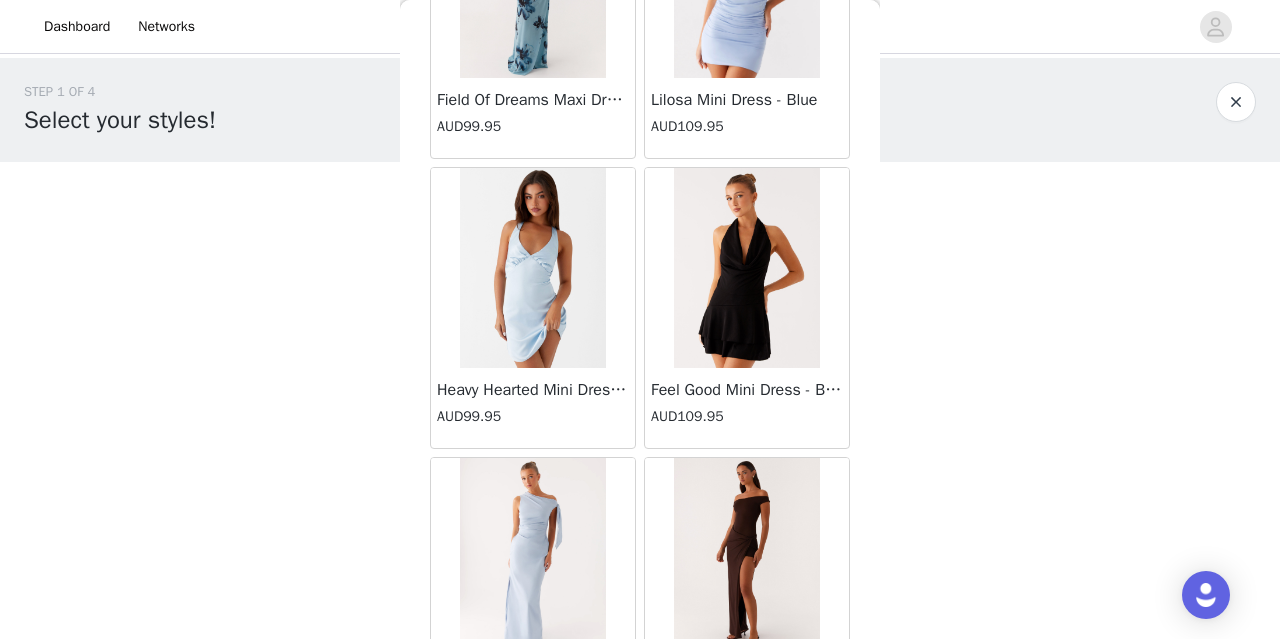 scroll, scrollTop: 44879, scrollLeft: 0, axis: vertical 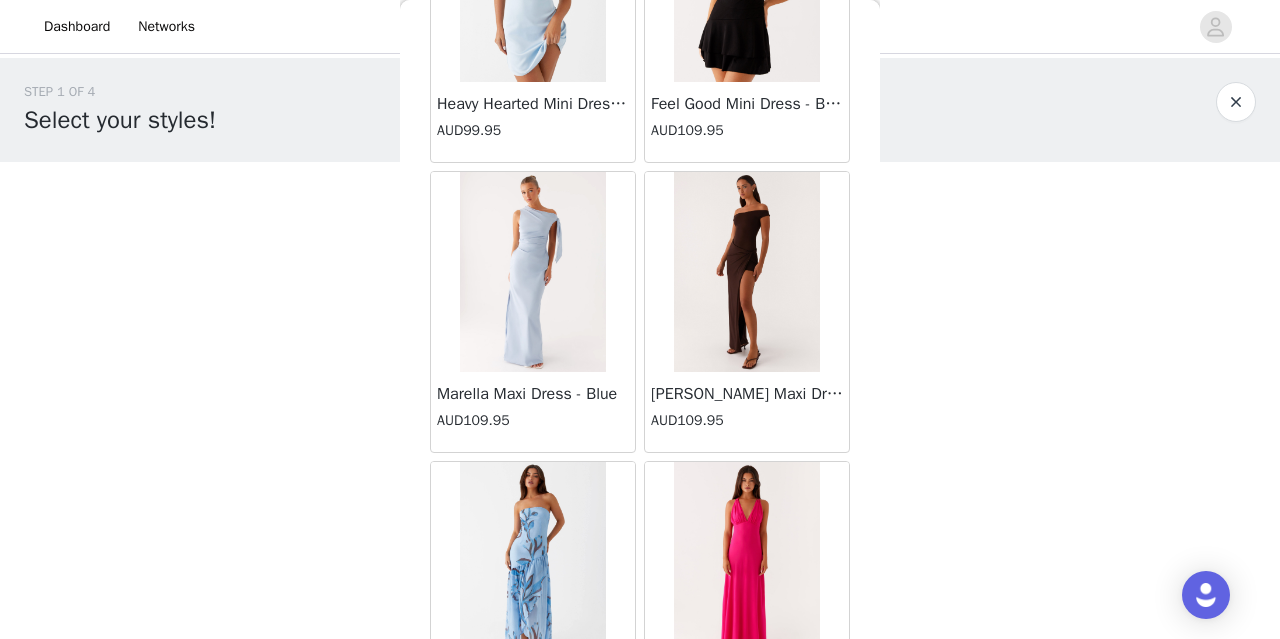 click at bounding box center [747, 562] 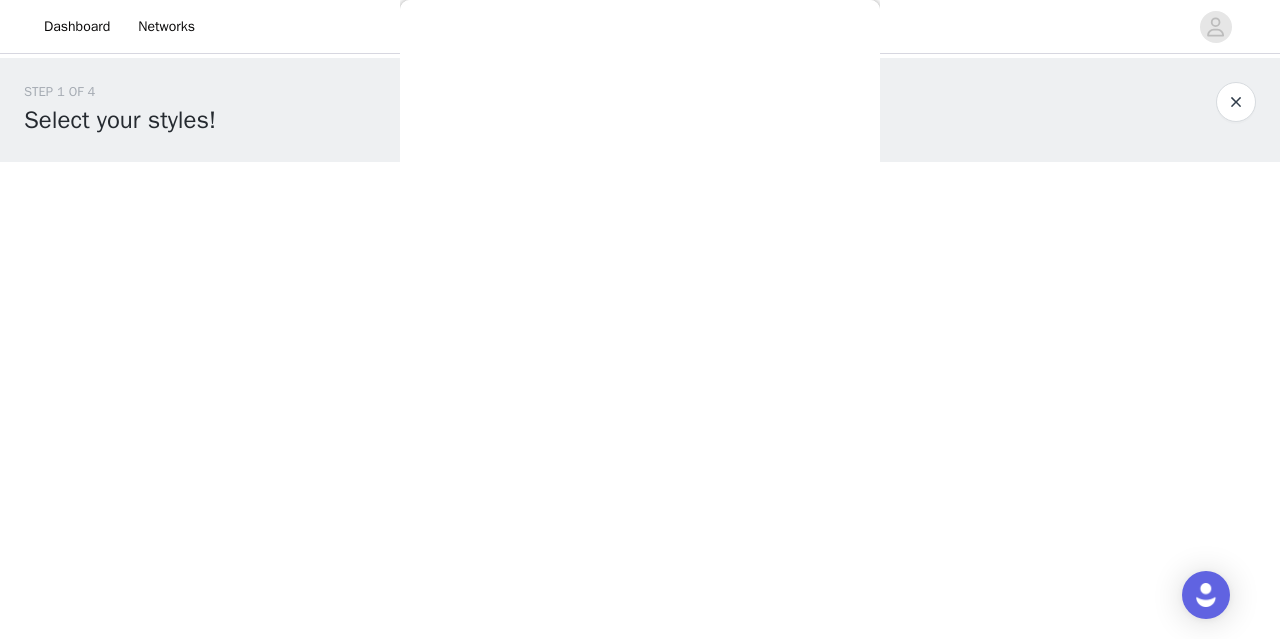 scroll, scrollTop: 0, scrollLeft: 0, axis: both 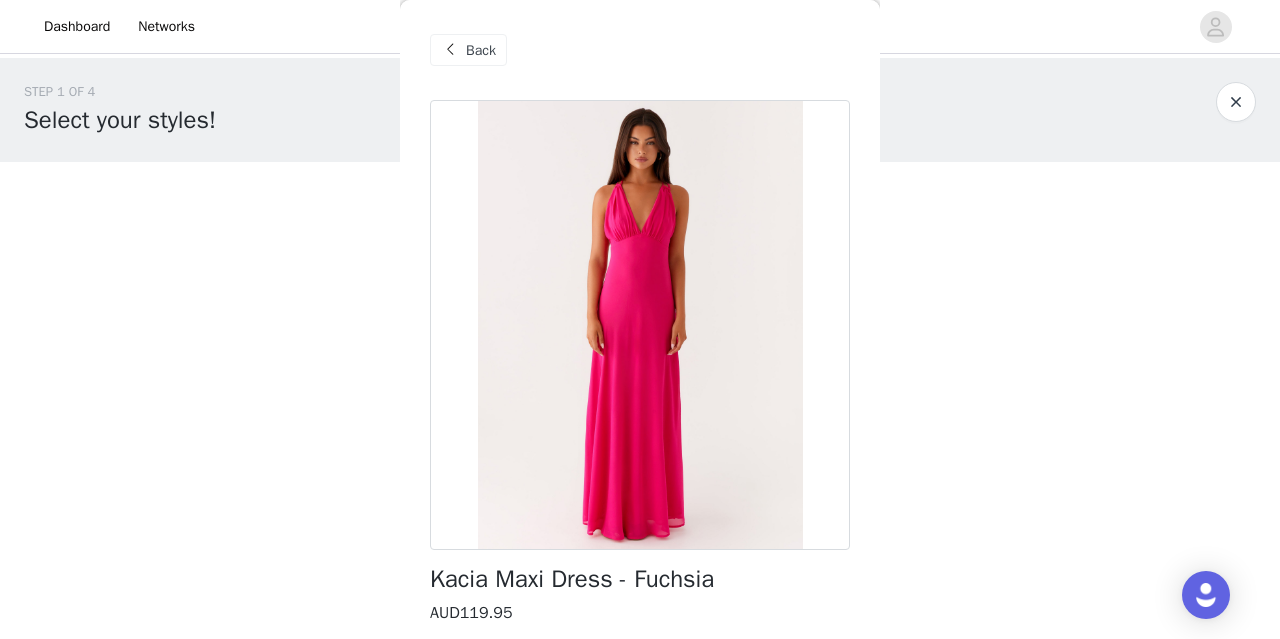click on "Back" at bounding box center [481, 50] 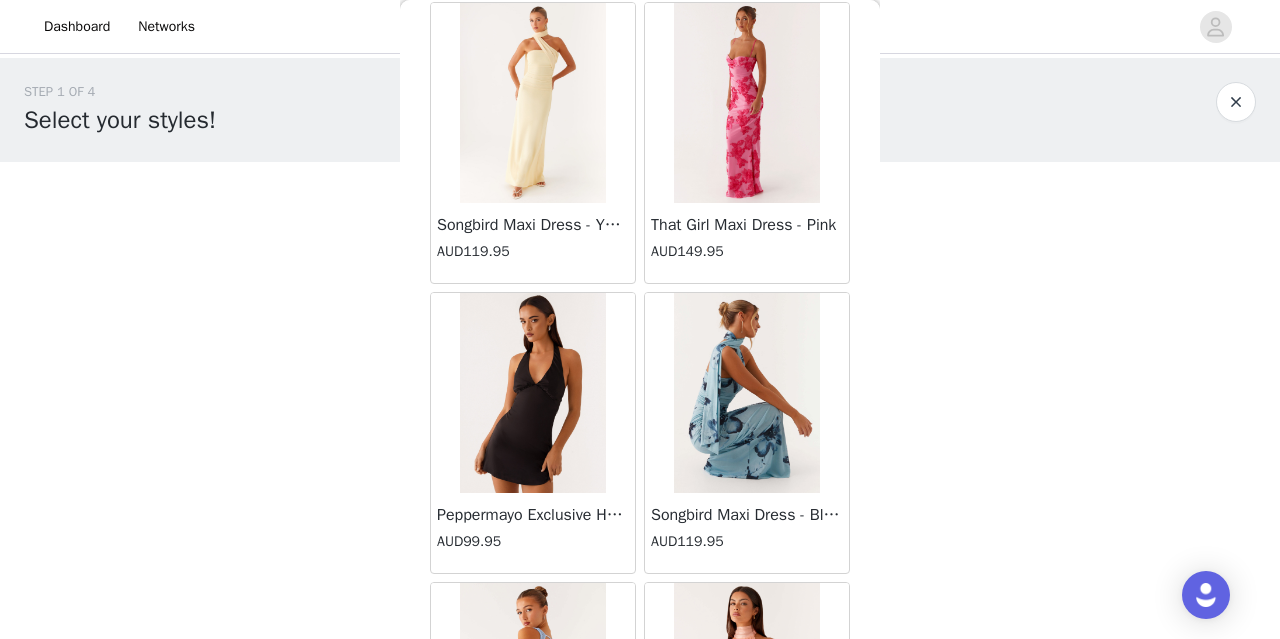 scroll, scrollTop: 34317, scrollLeft: 0, axis: vertical 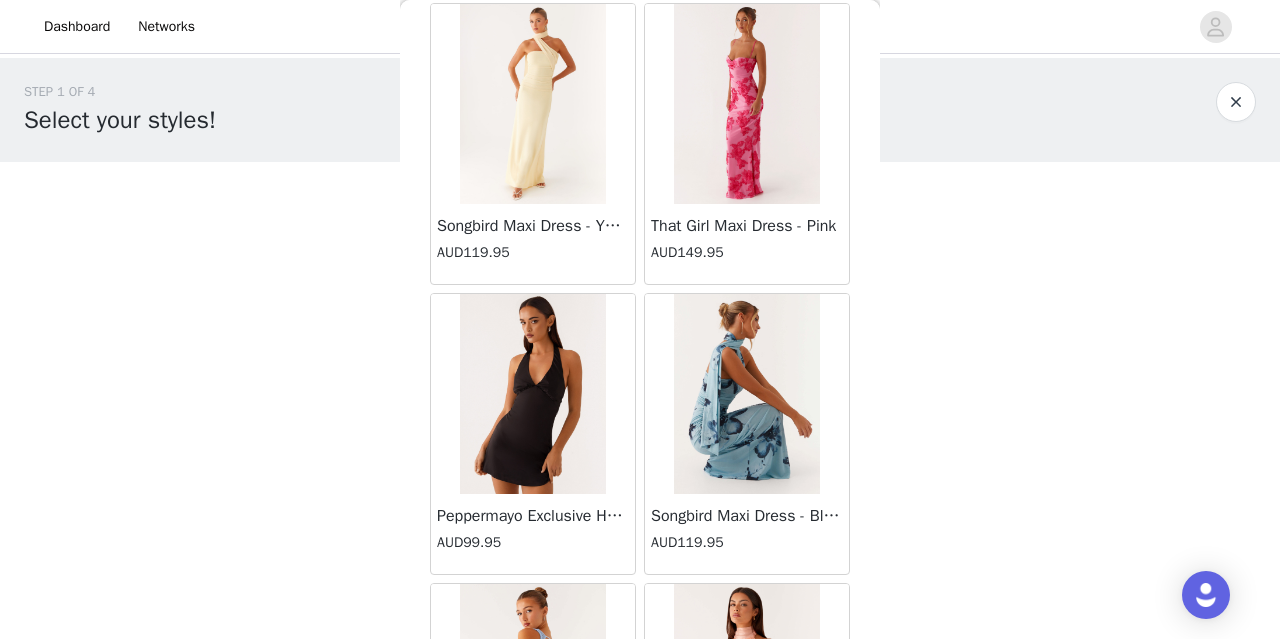 click at bounding box center [746, 394] 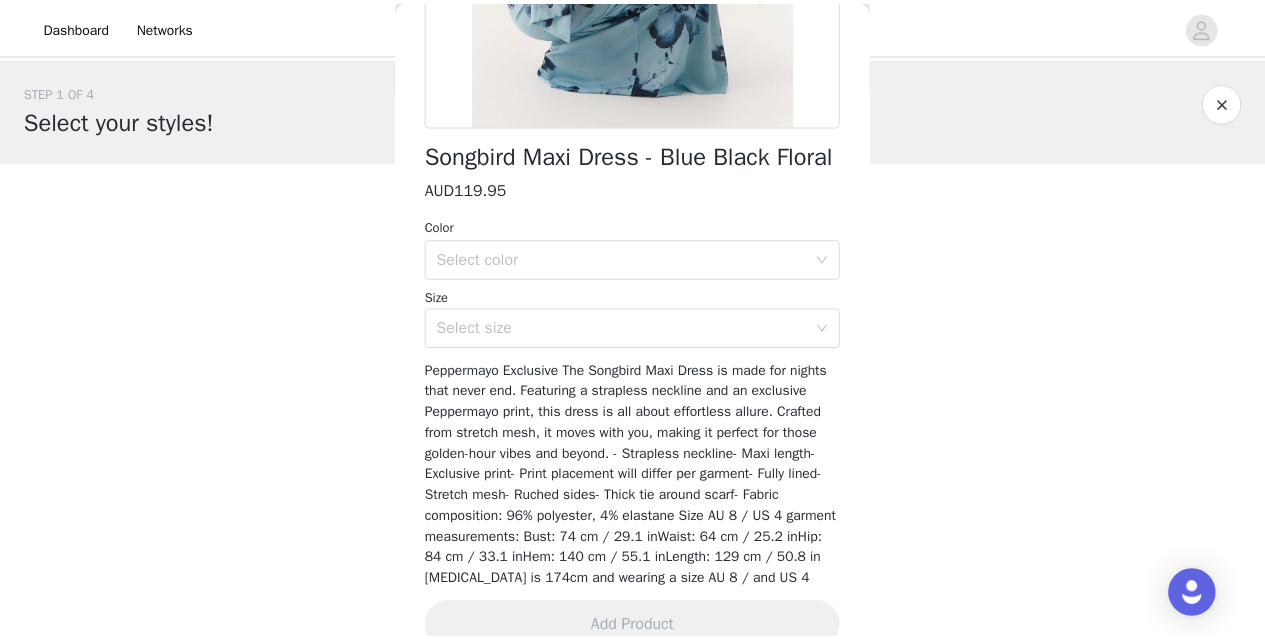 scroll, scrollTop: 508, scrollLeft: 0, axis: vertical 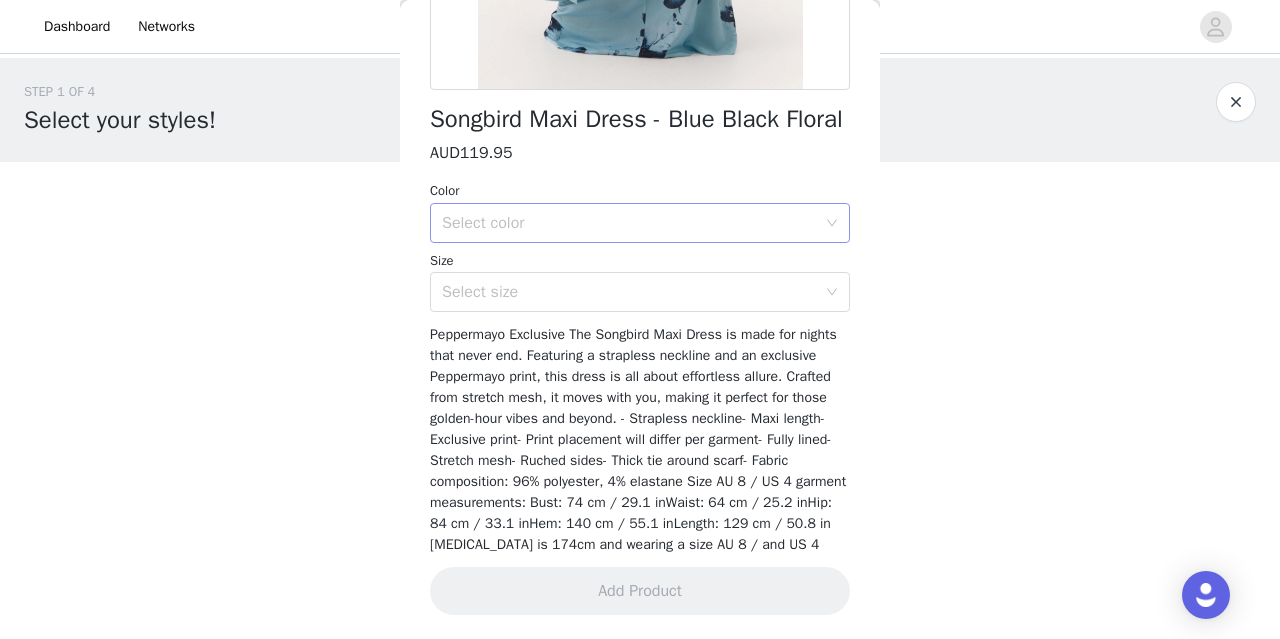 click on "Select color" at bounding box center (629, 223) 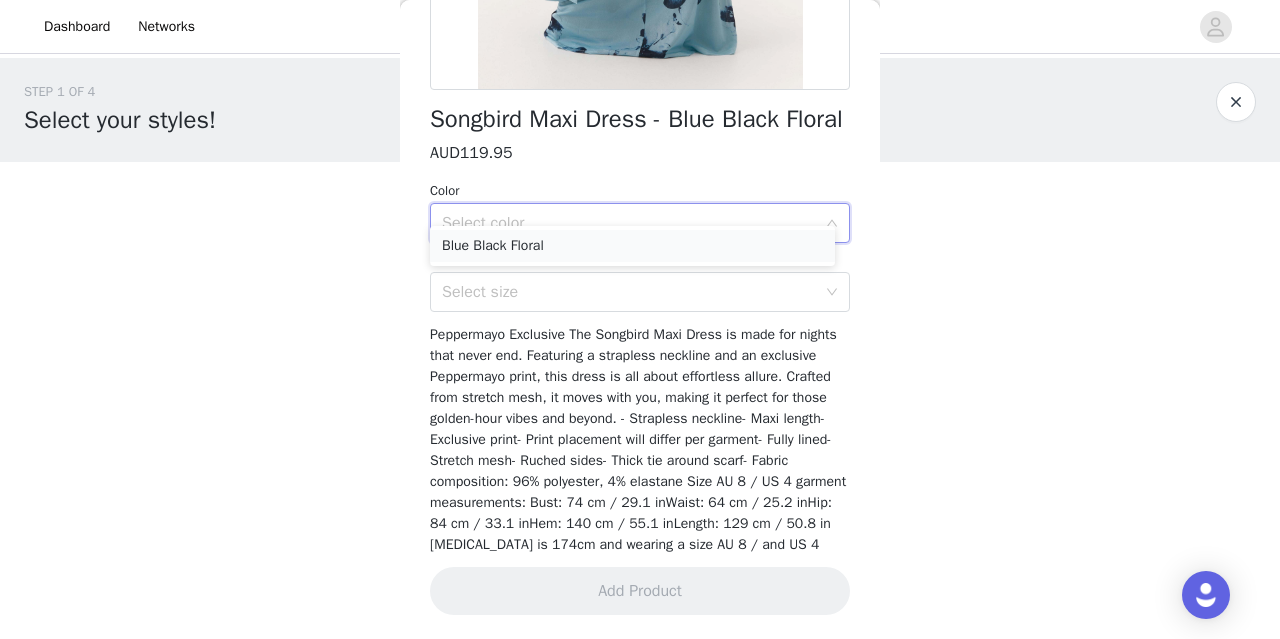 click on "Blue Black Floral" at bounding box center (632, 246) 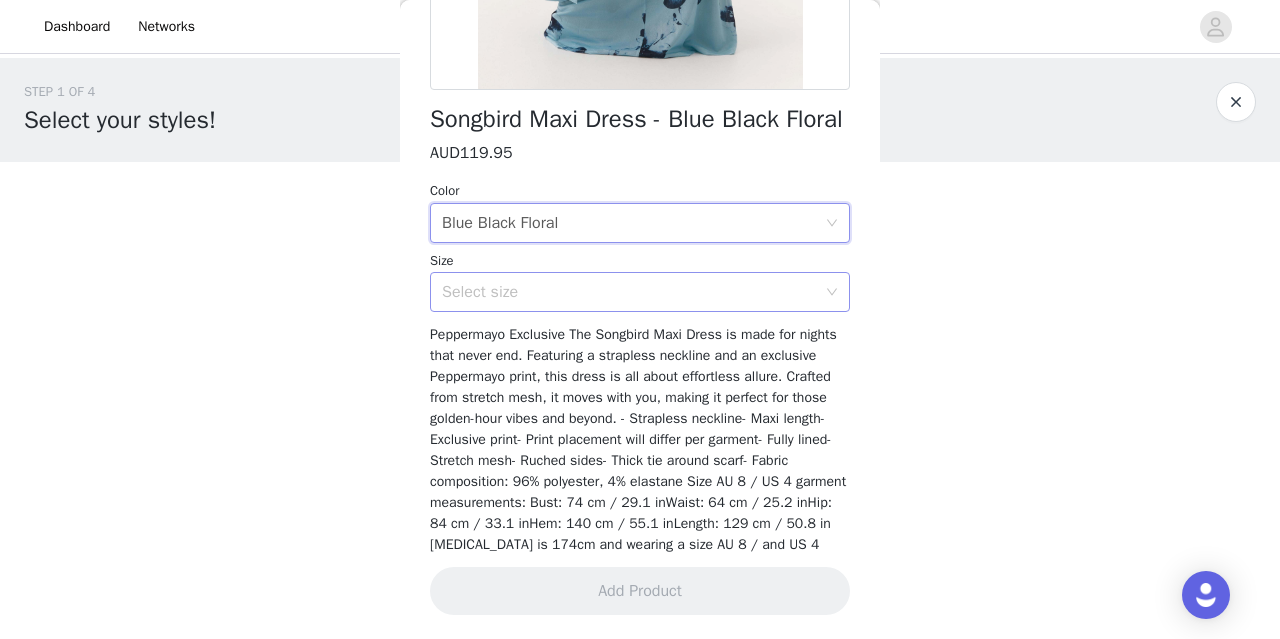click on "Select size" at bounding box center (629, 292) 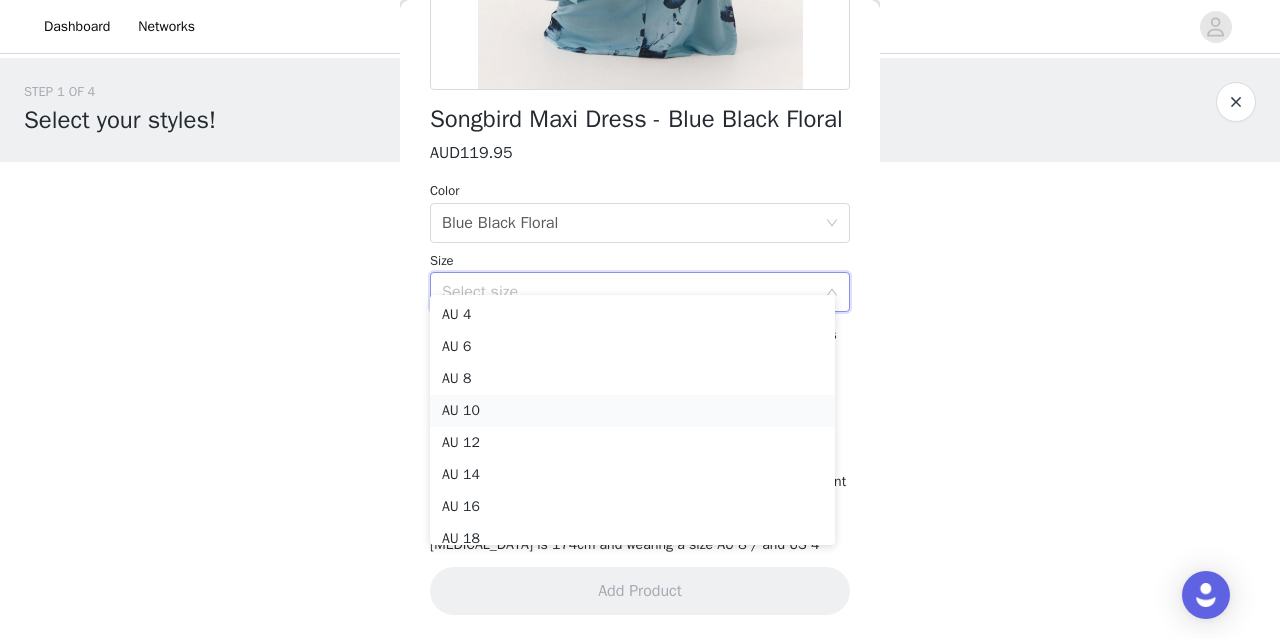 click on "AU 10" at bounding box center [632, 411] 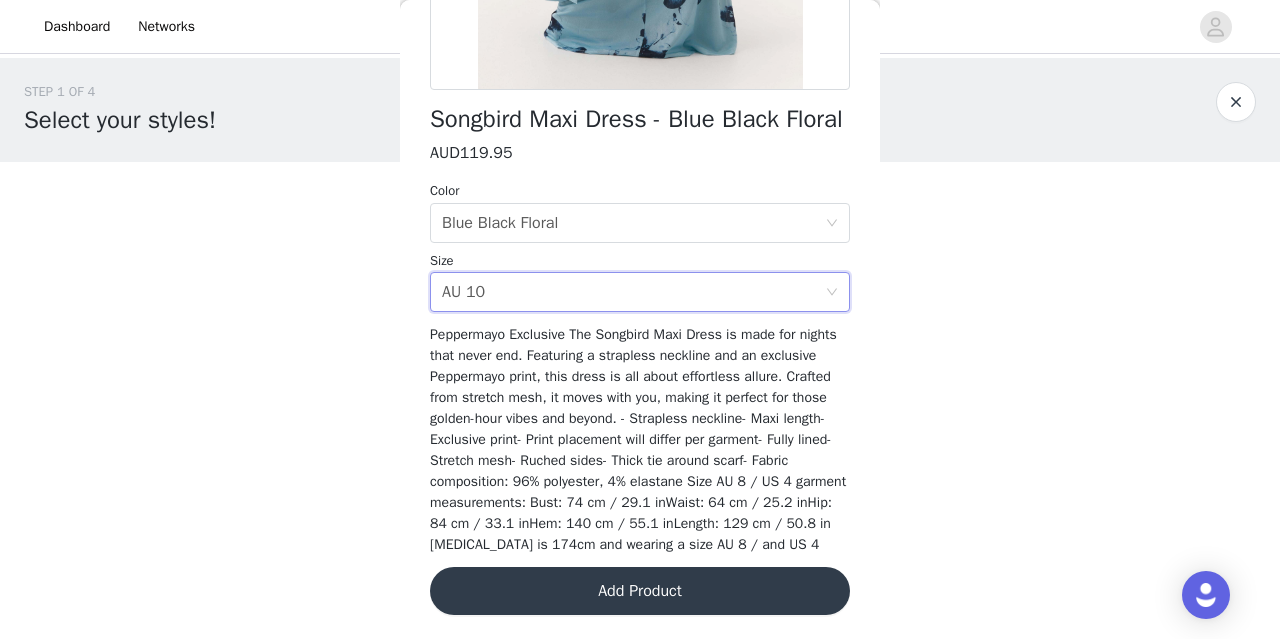 click on "Add Product" at bounding box center [640, 591] 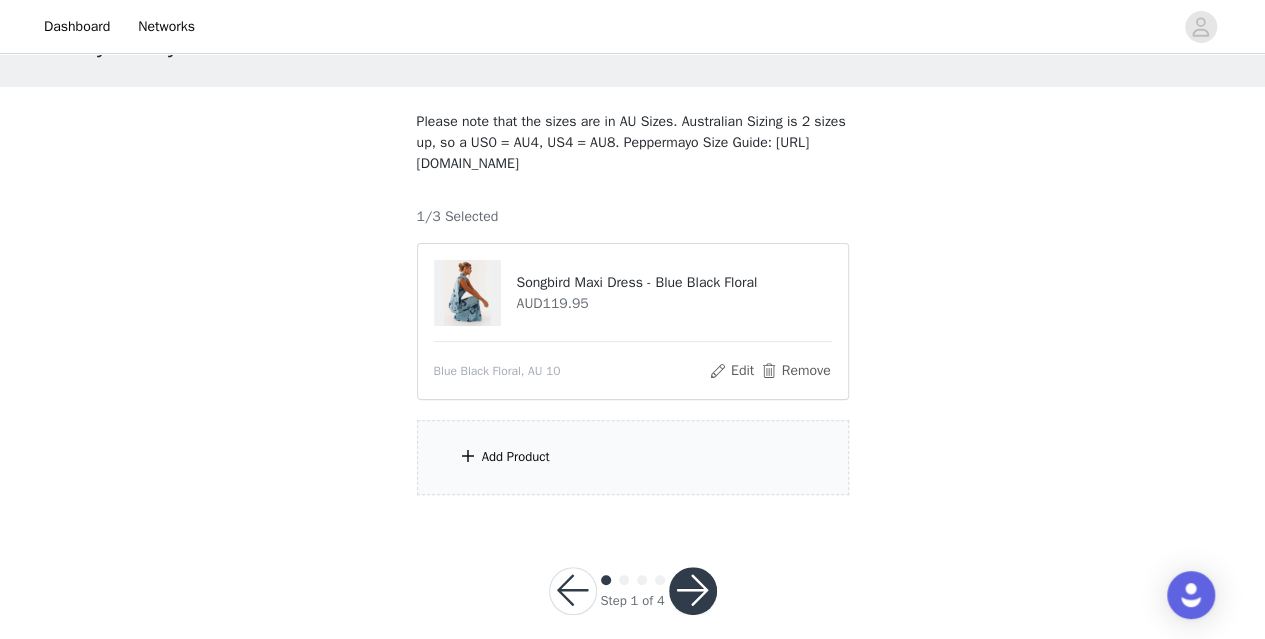 scroll, scrollTop: 79, scrollLeft: 0, axis: vertical 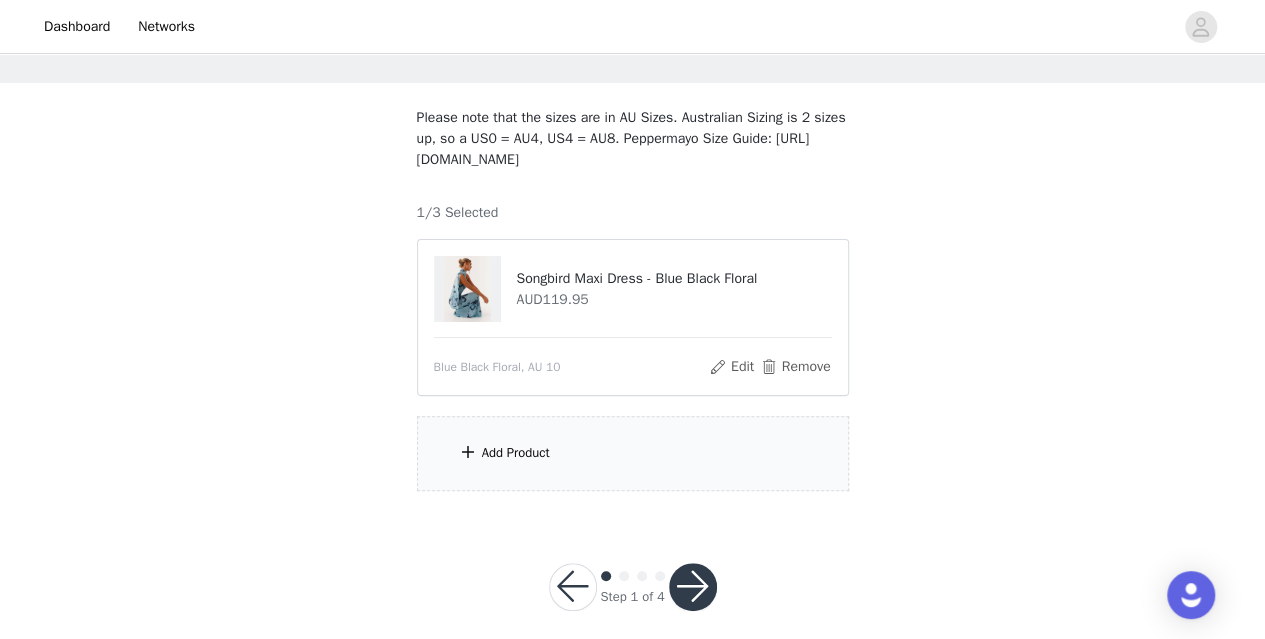 click on "Add Product" at bounding box center (516, 453) 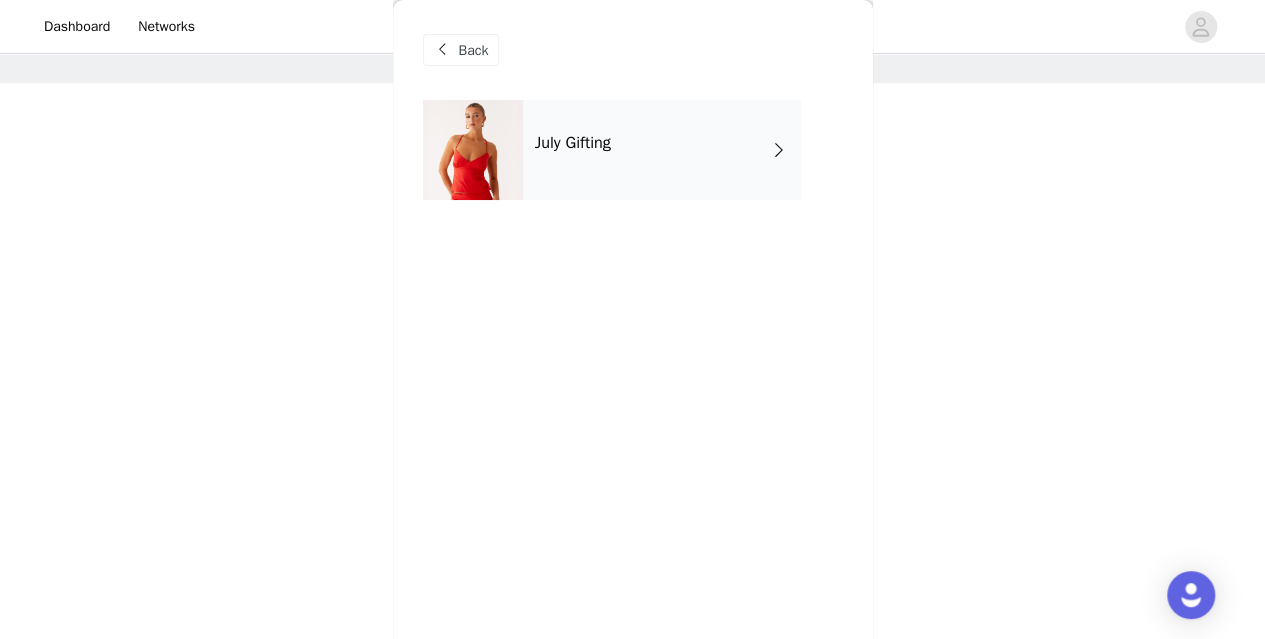 click on "July Gifting" at bounding box center (662, 150) 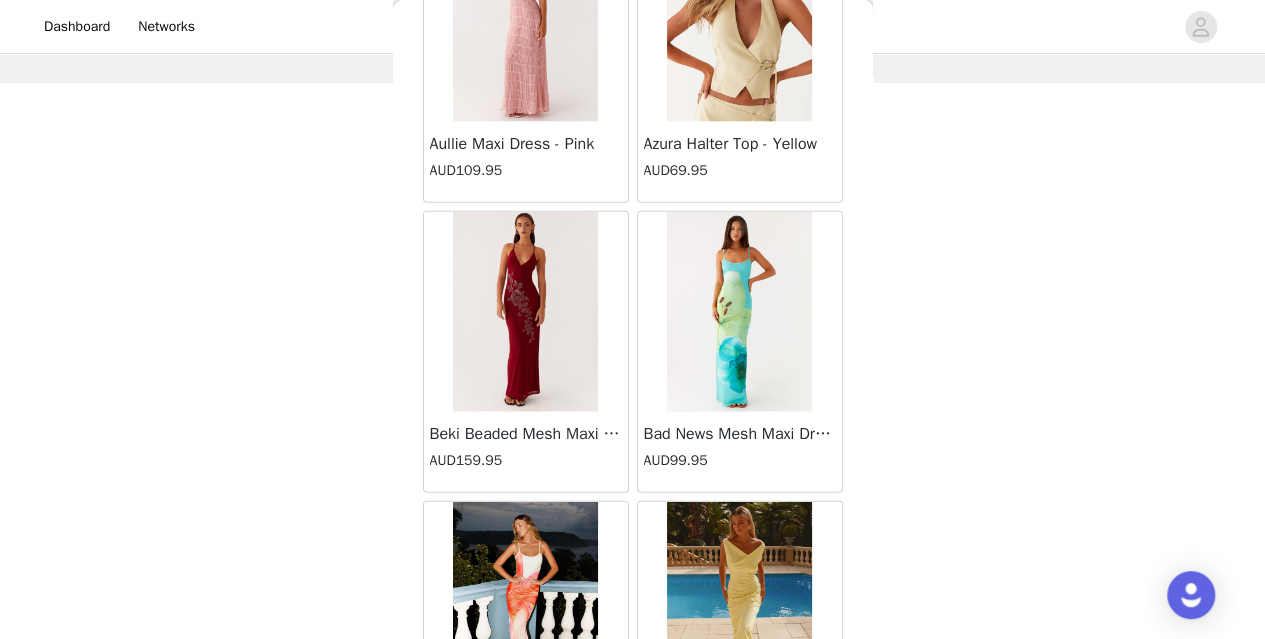 scroll, scrollTop: 2414, scrollLeft: 0, axis: vertical 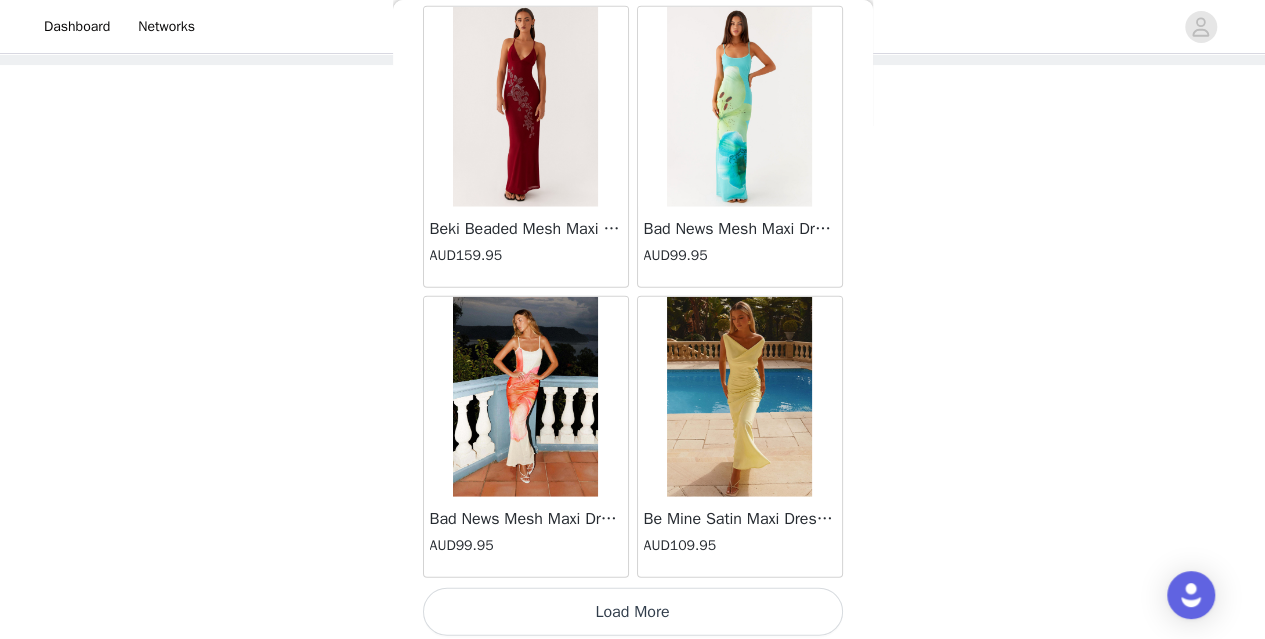 click on "Load More" at bounding box center [633, 612] 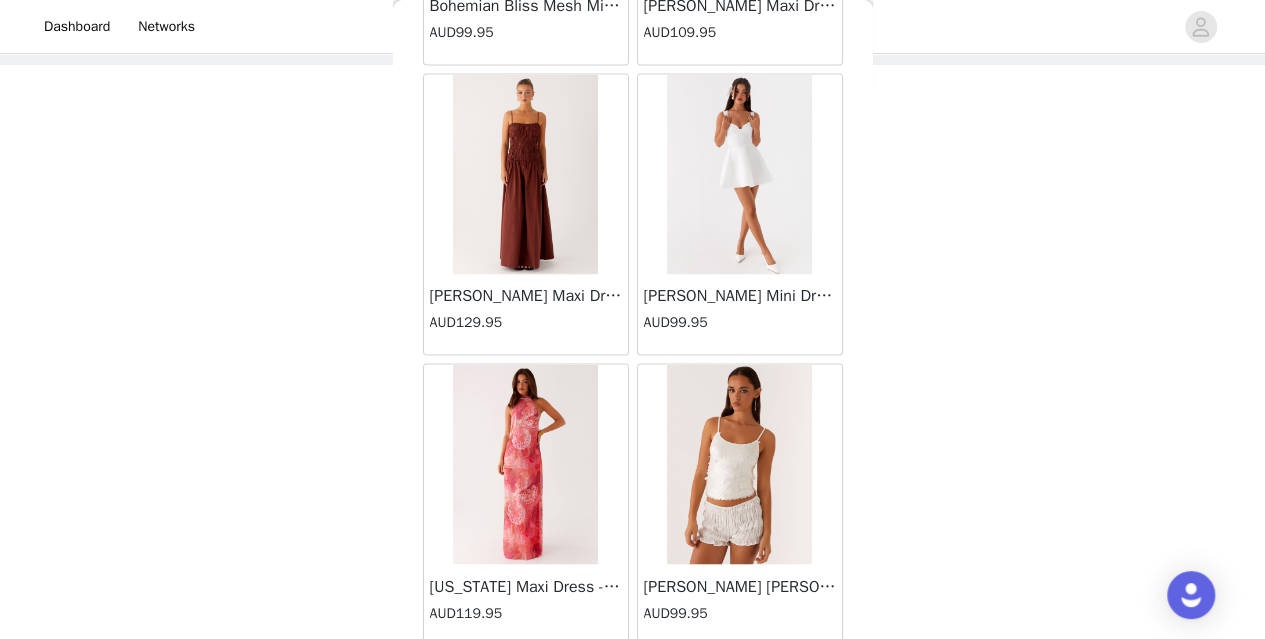 scroll, scrollTop: 5307, scrollLeft: 0, axis: vertical 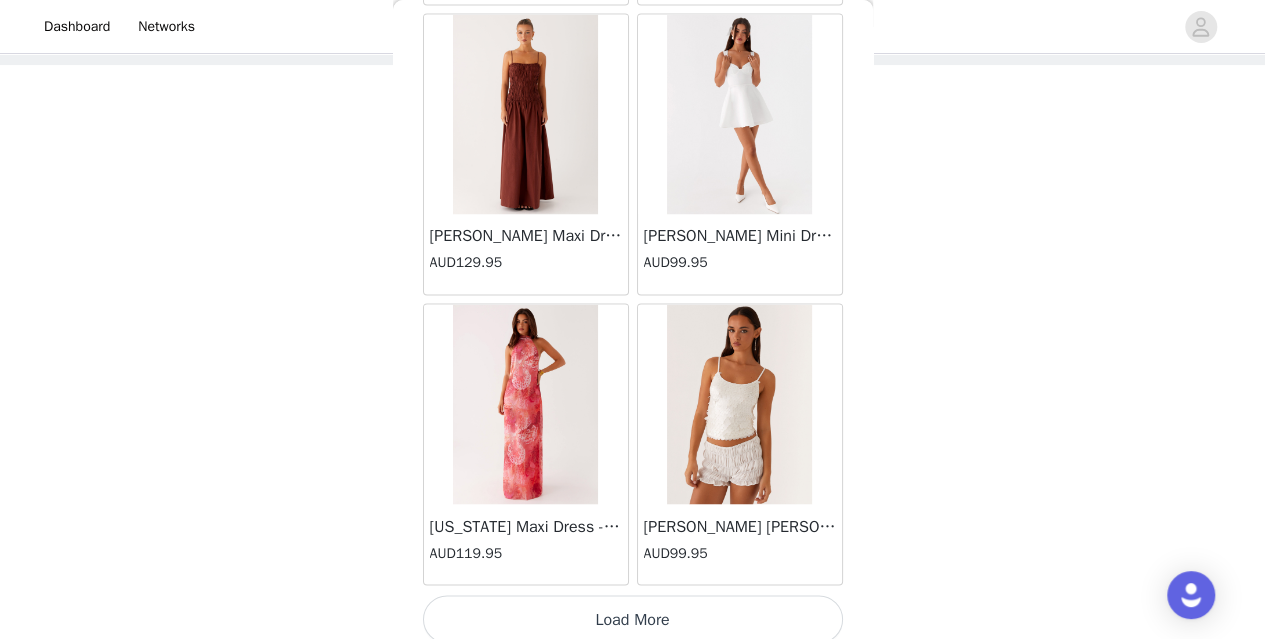 click on "Load More" at bounding box center (633, 619) 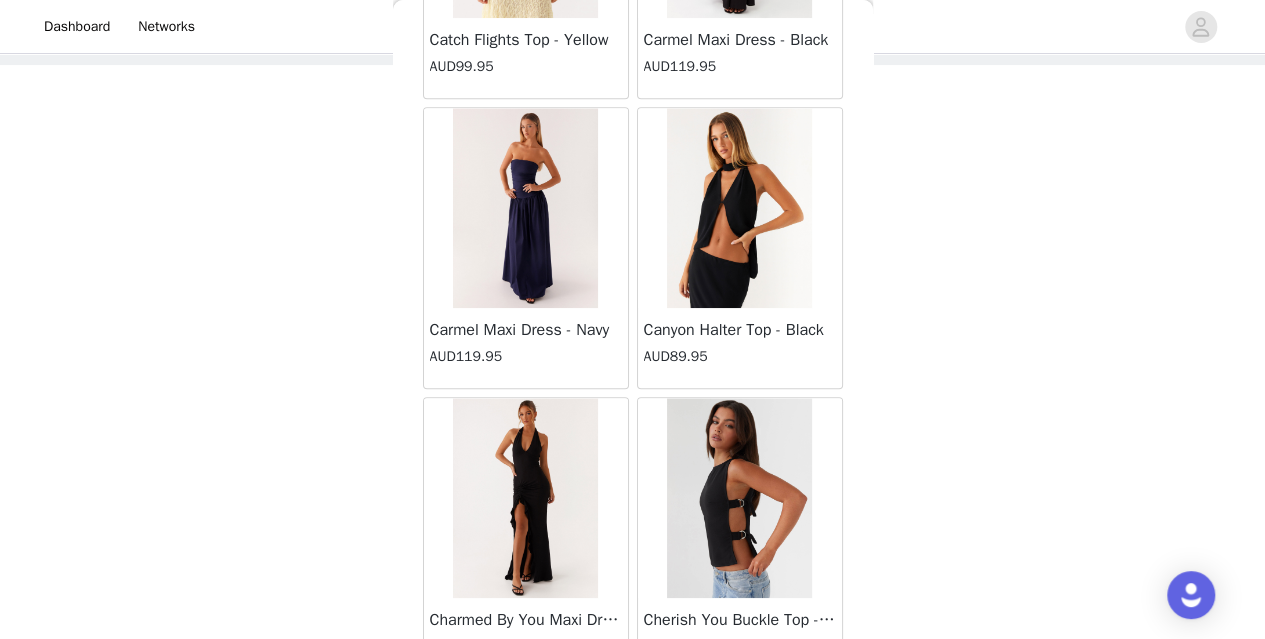 scroll, scrollTop: 8200, scrollLeft: 0, axis: vertical 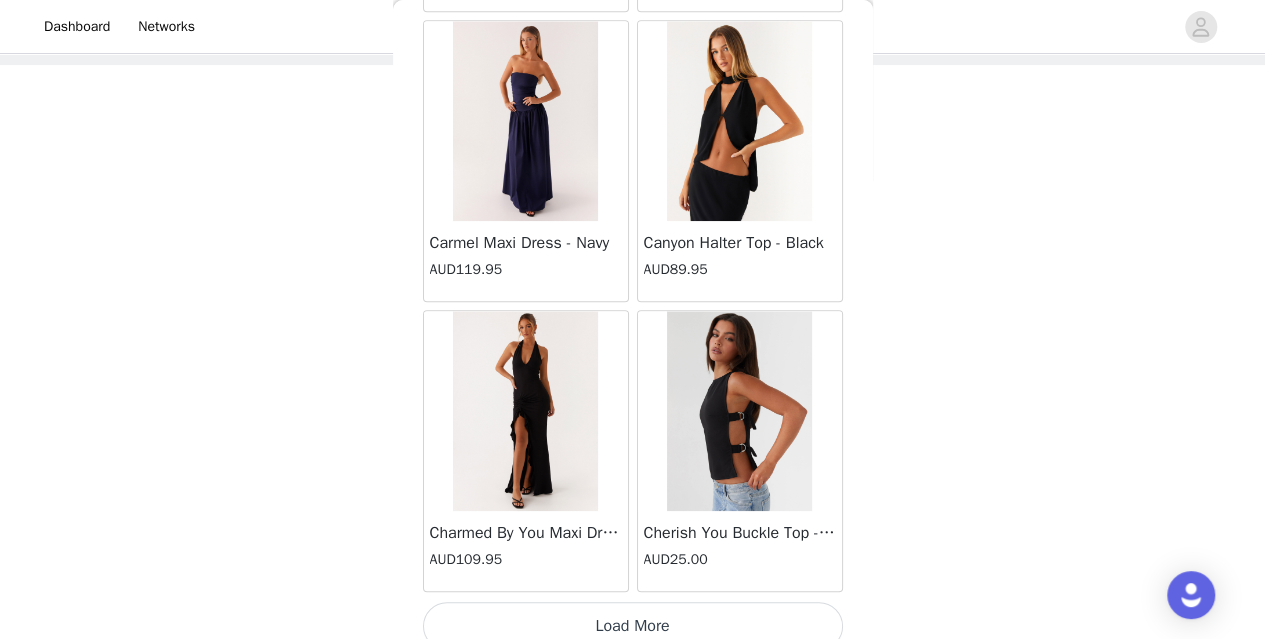 click on "Load More" at bounding box center [633, 626] 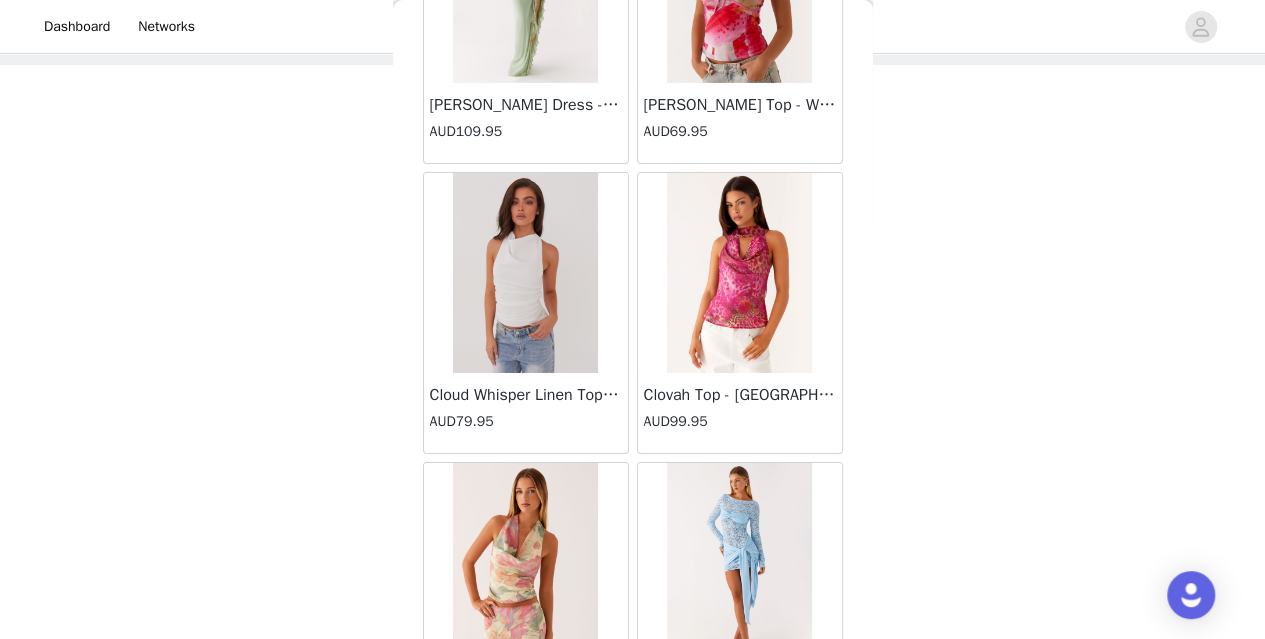 scroll, scrollTop: 11094, scrollLeft: 0, axis: vertical 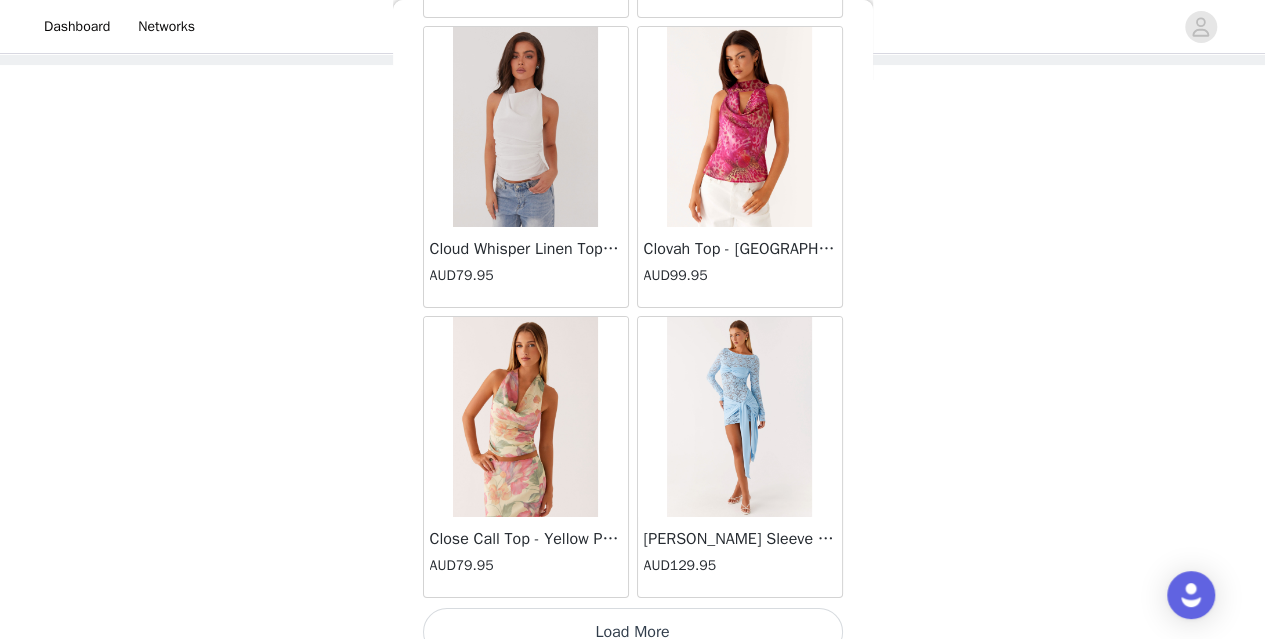 click on "Load More" at bounding box center (633, 632) 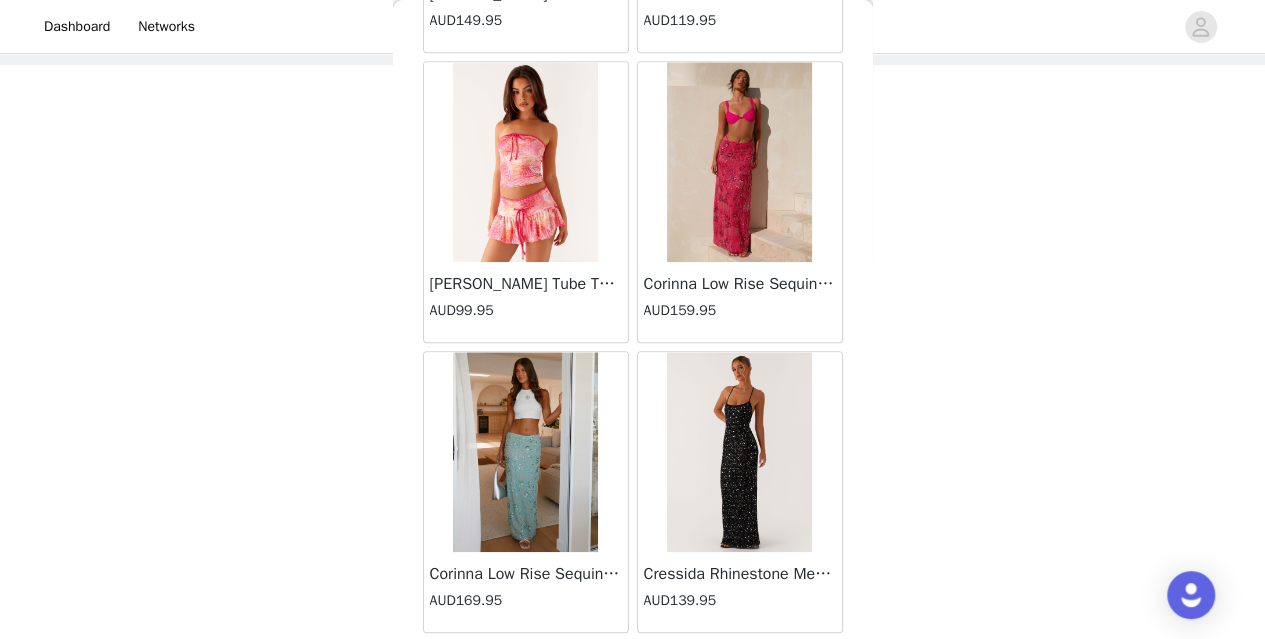 scroll, scrollTop: 11931, scrollLeft: 0, axis: vertical 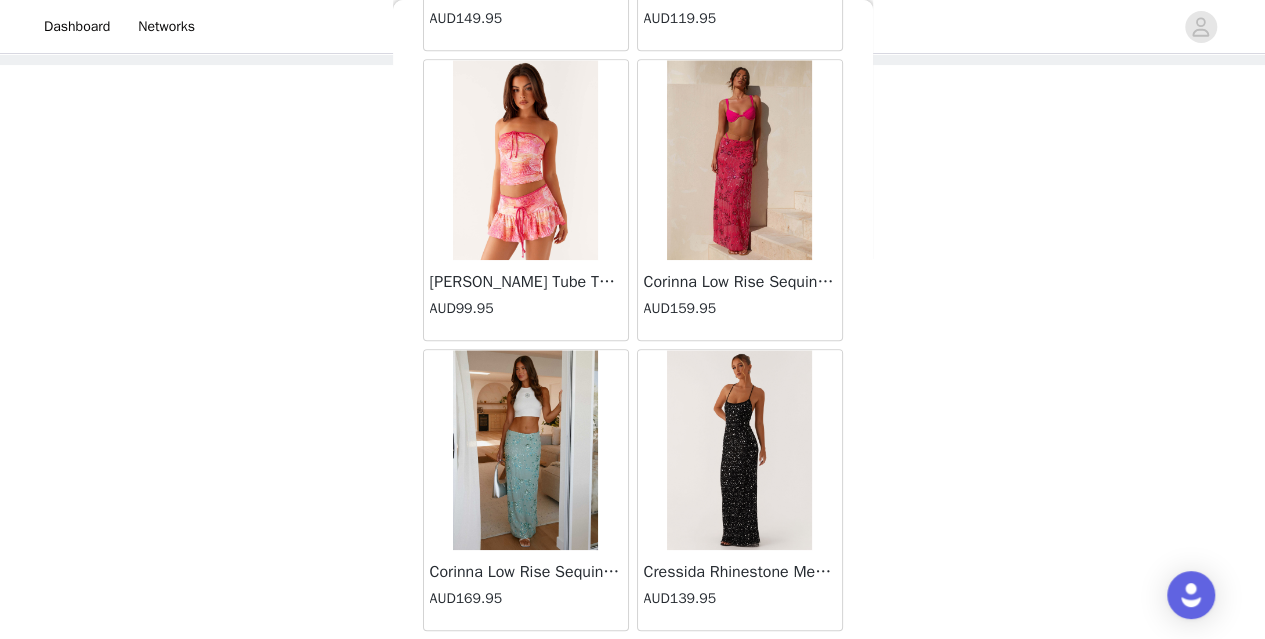 click at bounding box center (525, 450) 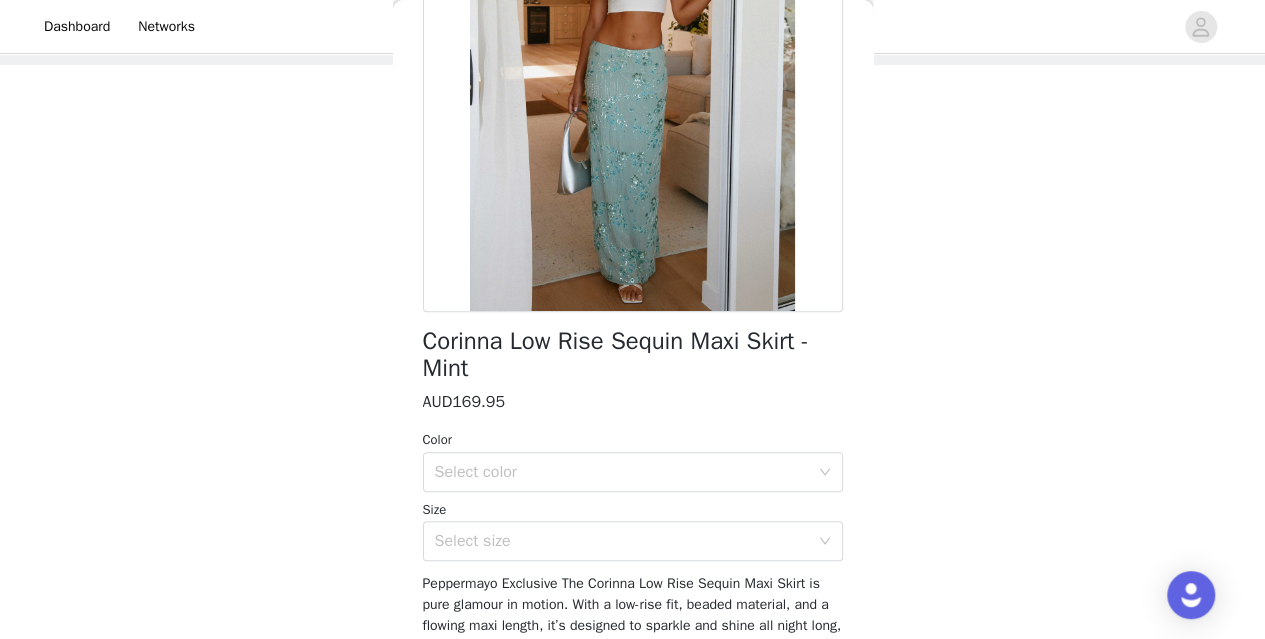 scroll, scrollTop: 257, scrollLeft: 0, axis: vertical 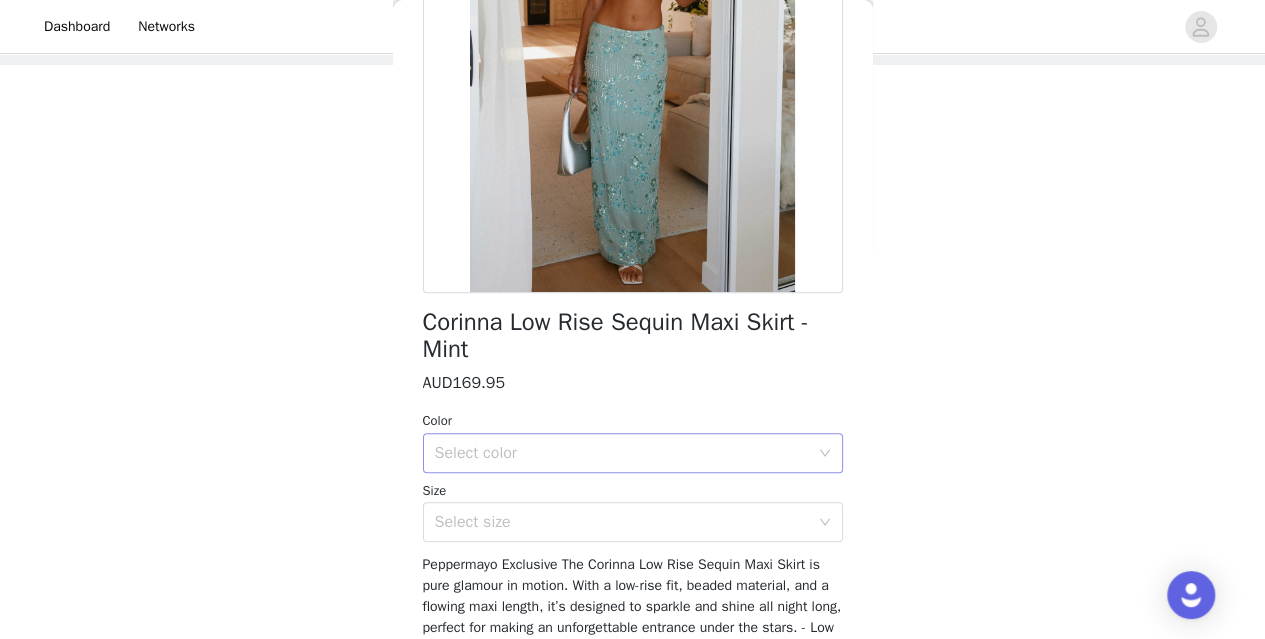 click on "Select color" at bounding box center (622, 453) 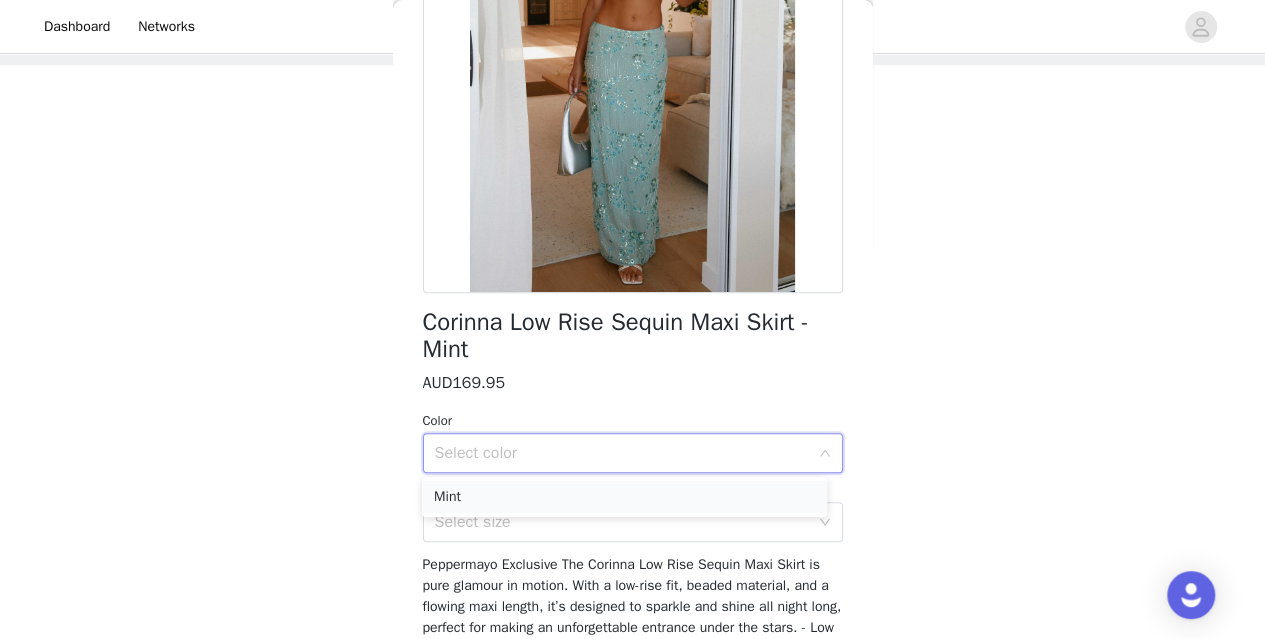 click on "Mint" at bounding box center [624, 497] 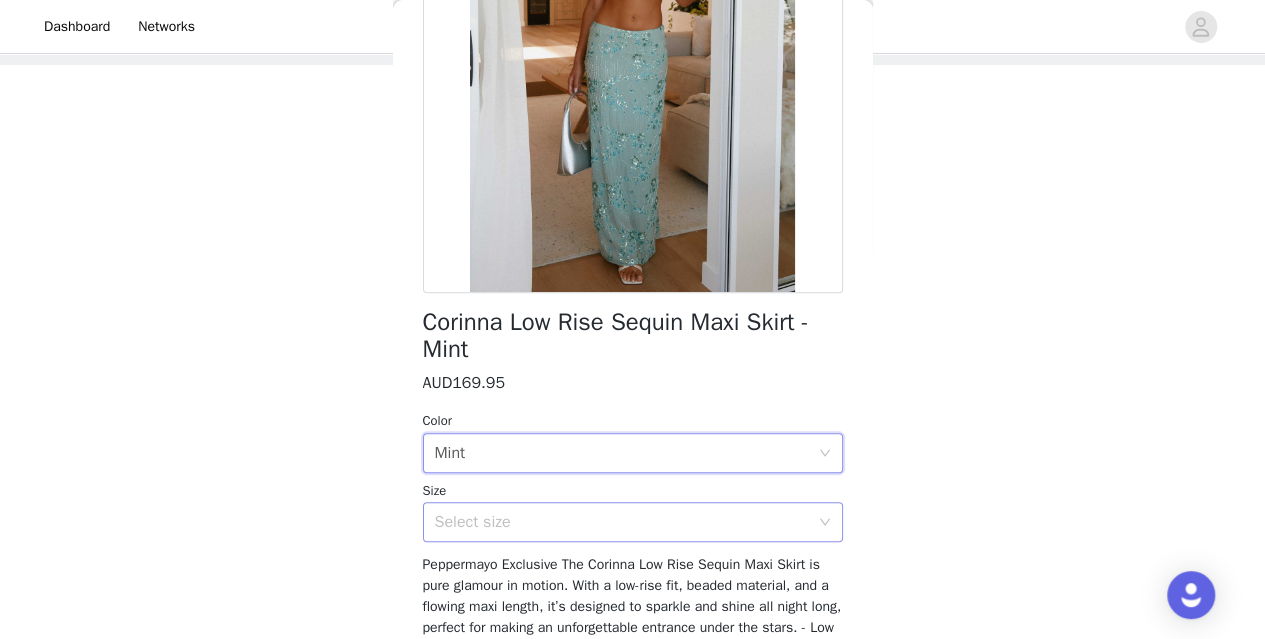 click on "Select size" at bounding box center (622, 522) 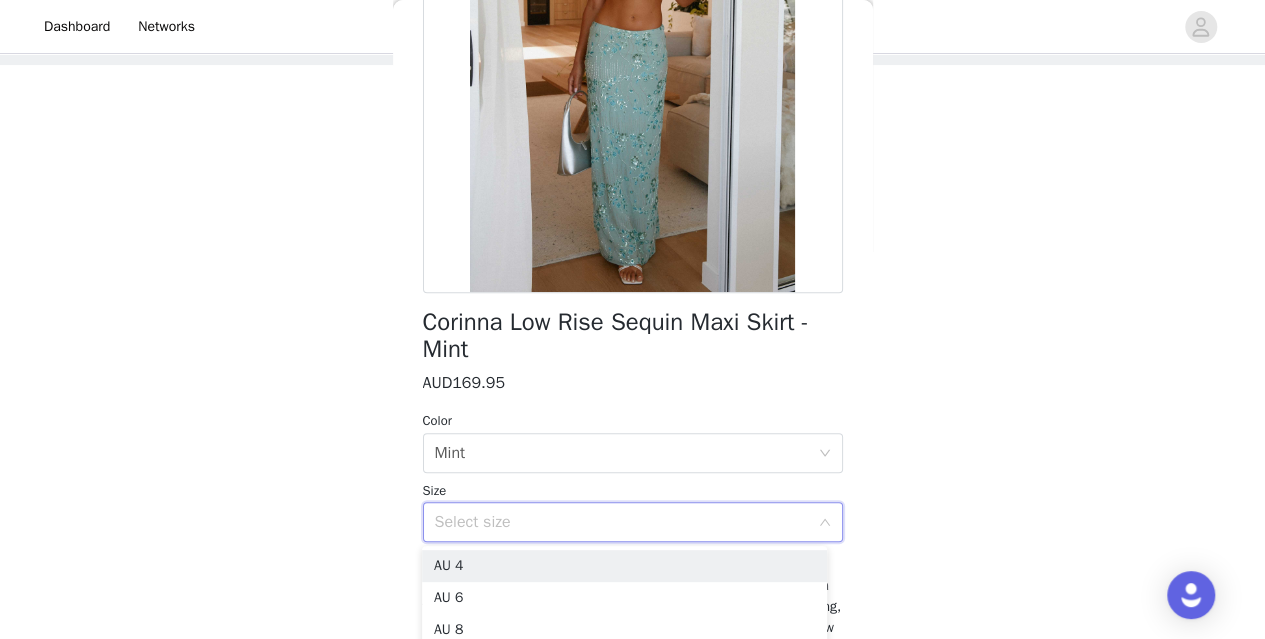 scroll, scrollTop: 444, scrollLeft: 0, axis: vertical 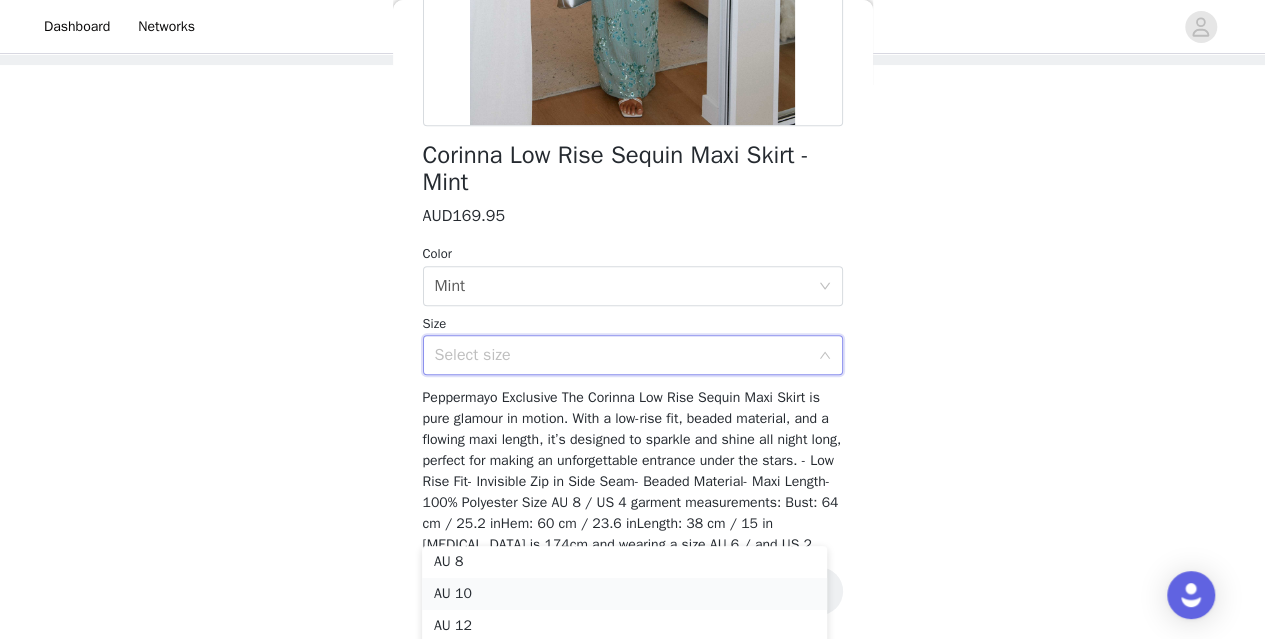 click on "AU 10" at bounding box center [624, 594] 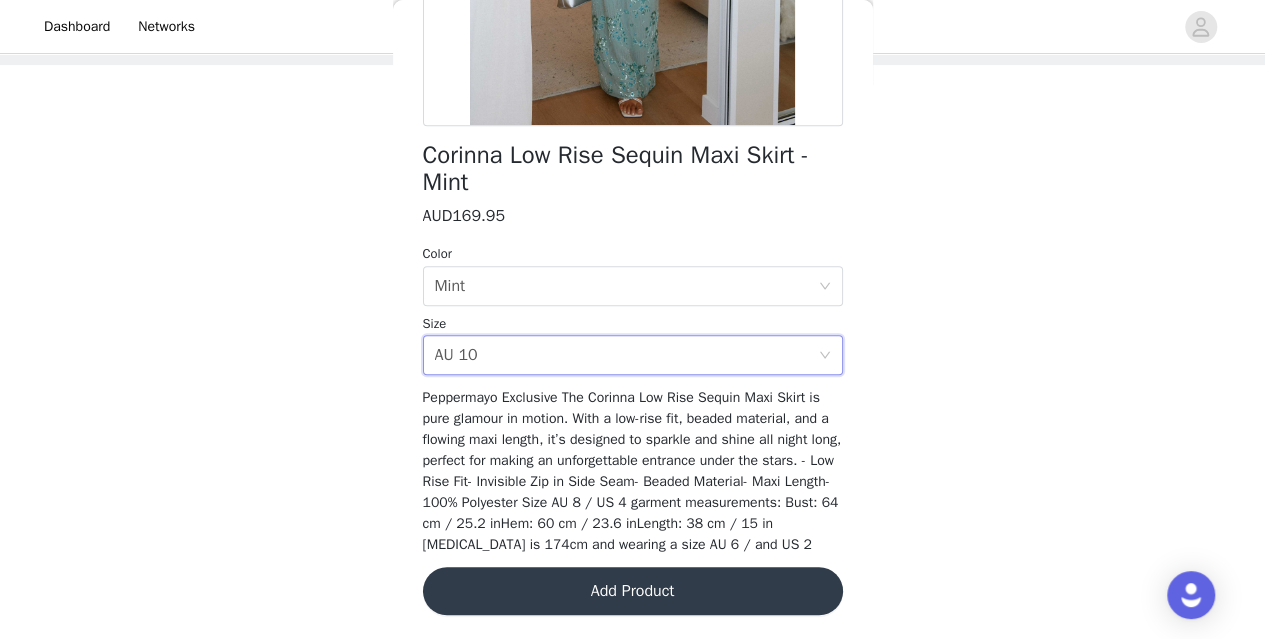 click on "Add Product" at bounding box center [633, 591] 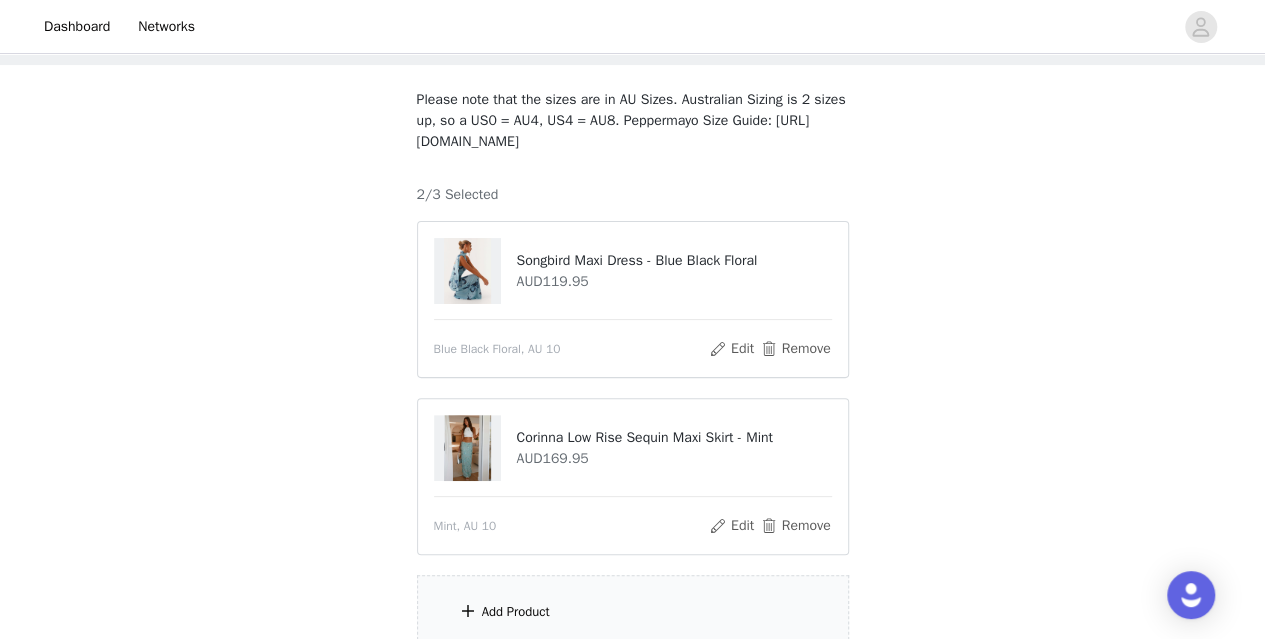 scroll, scrollTop: 273, scrollLeft: 0, axis: vertical 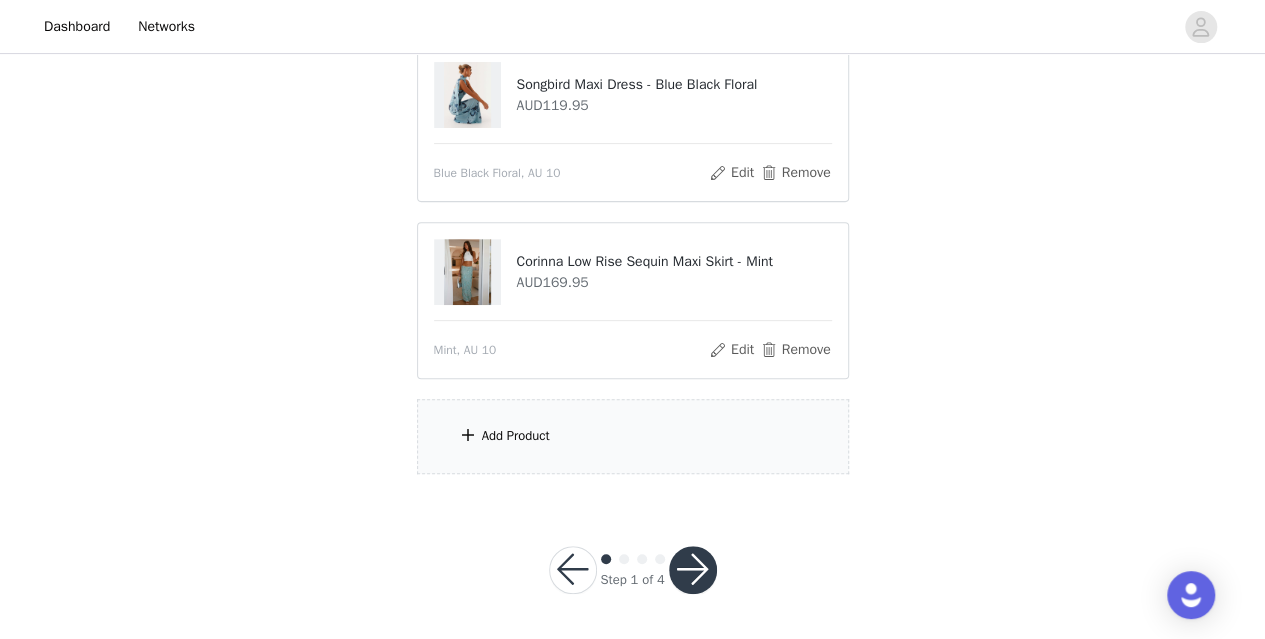 click on "Add Product" at bounding box center (516, 436) 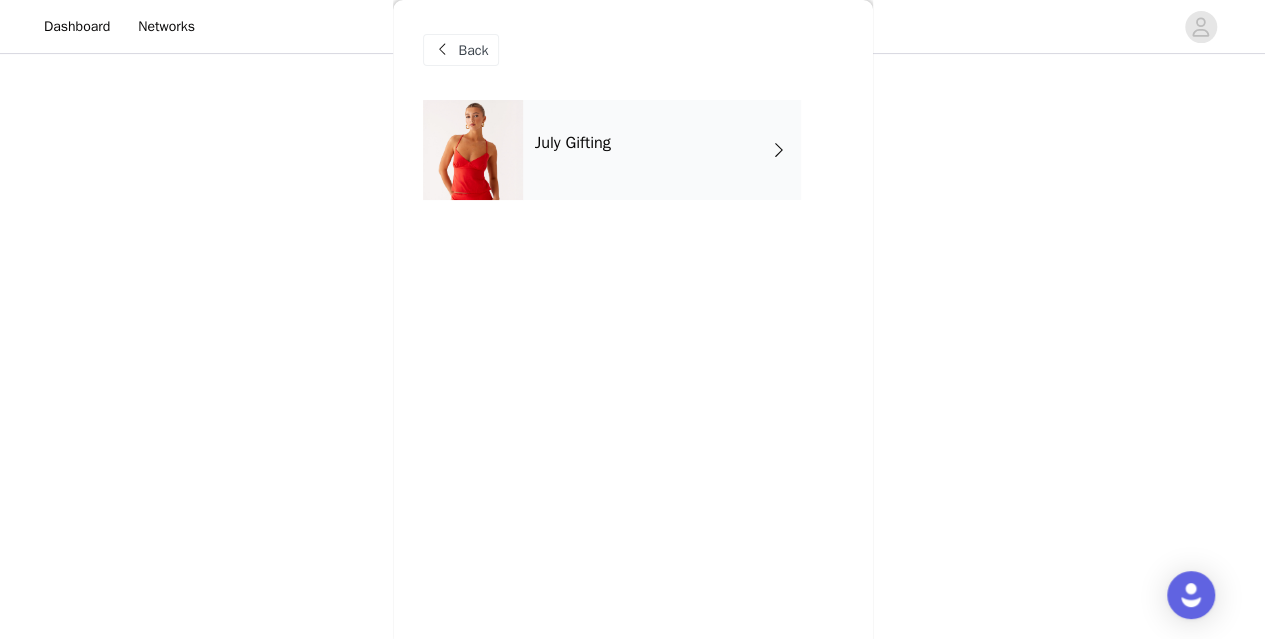 click on "July Gifting" at bounding box center (662, 150) 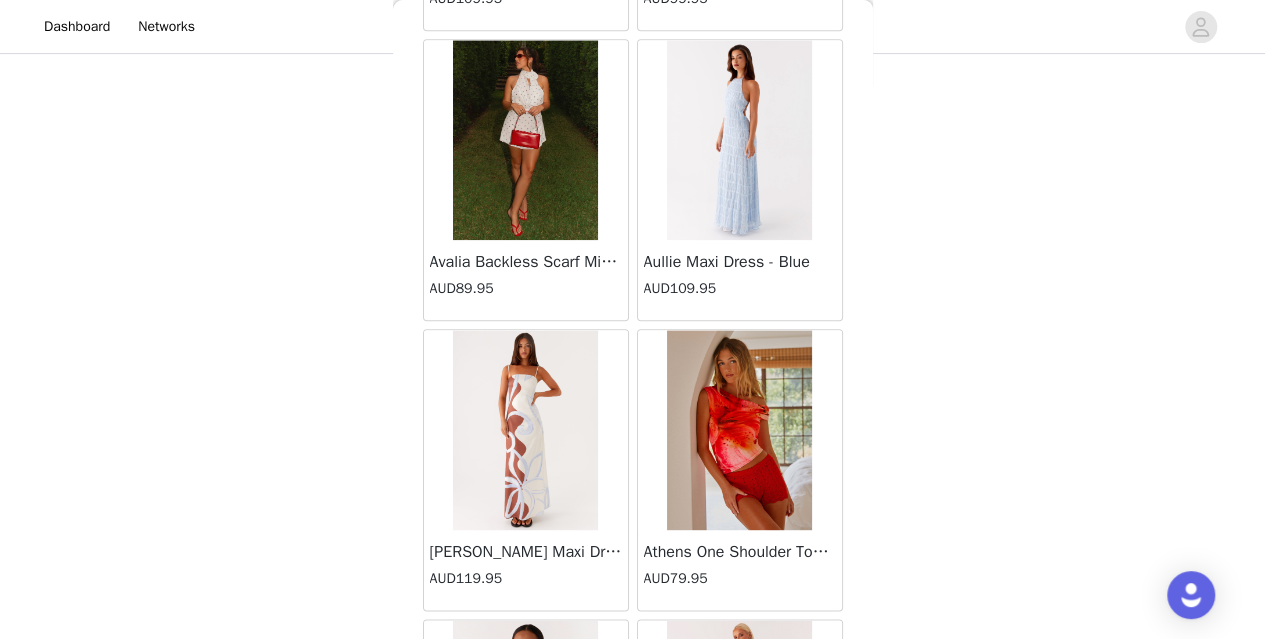 scroll, scrollTop: 949, scrollLeft: 0, axis: vertical 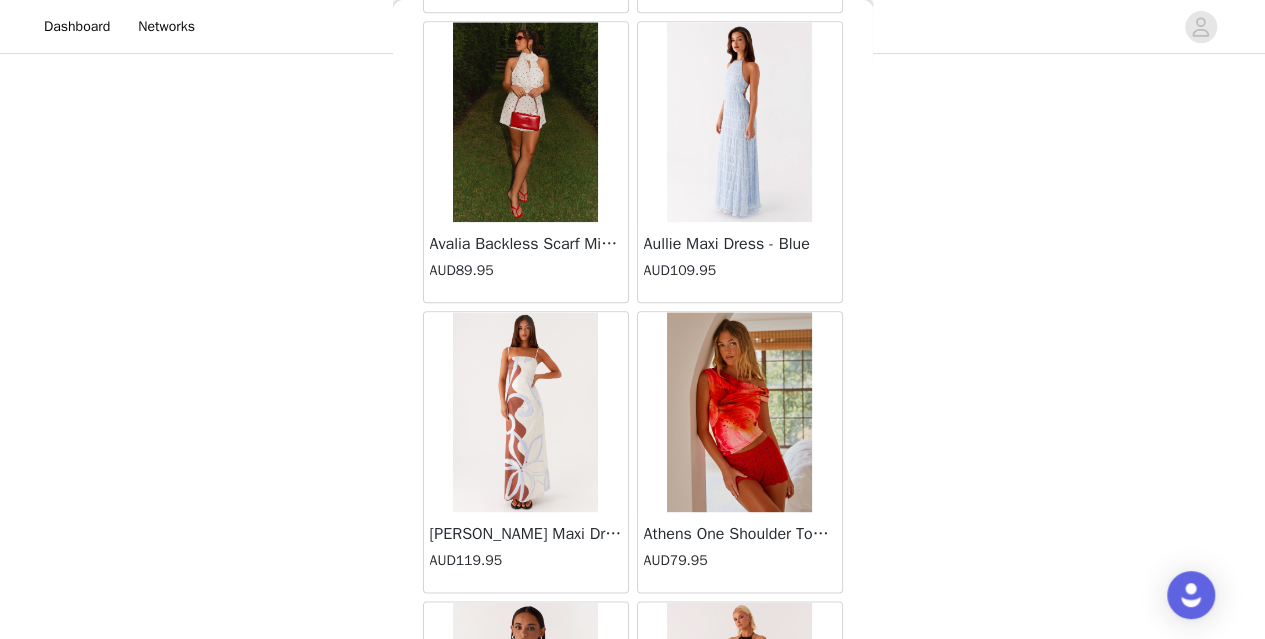 click at bounding box center (525, 412) 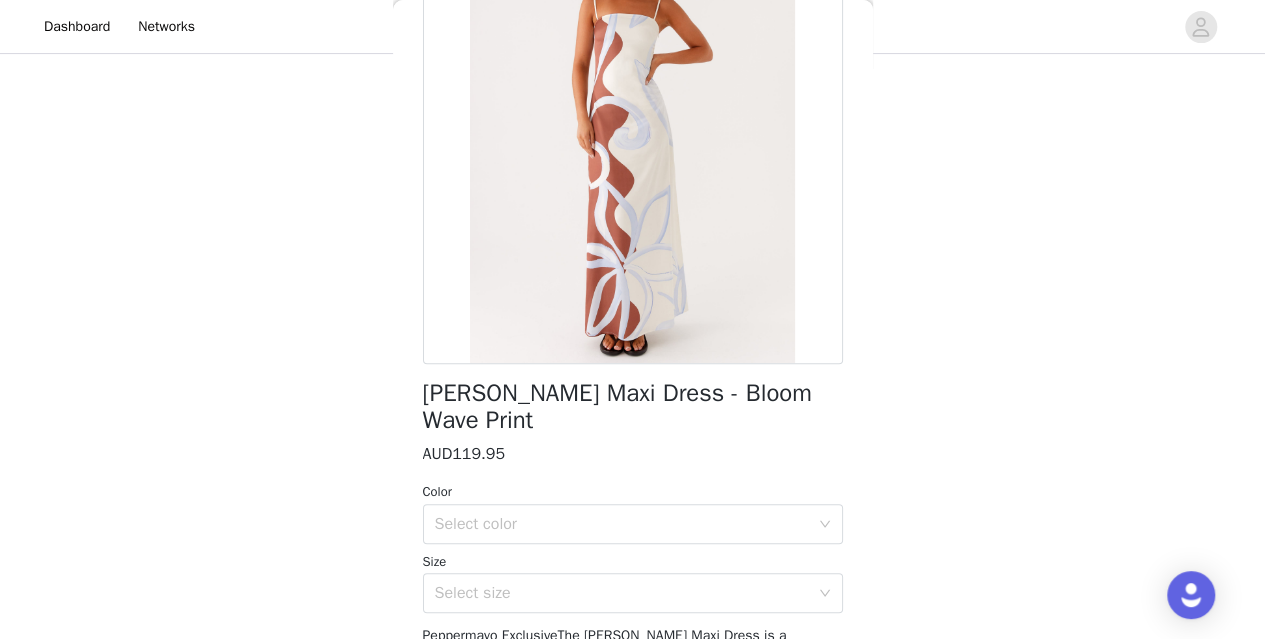click at bounding box center (633, 139) 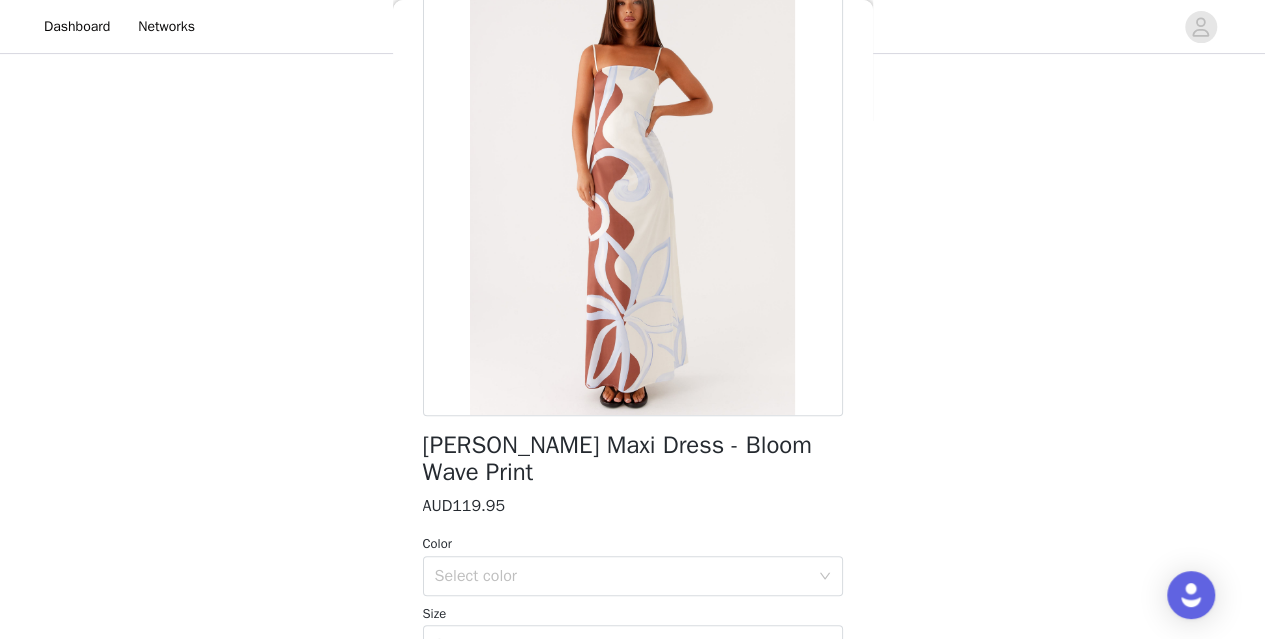 scroll, scrollTop: 0, scrollLeft: 0, axis: both 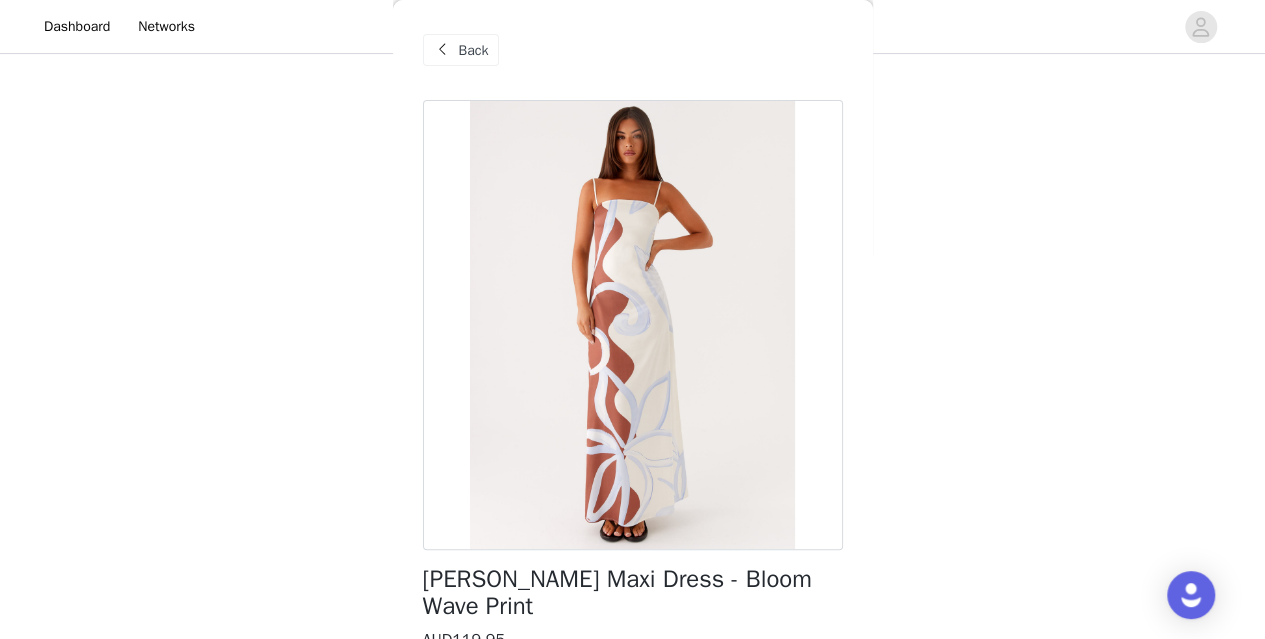 click on "Back" at bounding box center [461, 50] 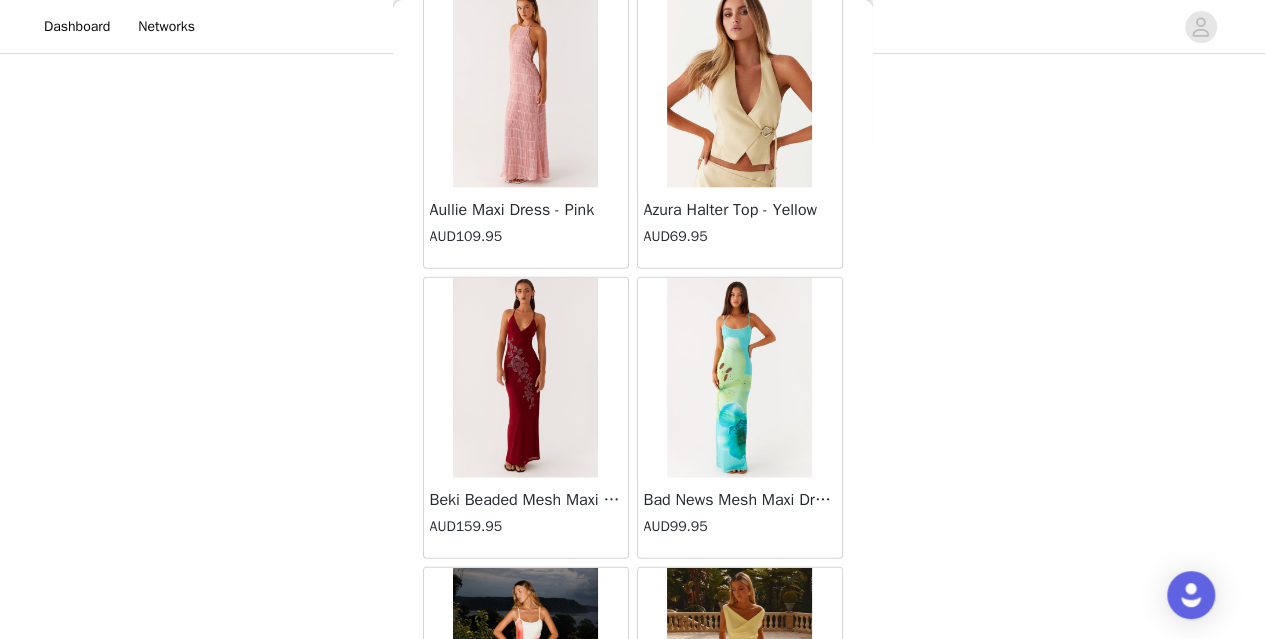 scroll, scrollTop: 2414, scrollLeft: 0, axis: vertical 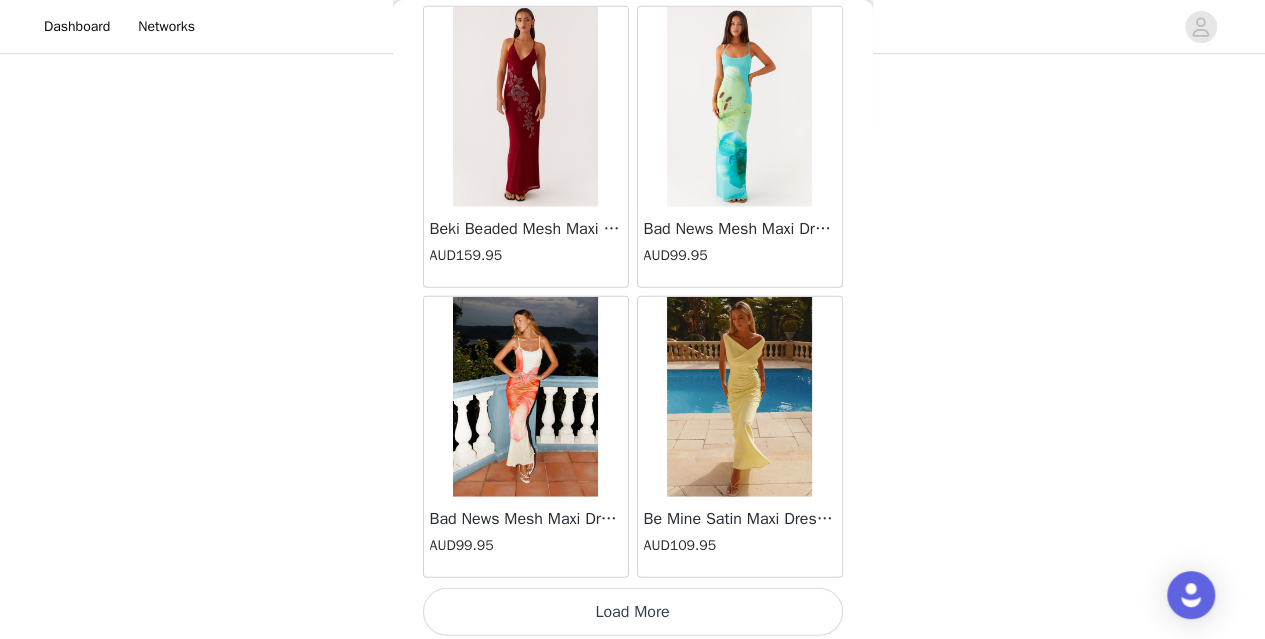 click on "Load More" at bounding box center (633, 612) 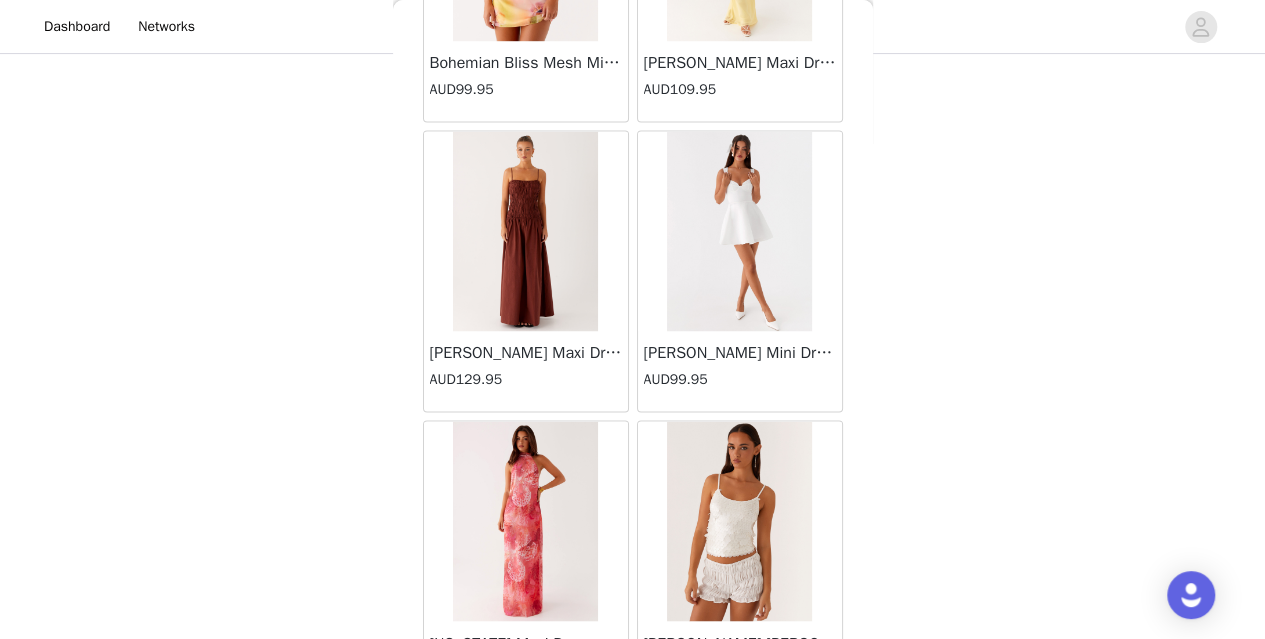 scroll, scrollTop: 5307, scrollLeft: 0, axis: vertical 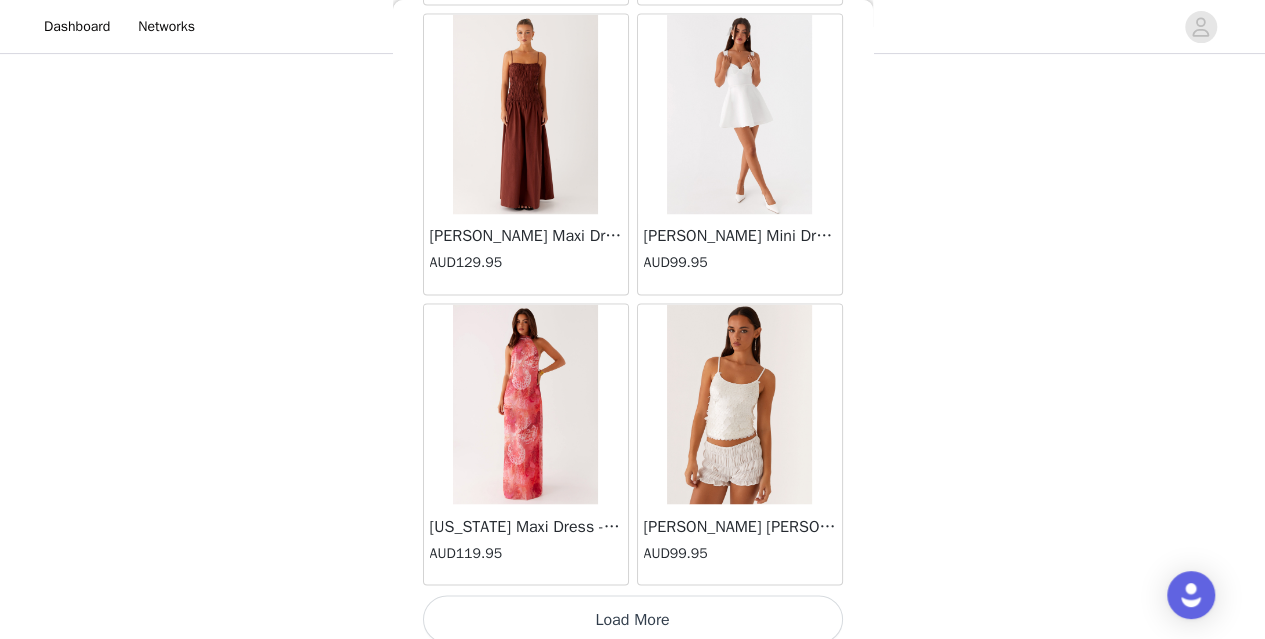 click on "Load More" at bounding box center [633, 619] 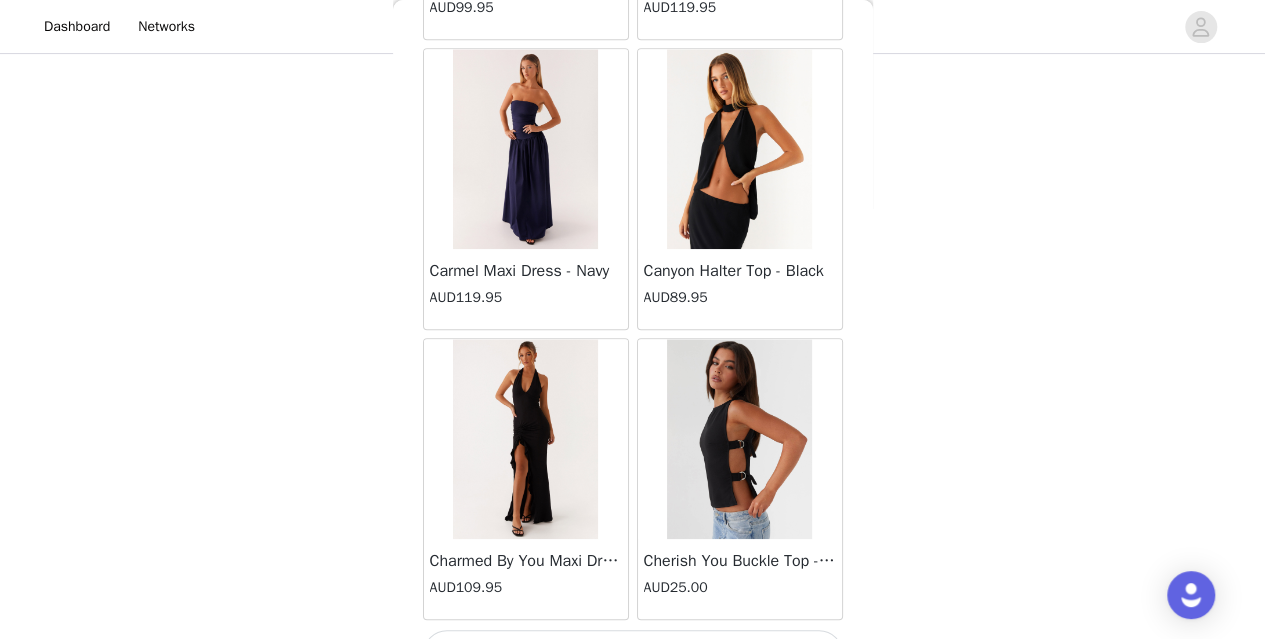 scroll, scrollTop: 8200, scrollLeft: 0, axis: vertical 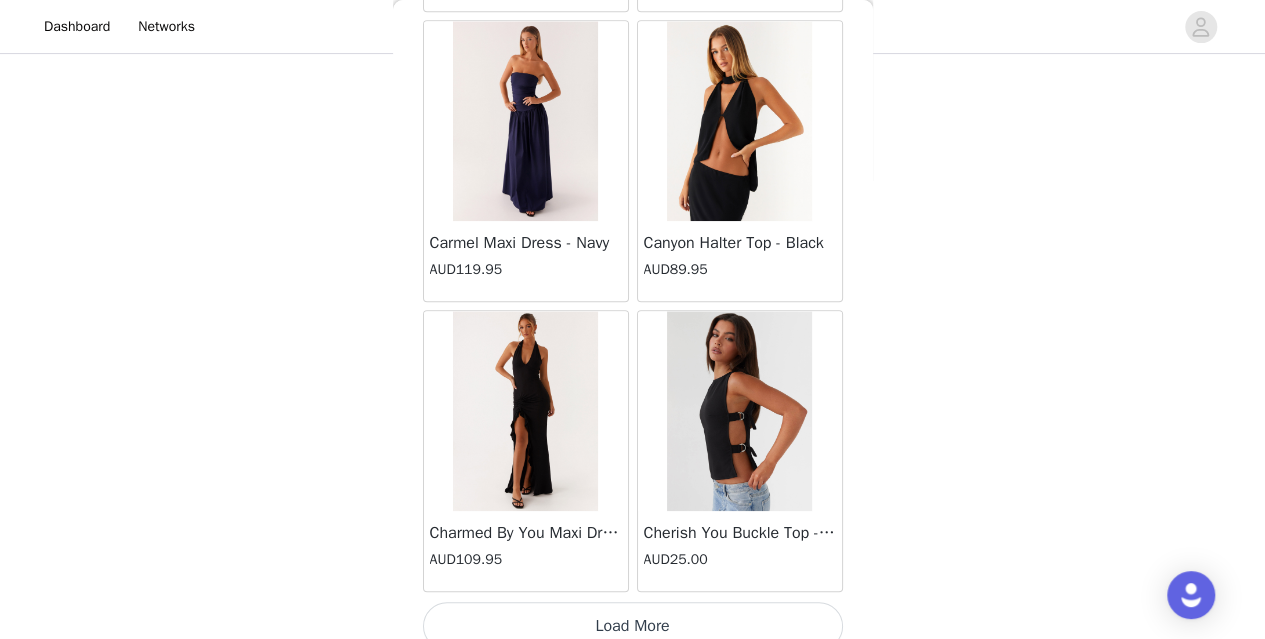 click on "Load More" at bounding box center [633, 626] 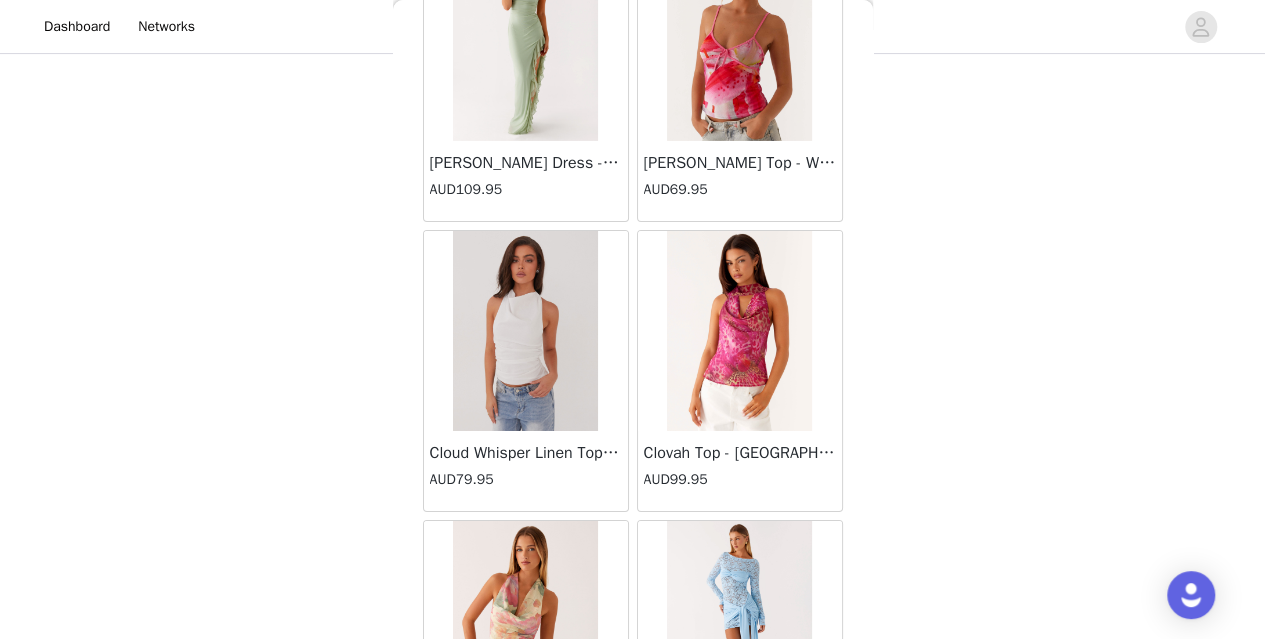scroll, scrollTop: 11094, scrollLeft: 0, axis: vertical 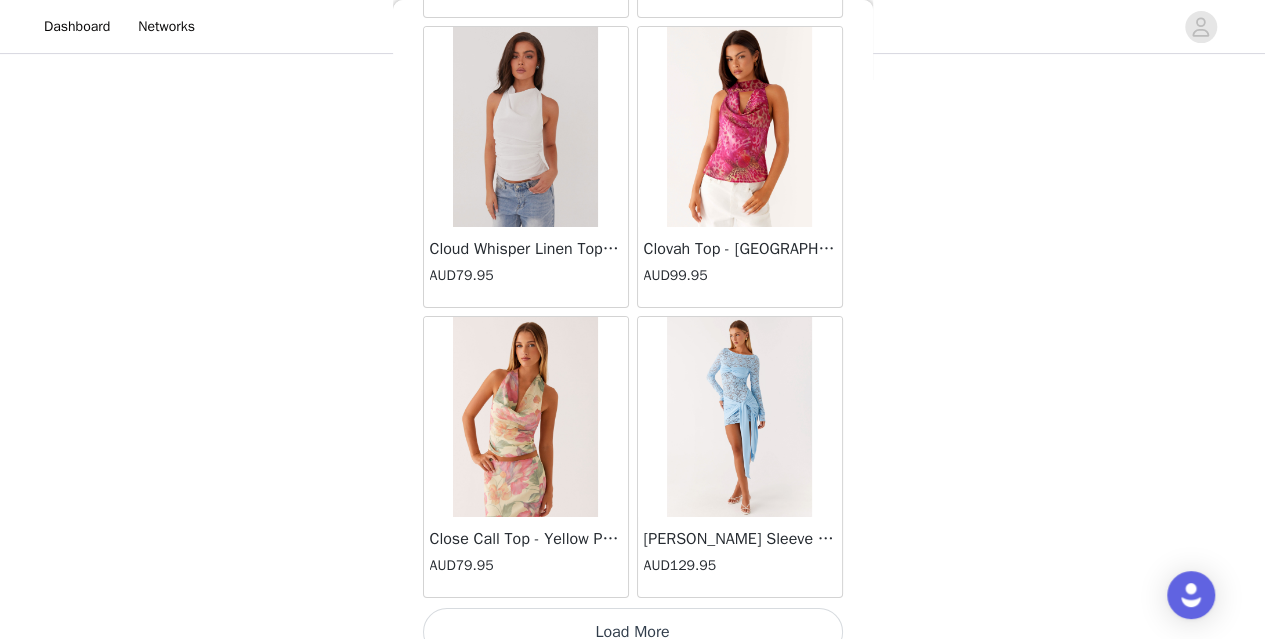 click on "Load More" at bounding box center [633, 632] 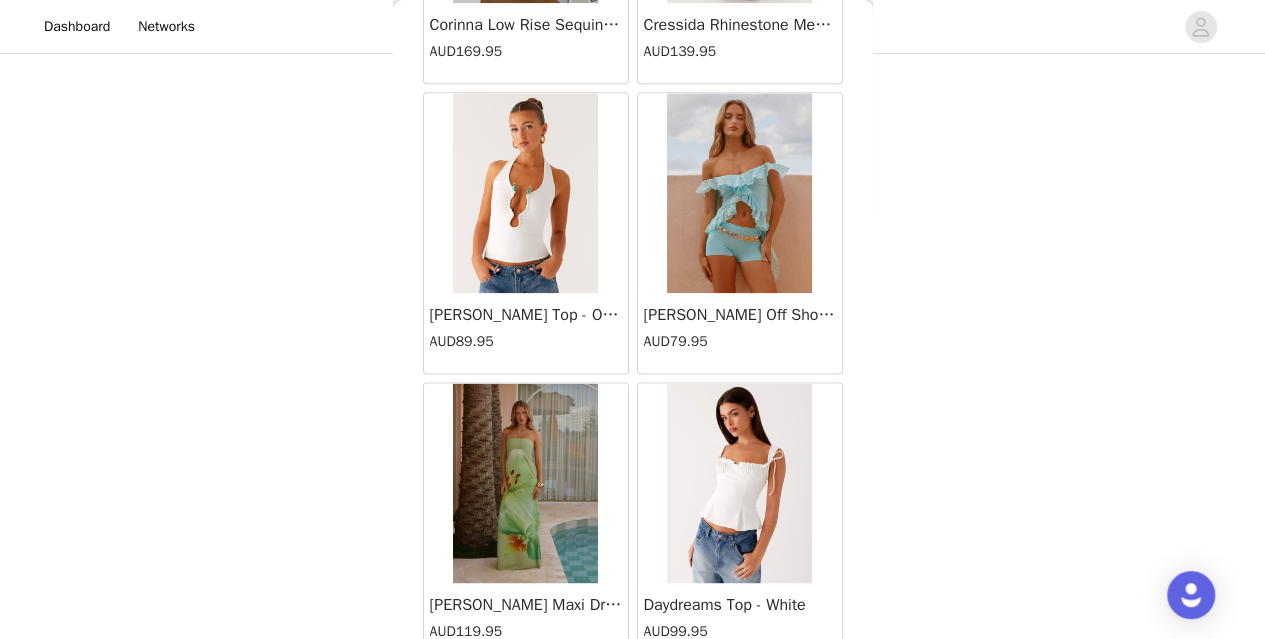 scroll, scrollTop: 12491, scrollLeft: 0, axis: vertical 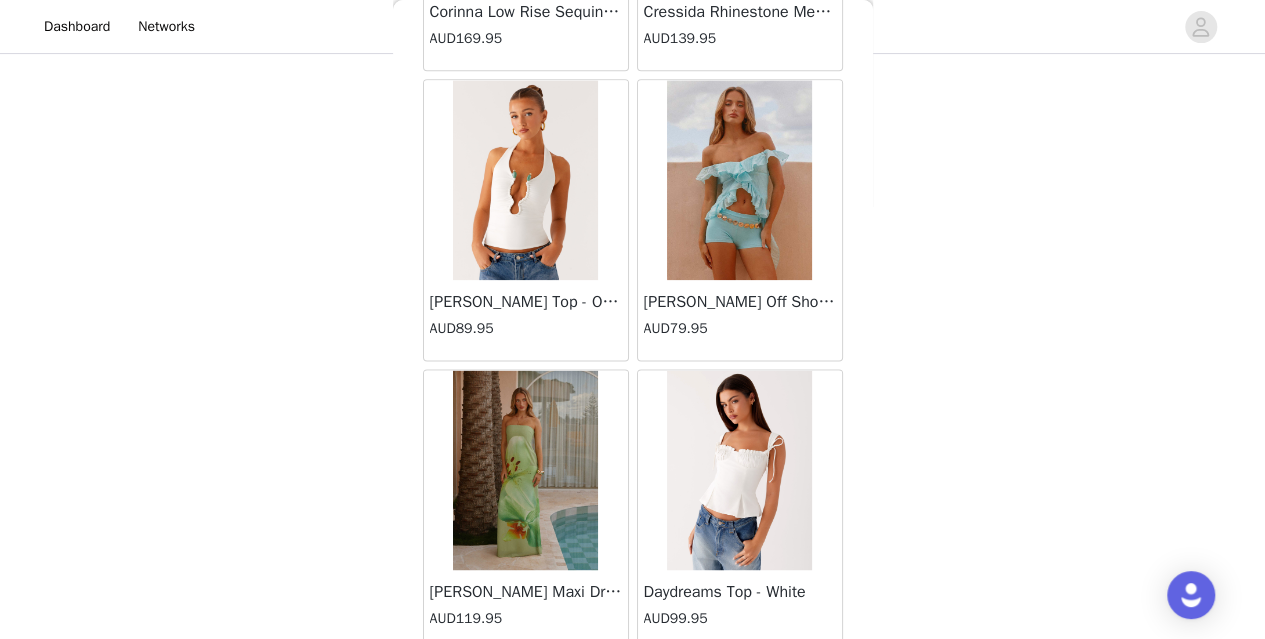 click at bounding box center (525, 470) 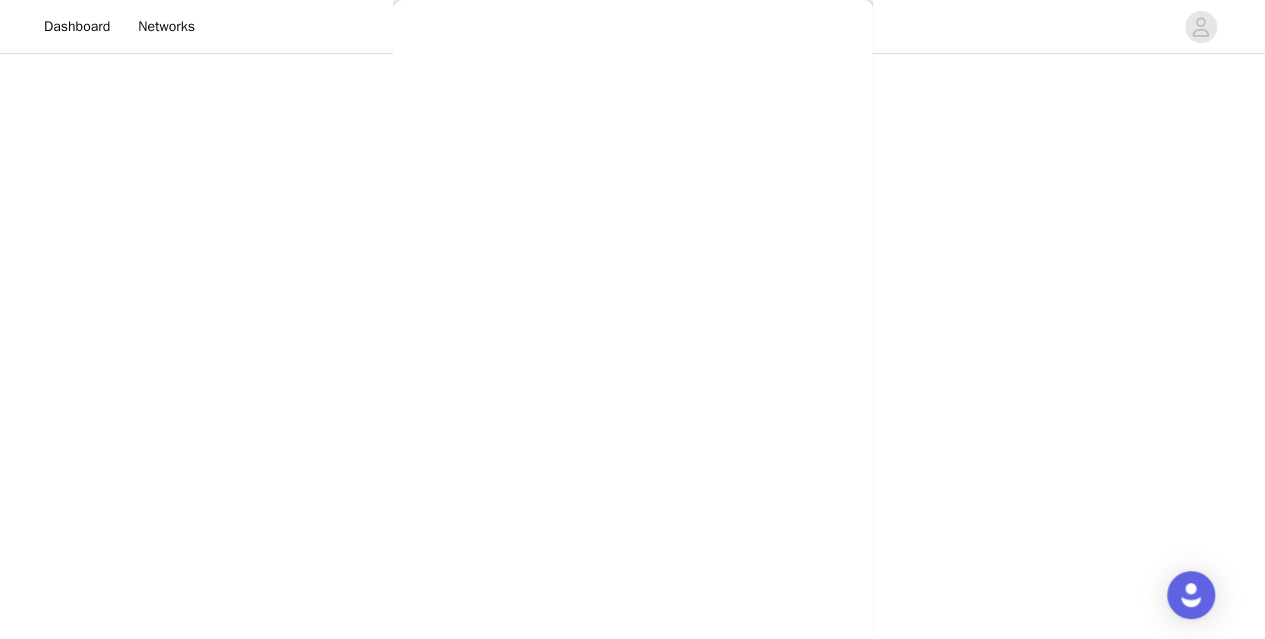 scroll, scrollTop: 460, scrollLeft: 0, axis: vertical 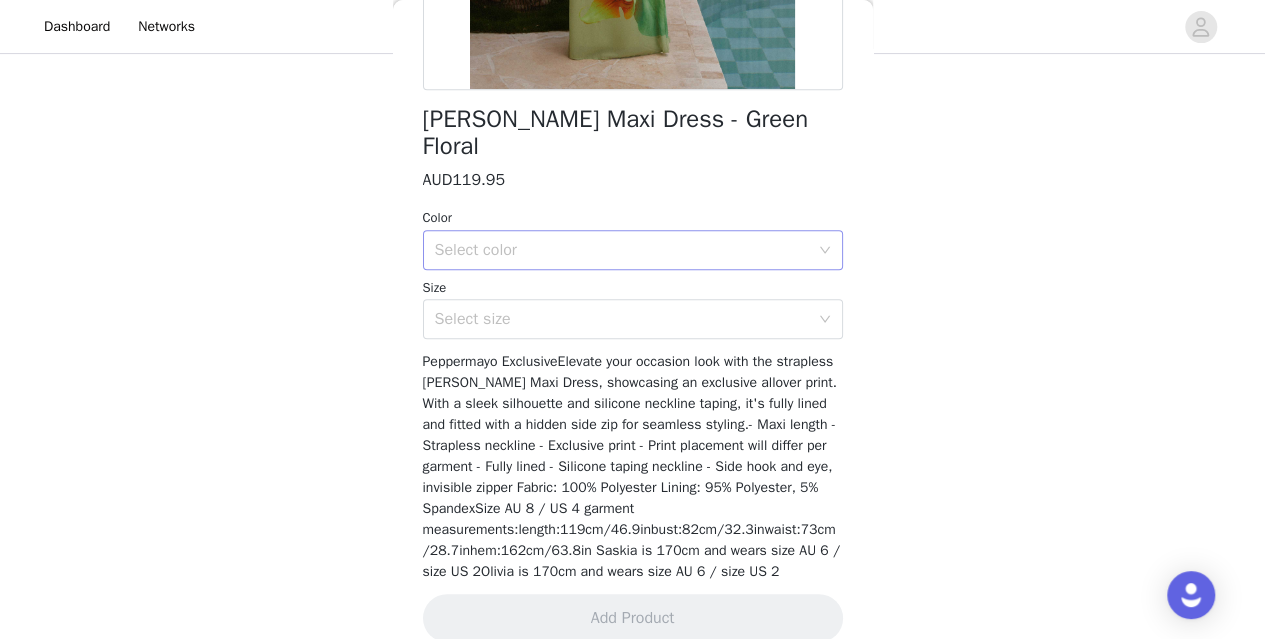 click on "Select color" at bounding box center [622, 250] 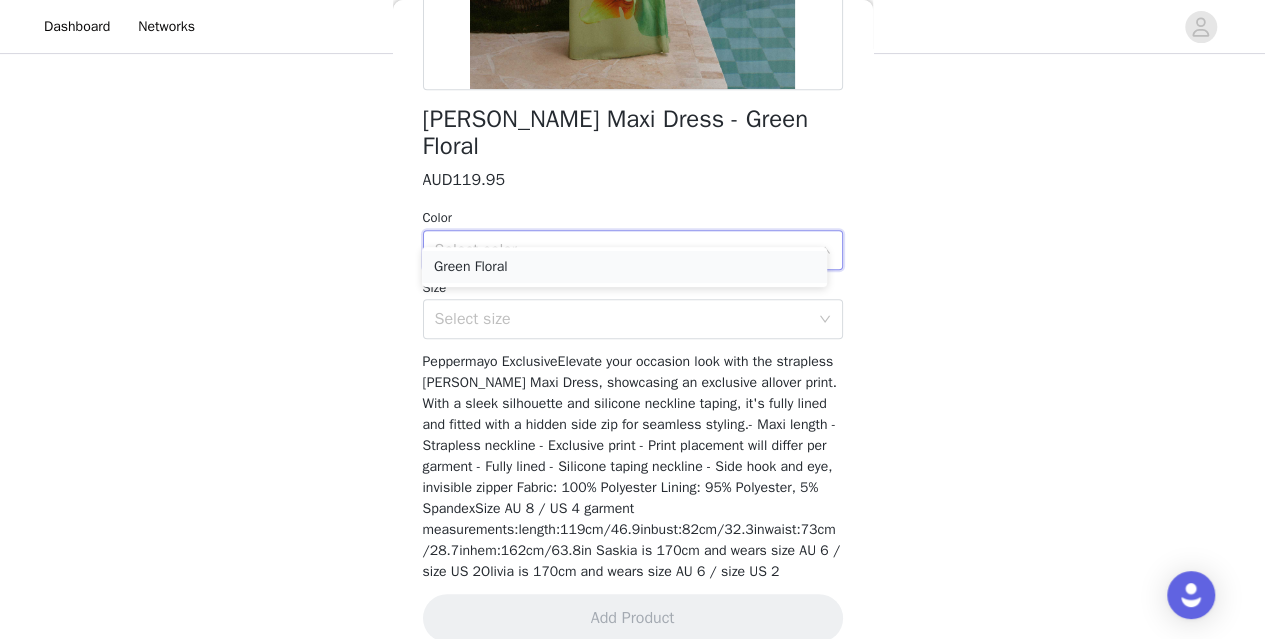 click on "Green Floral" at bounding box center [624, 267] 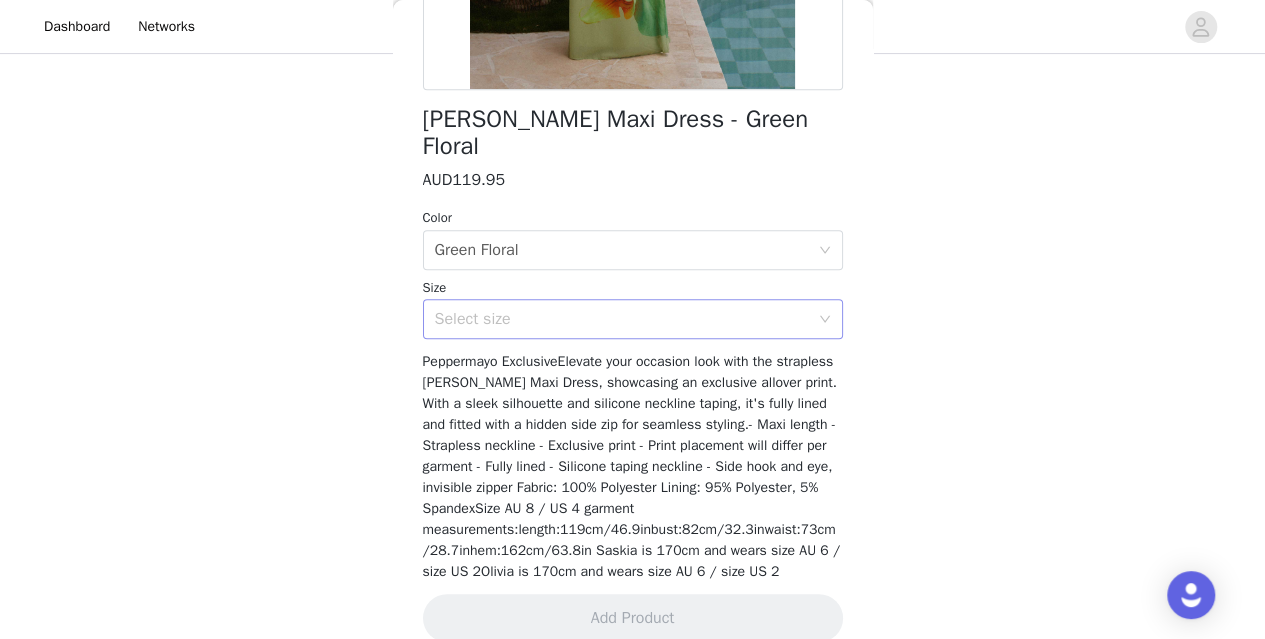 click on "Select size" at bounding box center [622, 319] 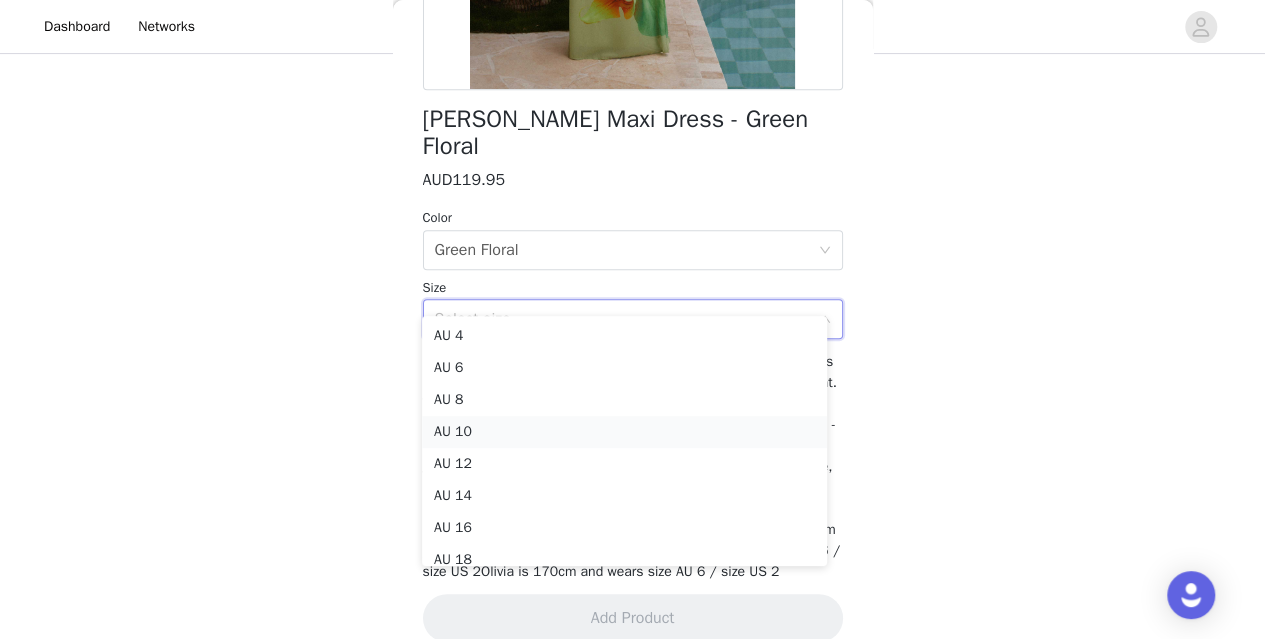 click on "AU 10" at bounding box center (624, 432) 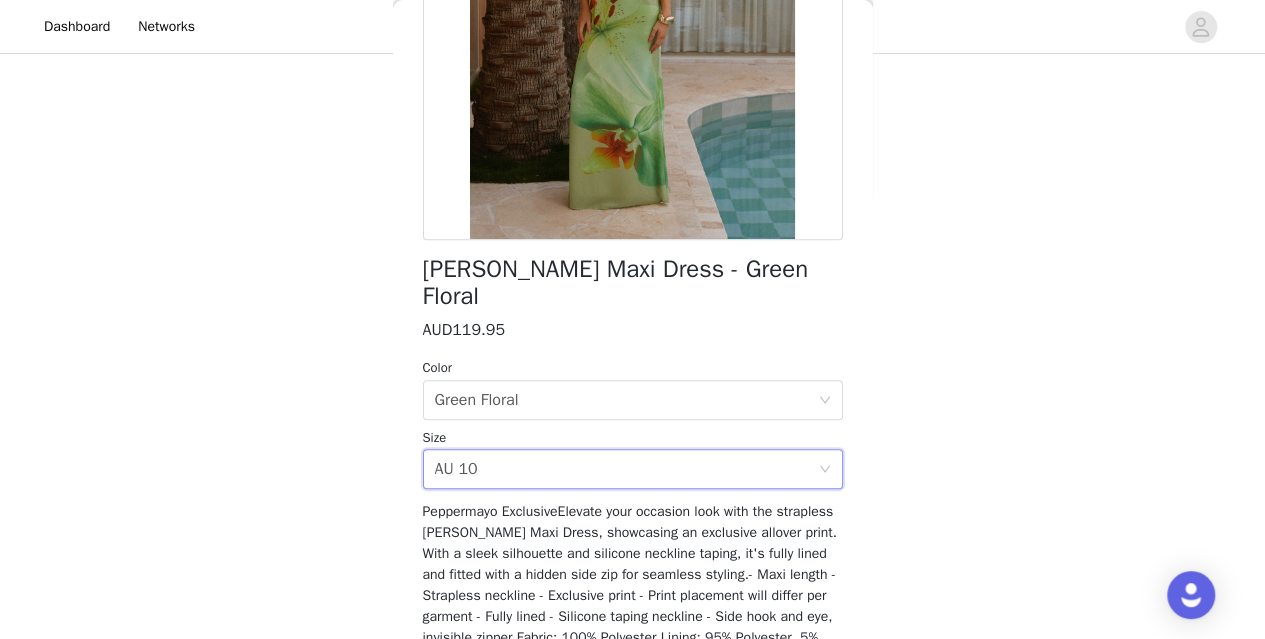 scroll, scrollTop: 460, scrollLeft: 0, axis: vertical 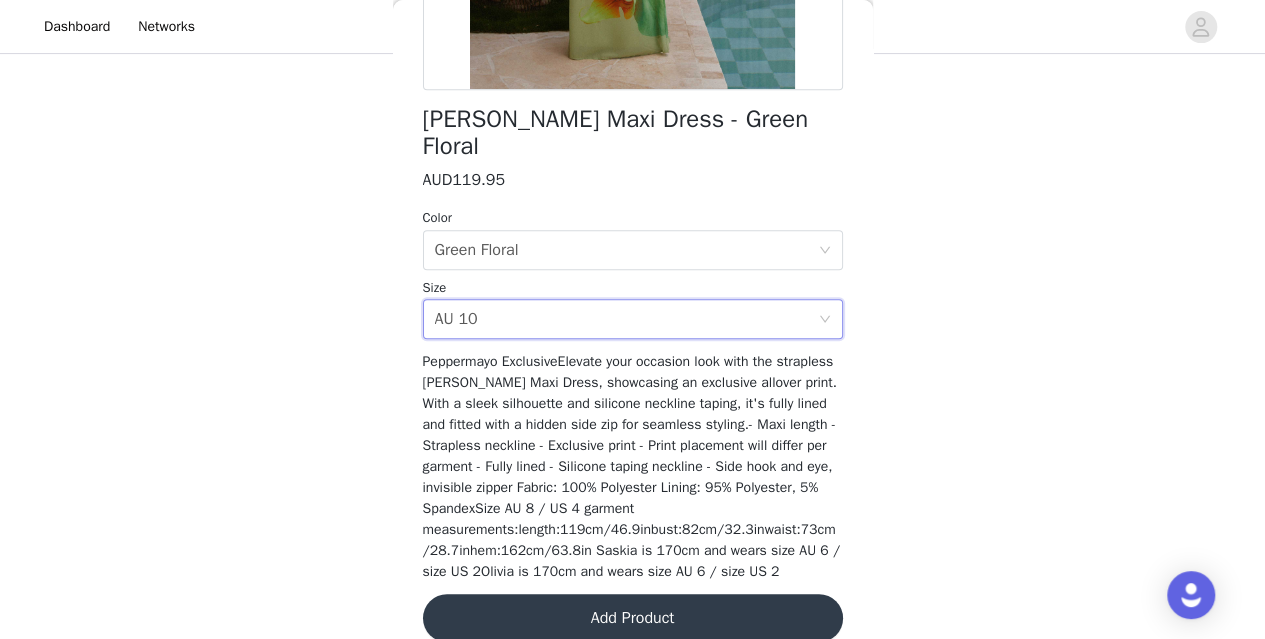 click on "Add Product" at bounding box center [633, 618] 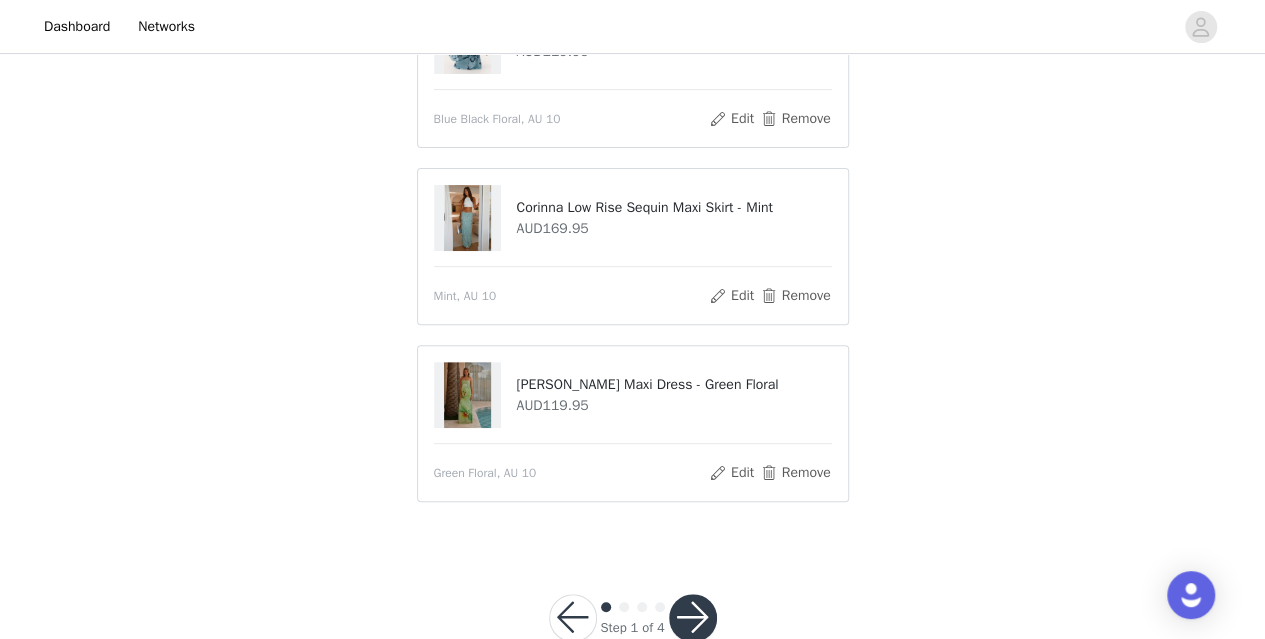 click at bounding box center (693, 618) 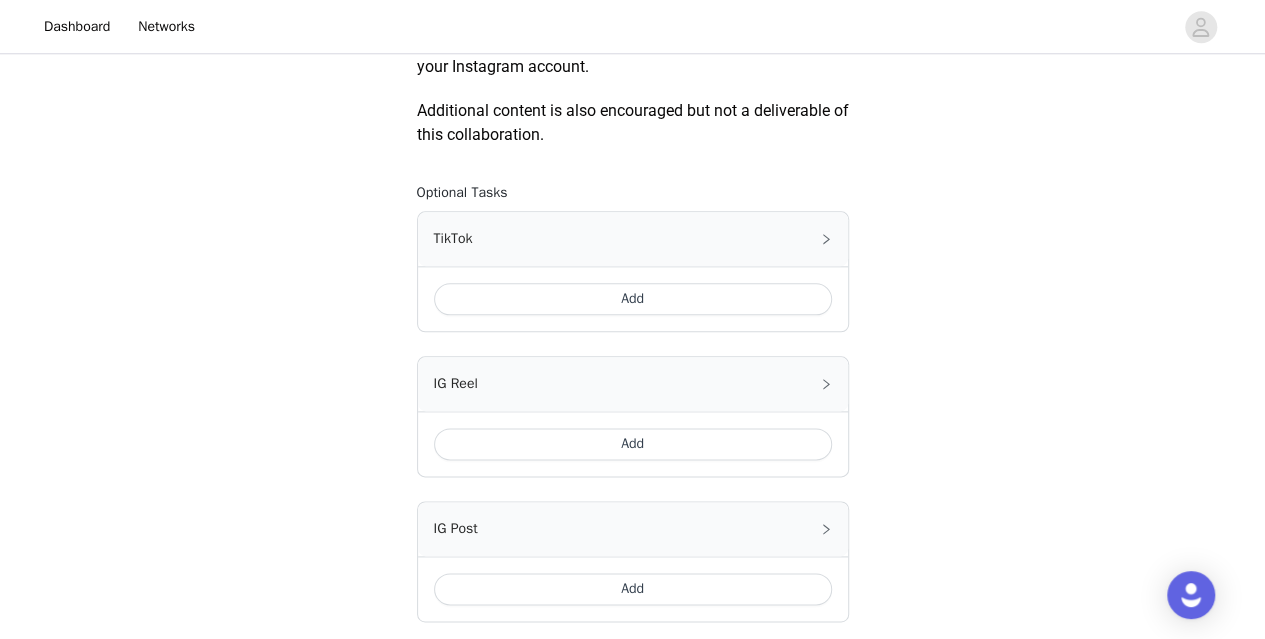 scroll, scrollTop: 1024, scrollLeft: 0, axis: vertical 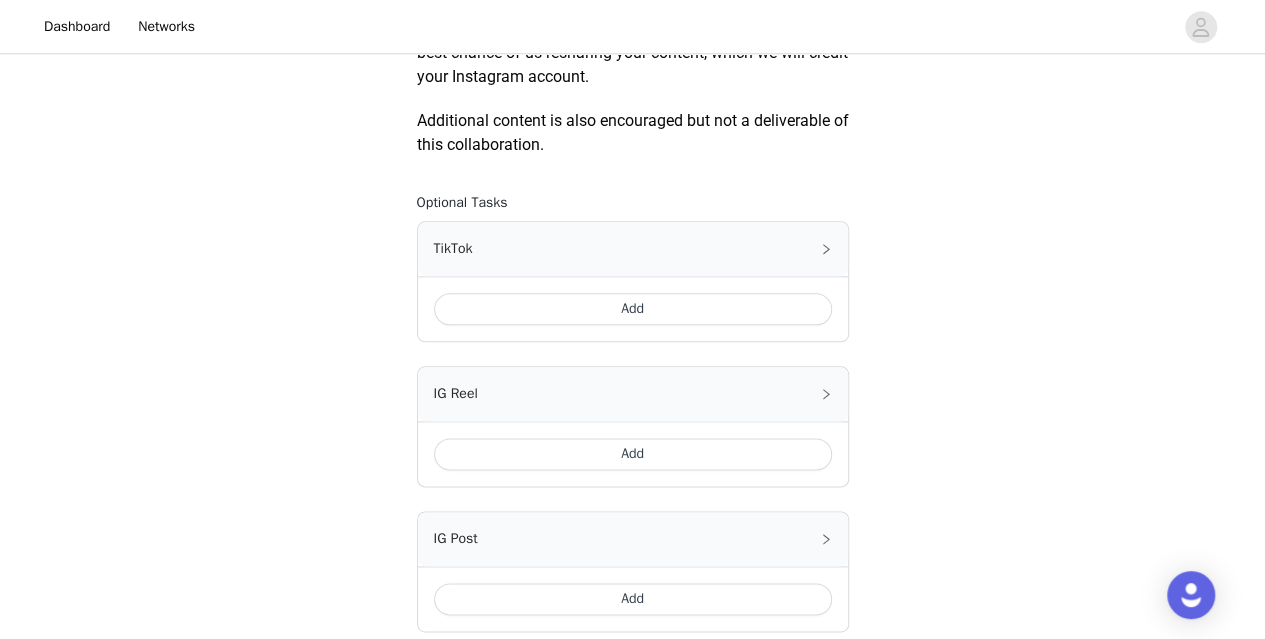click on "Add" at bounding box center [633, 309] 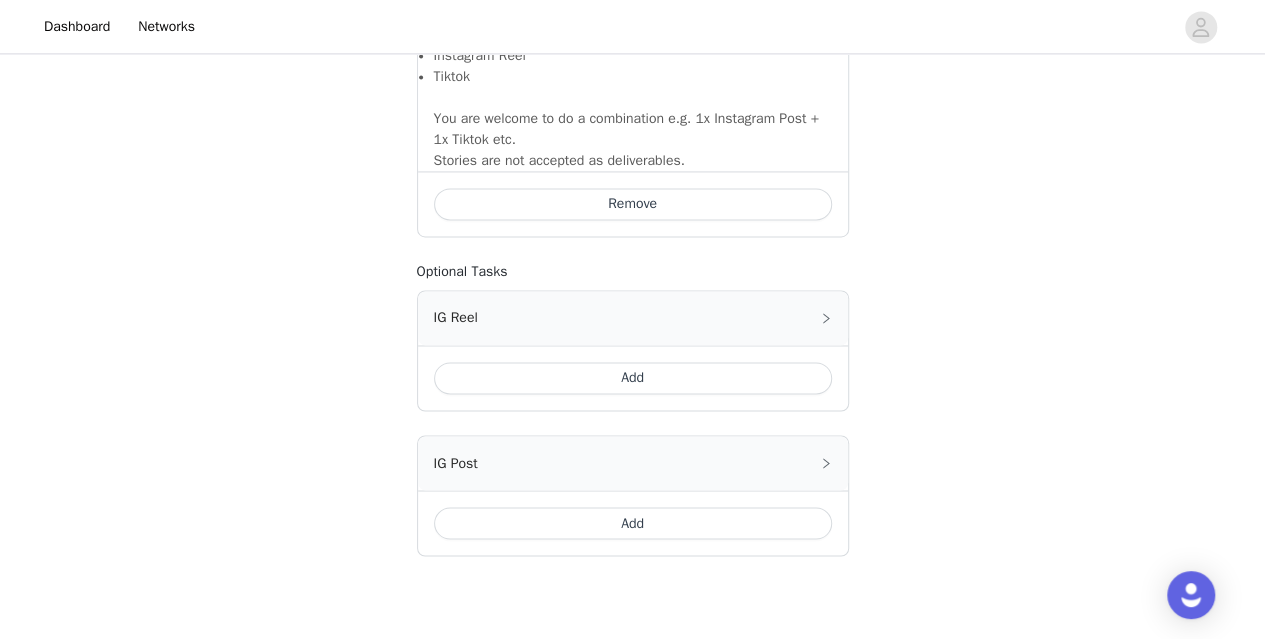 scroll, scrollTop: 1560, scrollLeft: 0, axis: vertical 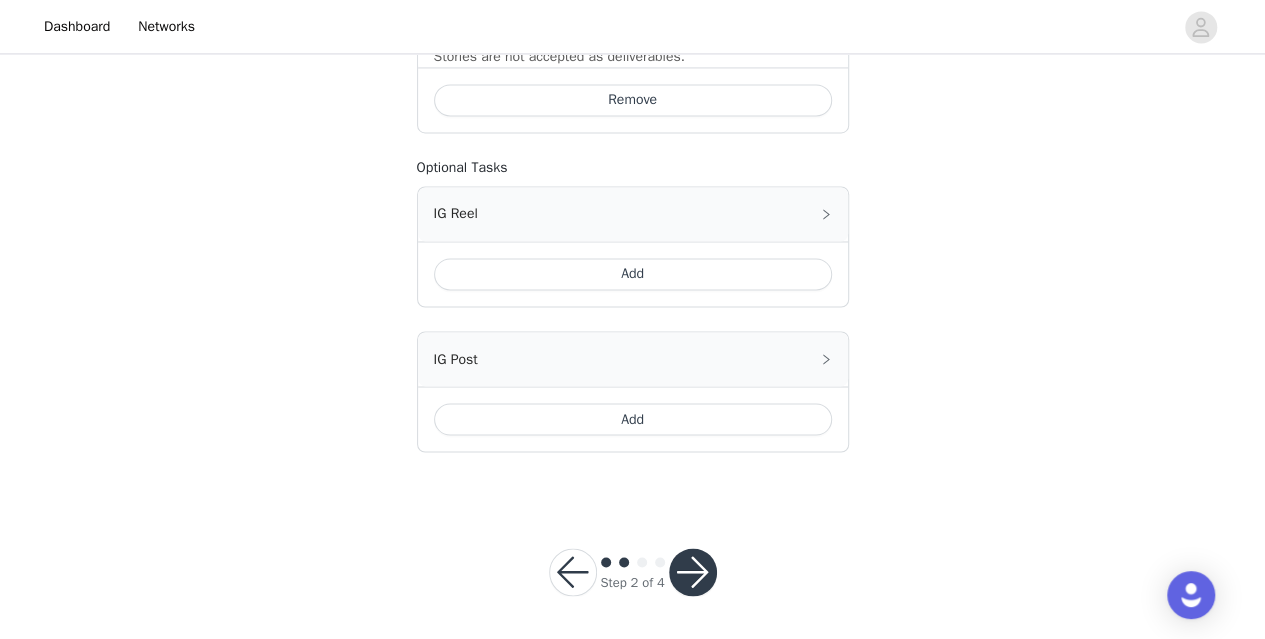 click at bounding box center (693, 572) 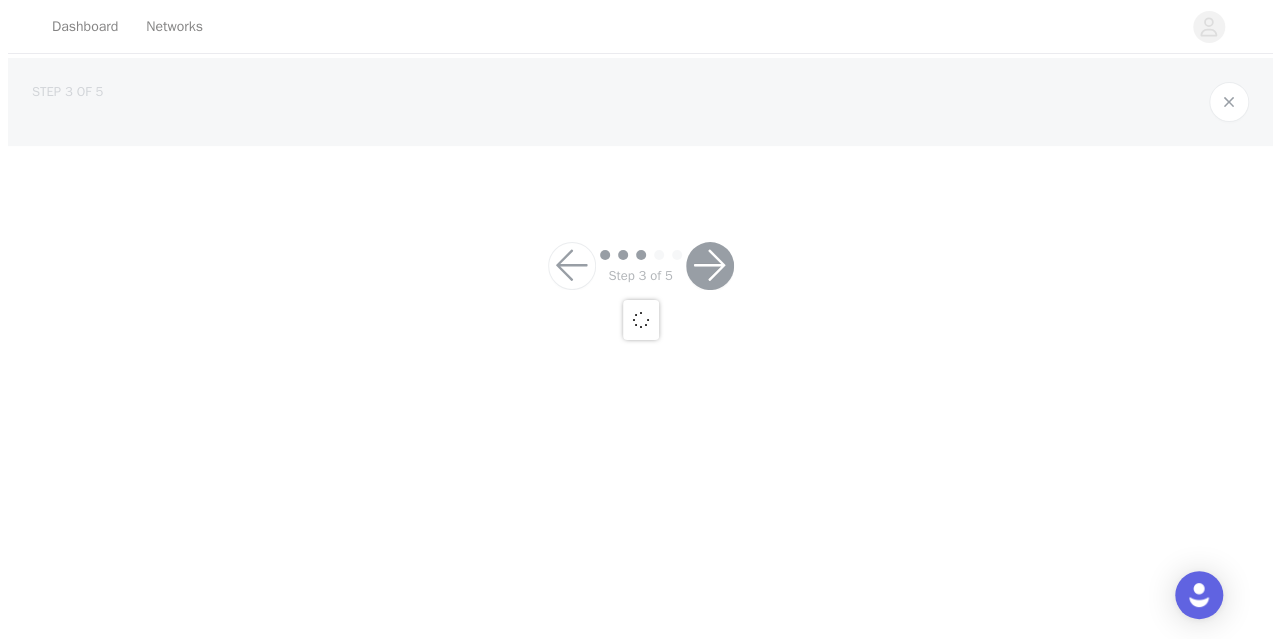 scroll, scrollTop: 0, scrollLeft: 0, axis: both 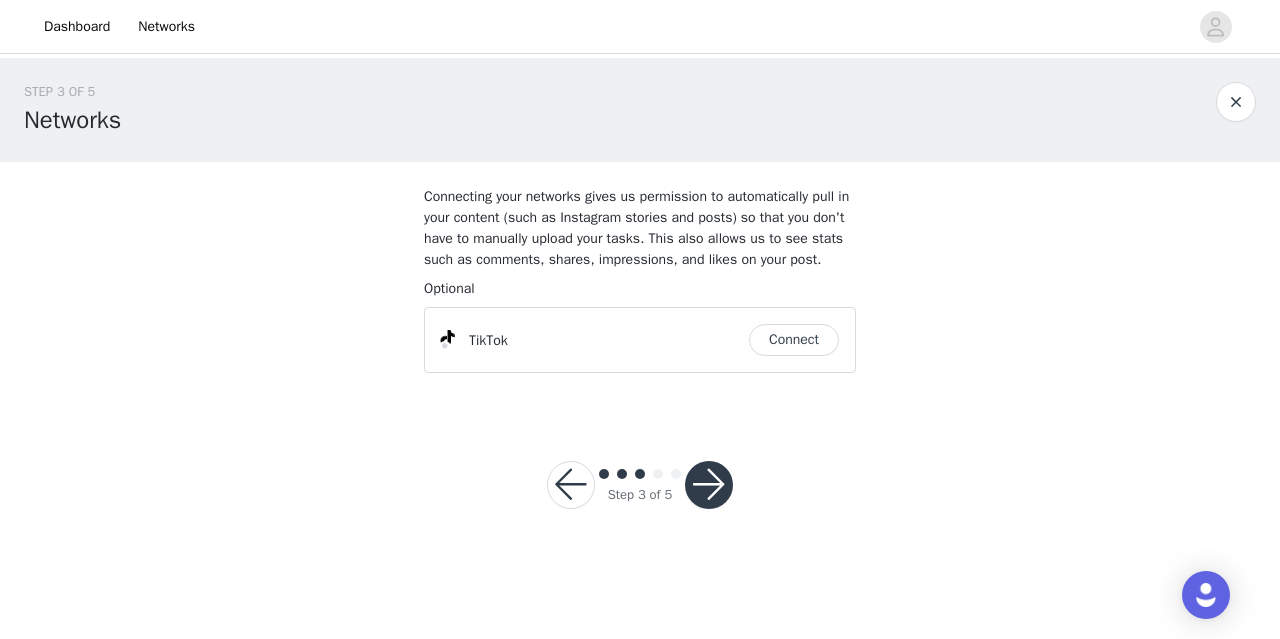click on "Connect" at bounding box center (794, 340) 